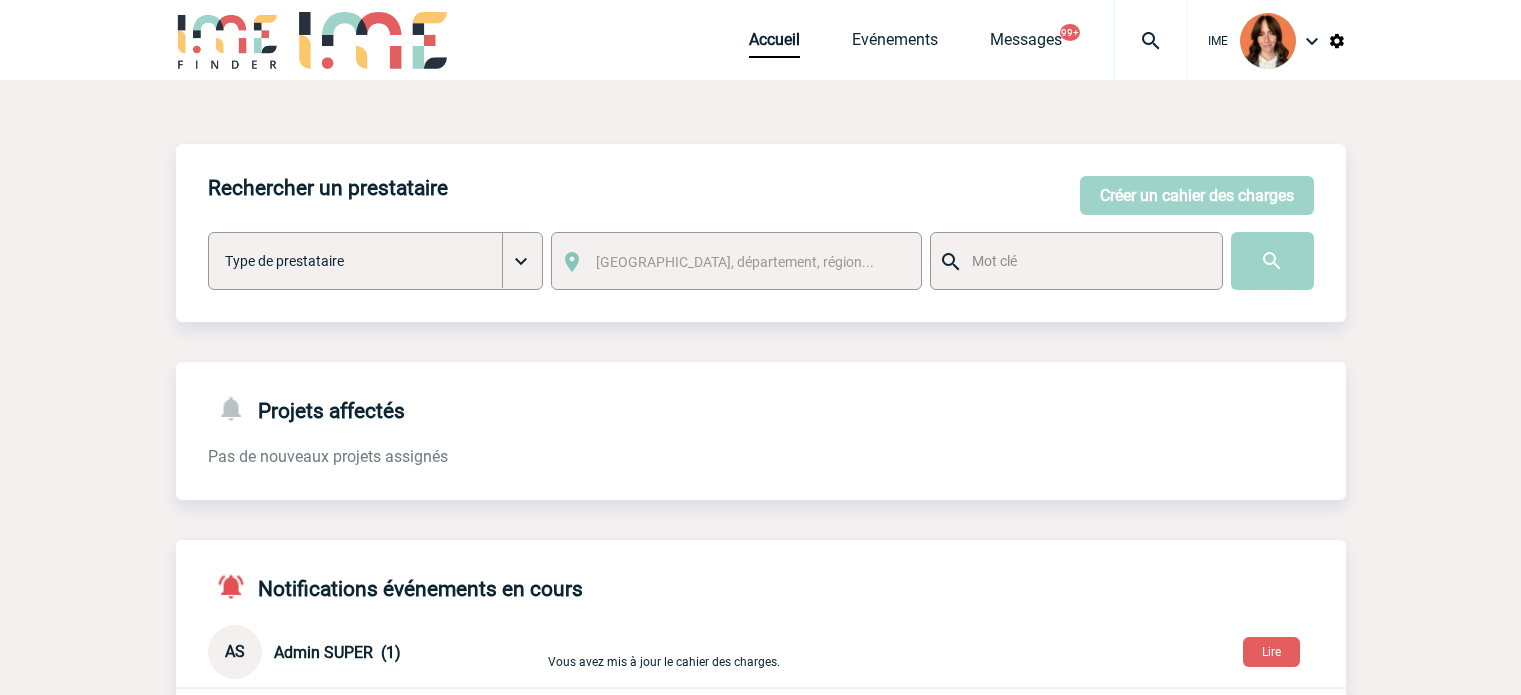 scroll, scrollTop: 0, scrollLeft: 0, axis: both 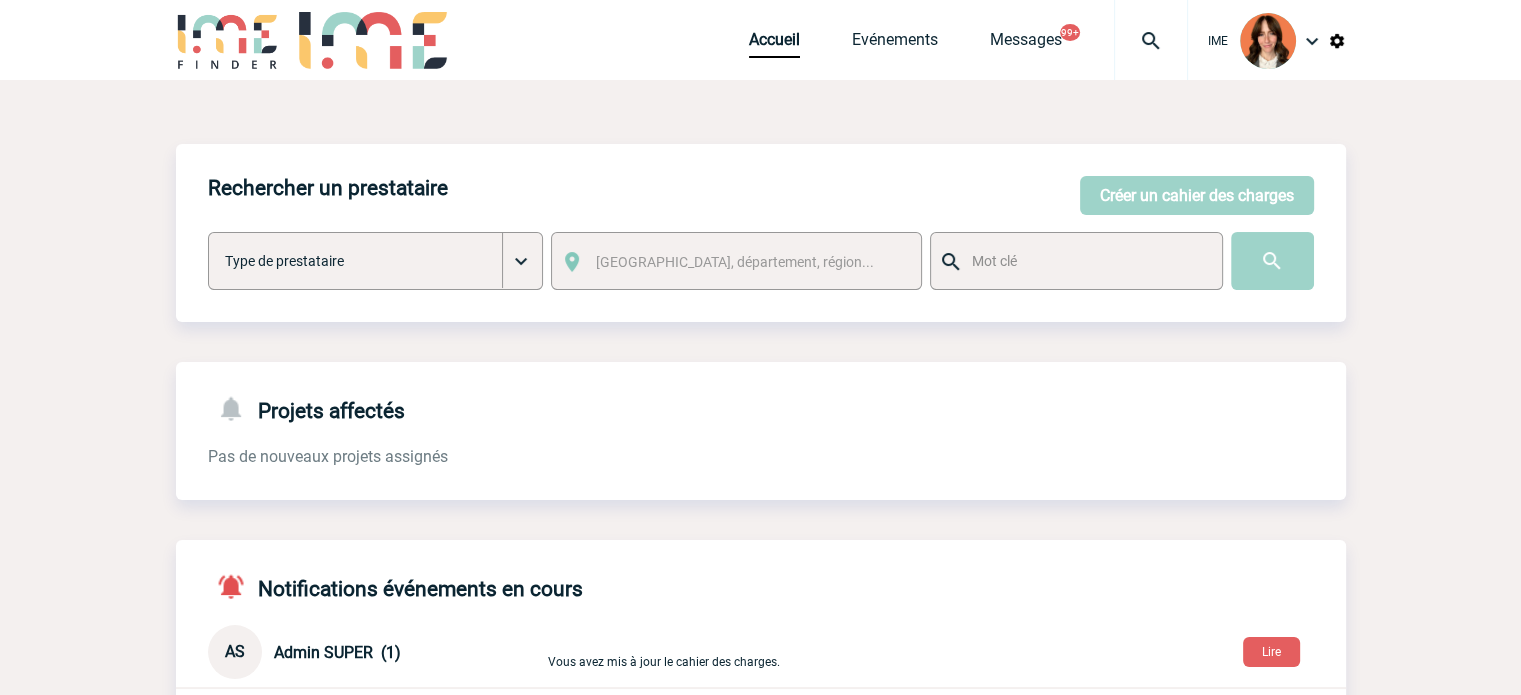 click at bounding box center (1151, 40) 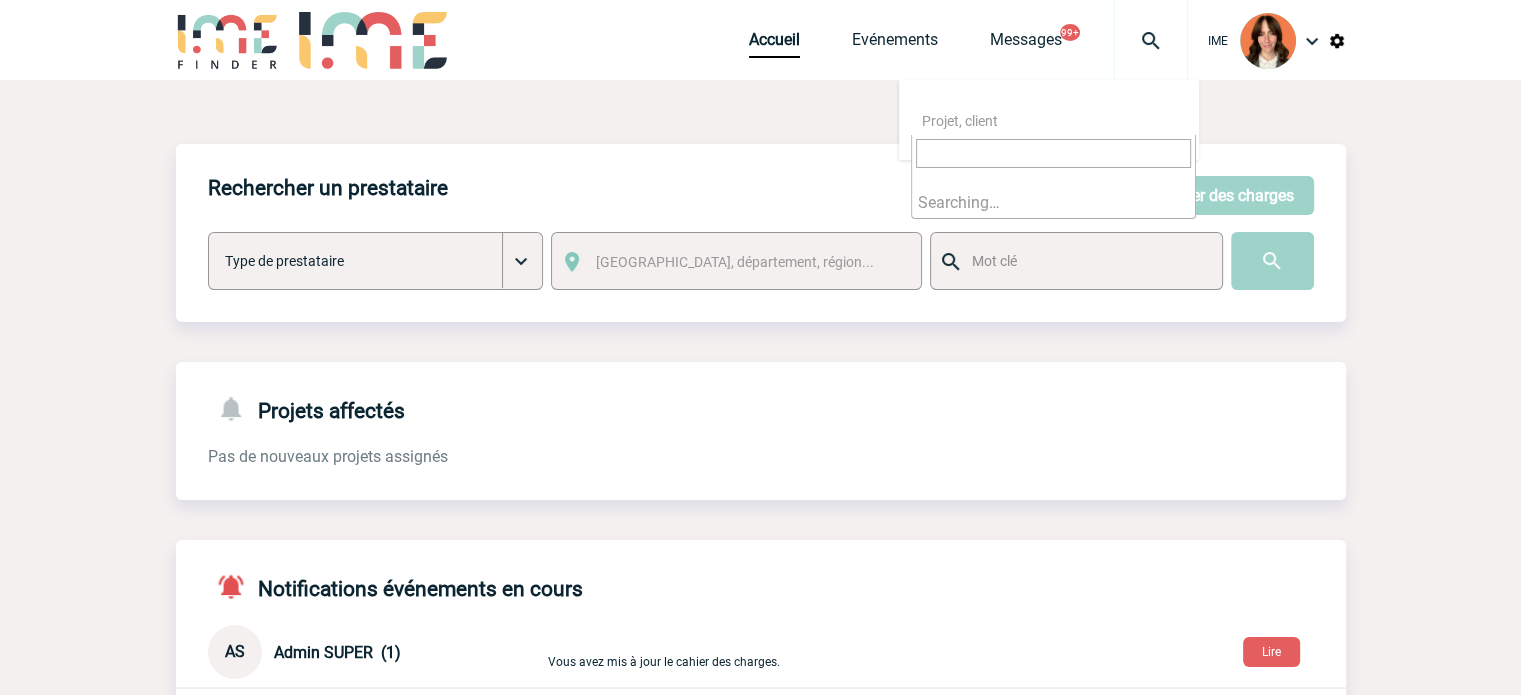 click on "Projet, client" at bounding box center (1056, 121) 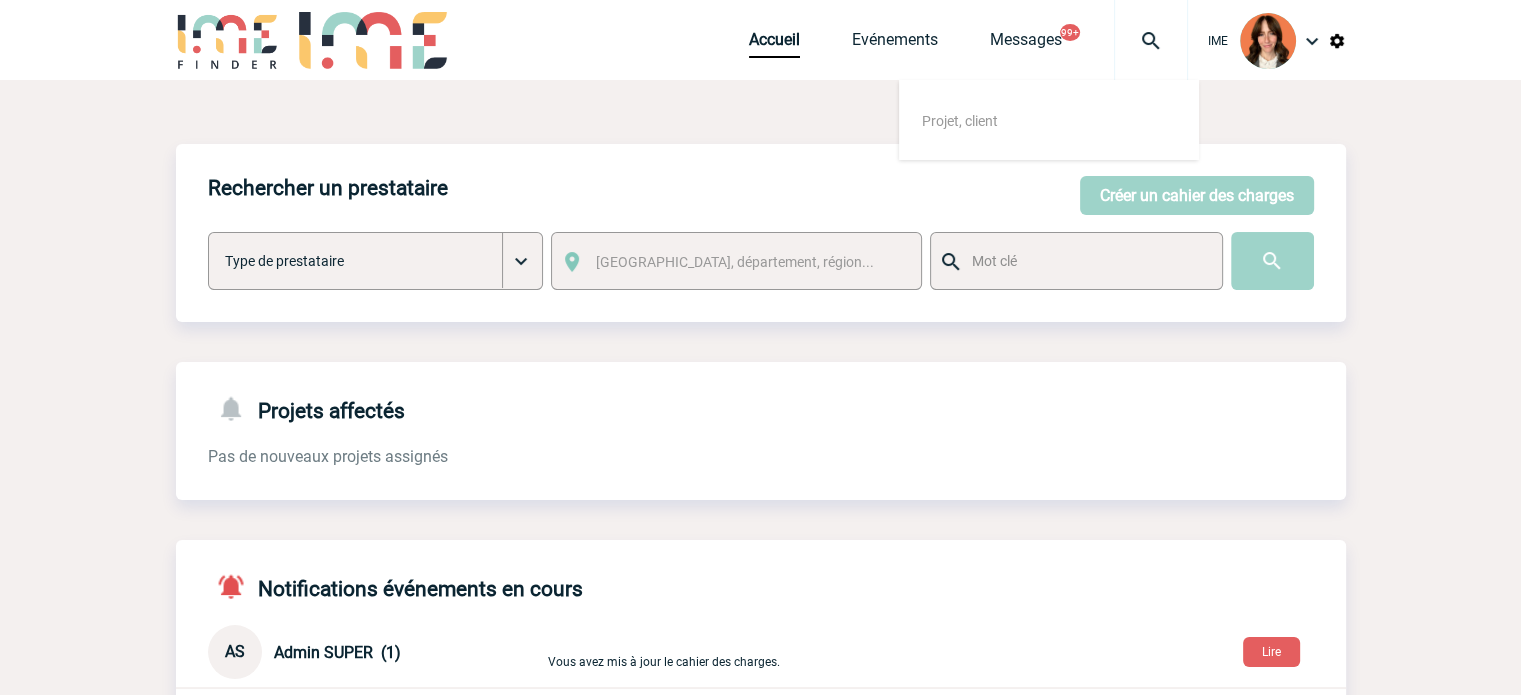 click on "Projet, client" at bounding box center [1056, 121] 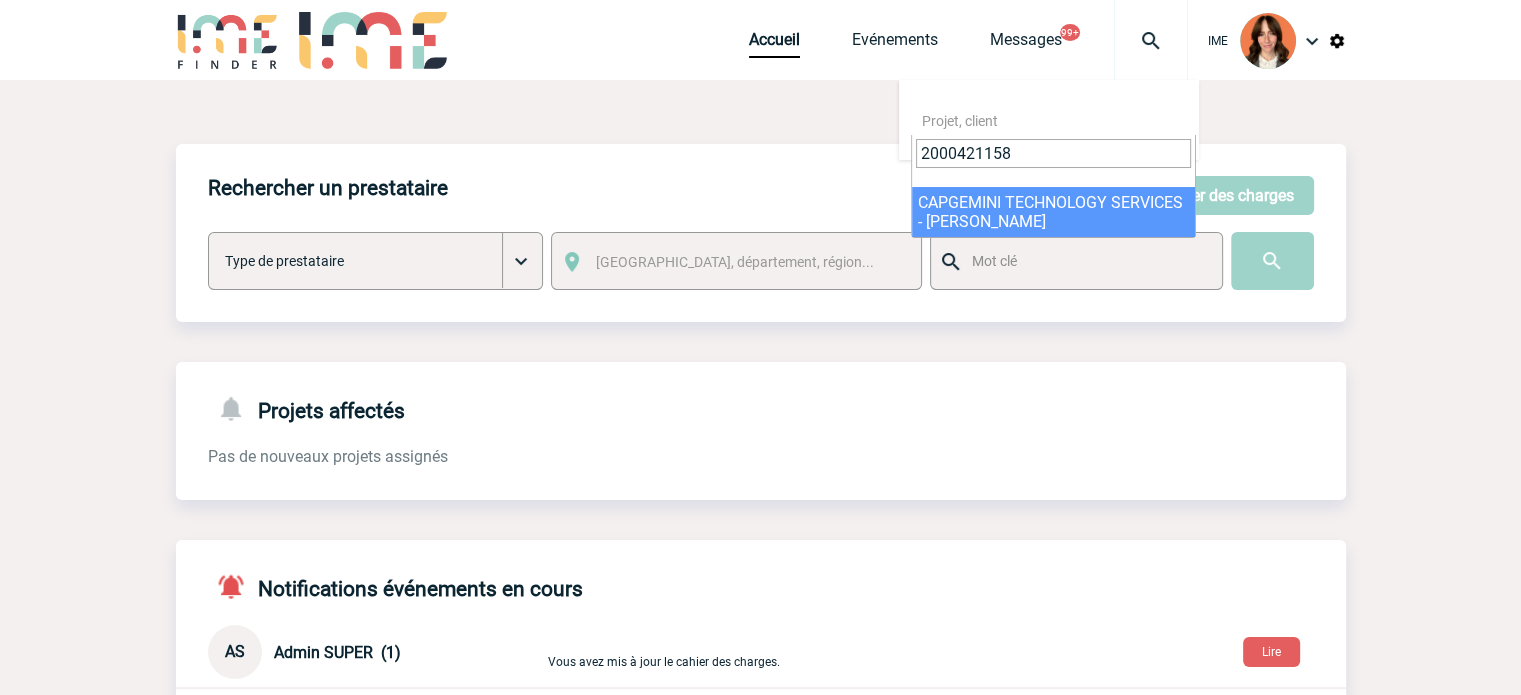 type on "2000421158" 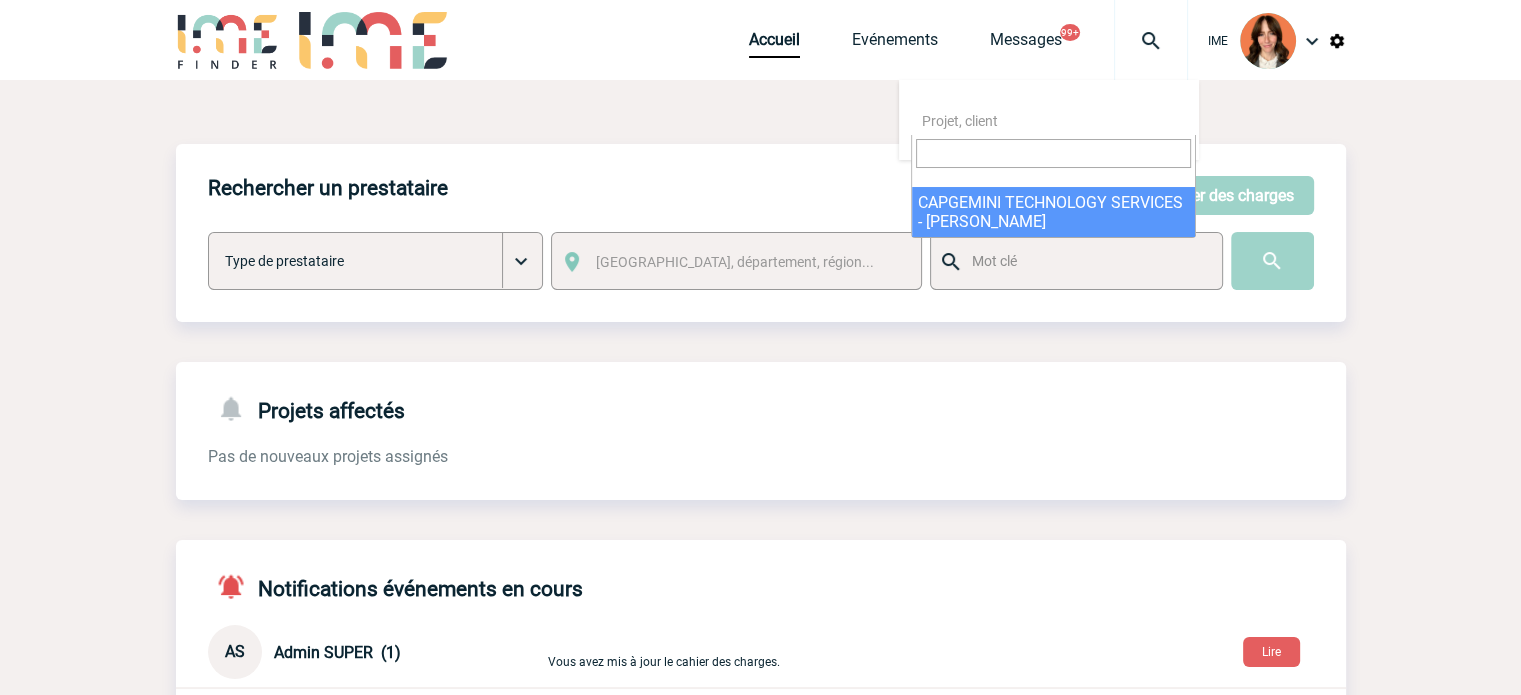 select on "20659" 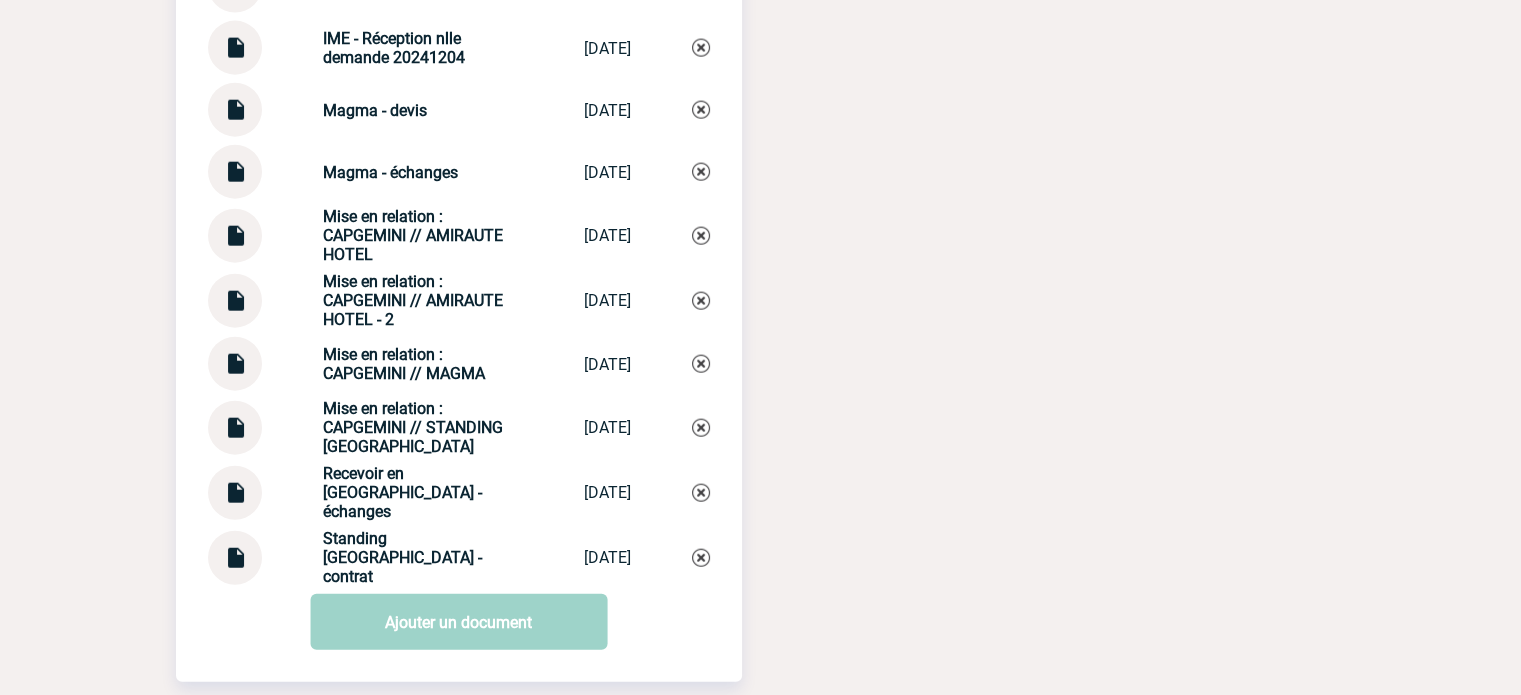 scroll, scrollTop: 4700, scrollLeft: 0, axis: vertical 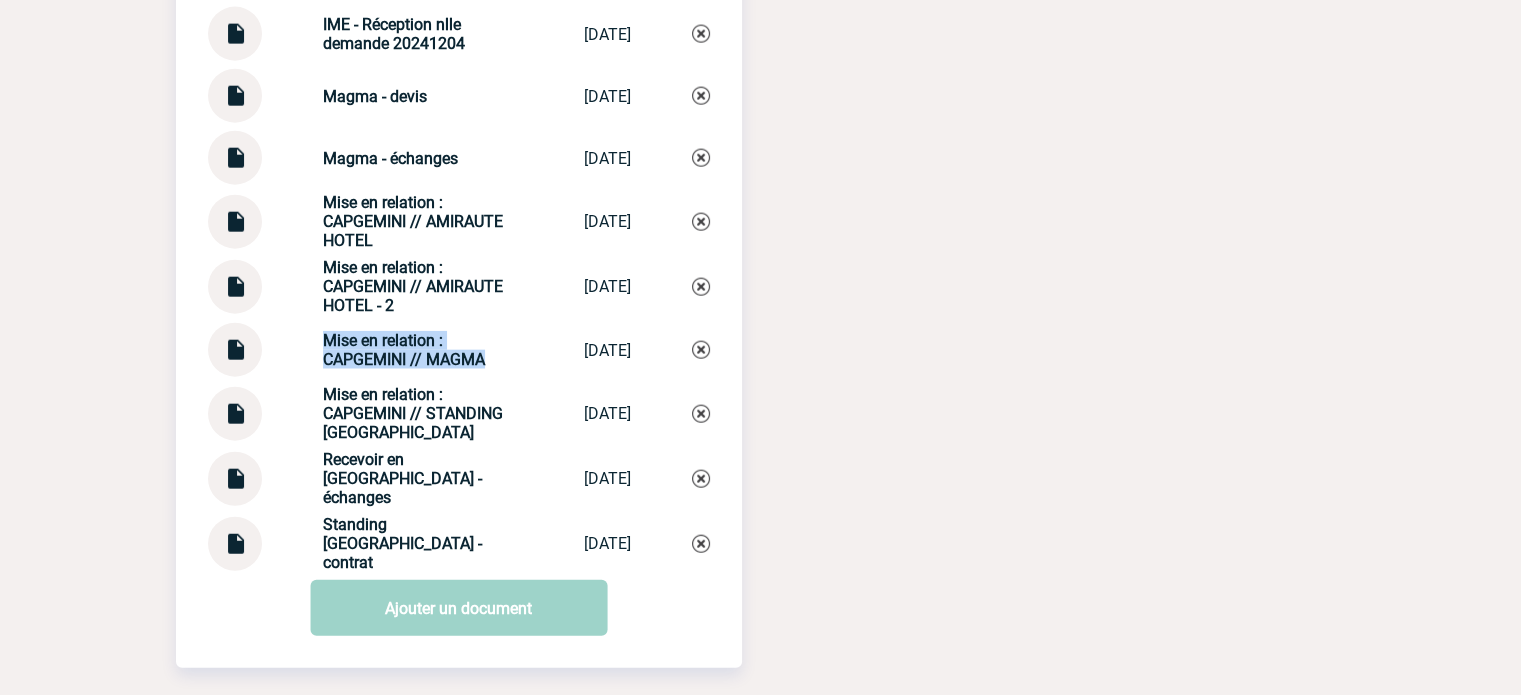 drag, startPoint x: 312, startPoint y: 324, endPoint x: 483, endPoint y: 348, distance: 172.676 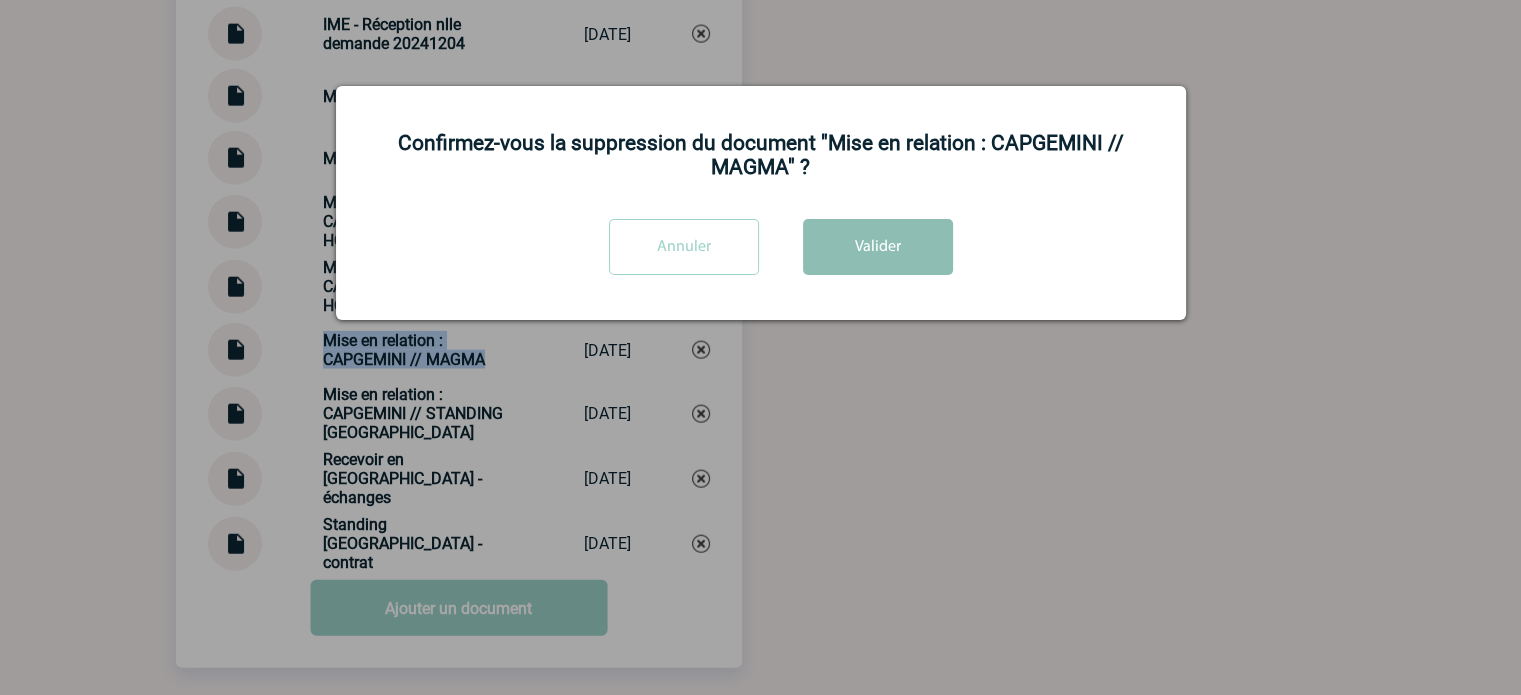 click on "Valider" at bounding box center [878, 247] 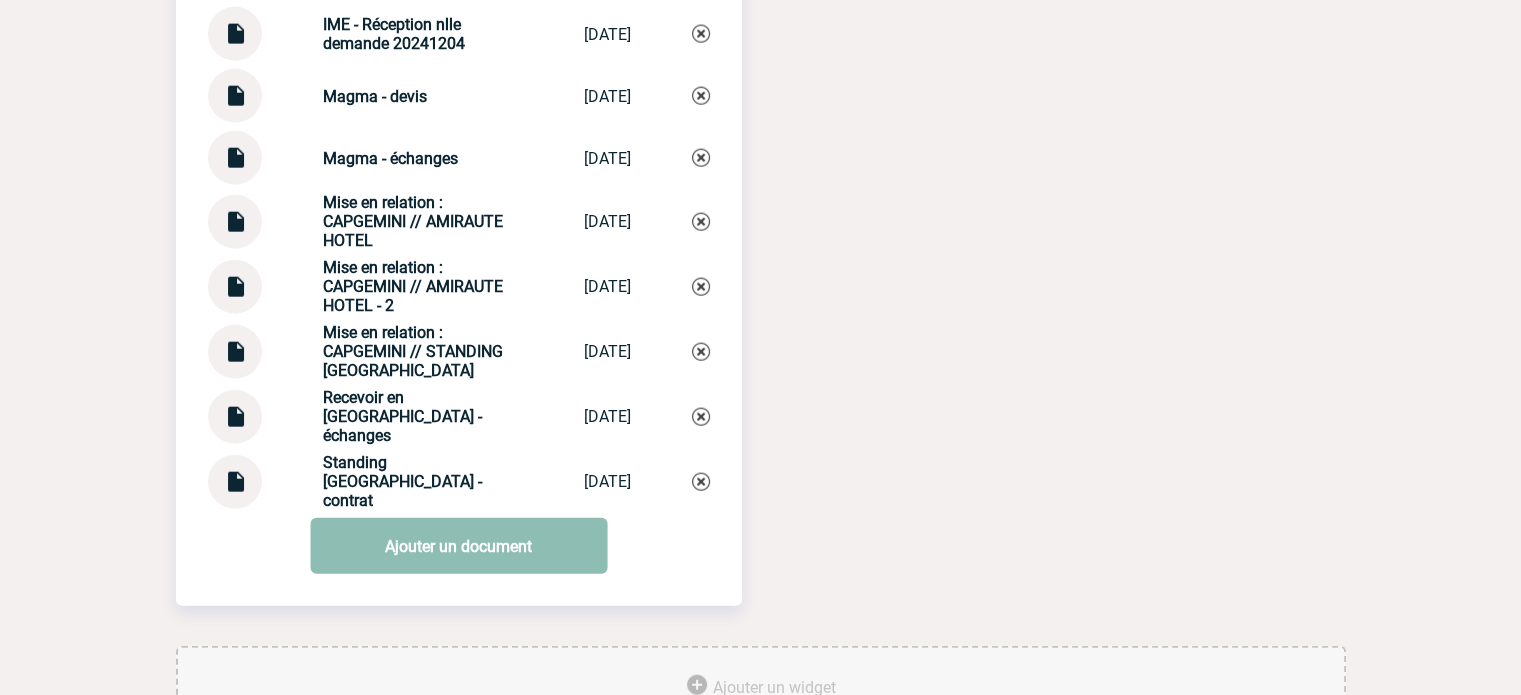 click on "Ajouter un document" at bounding box center [458, 546] 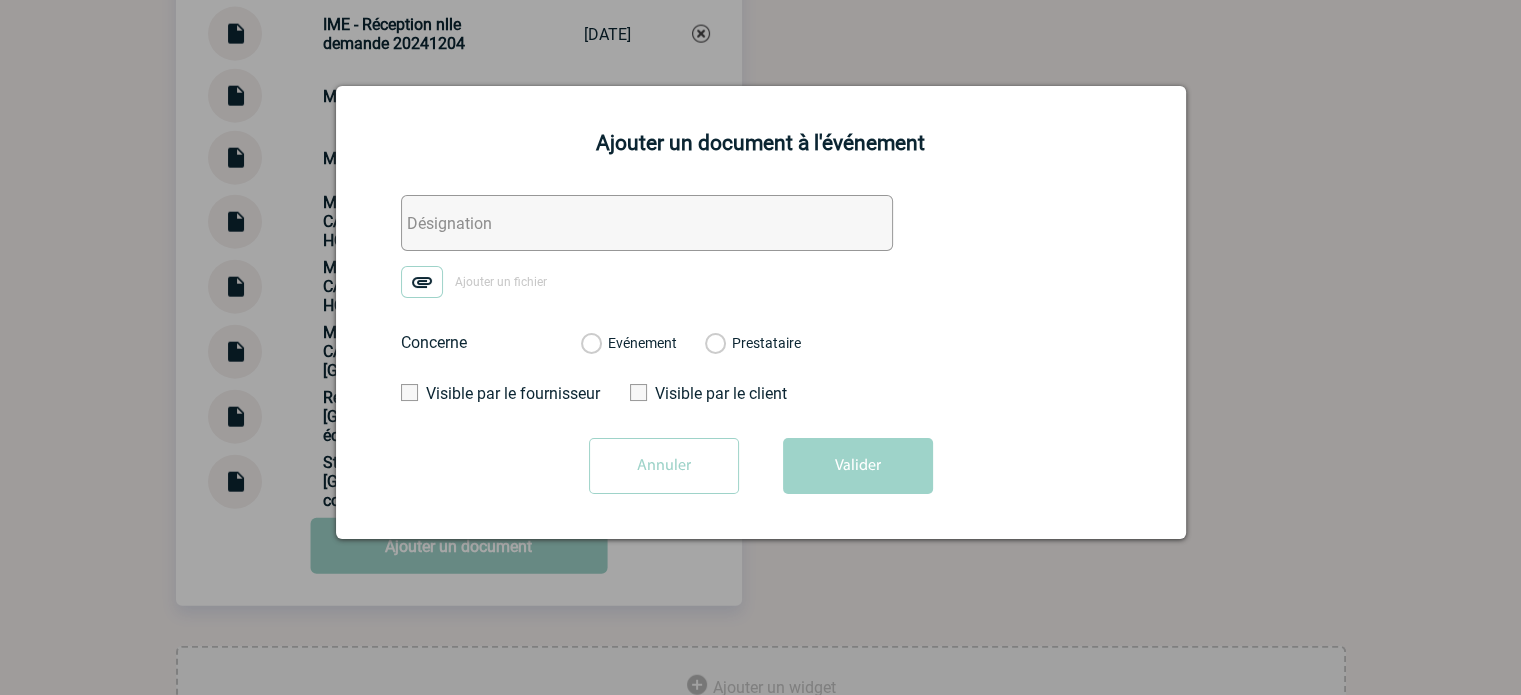 click at bounding box center (647, 223) 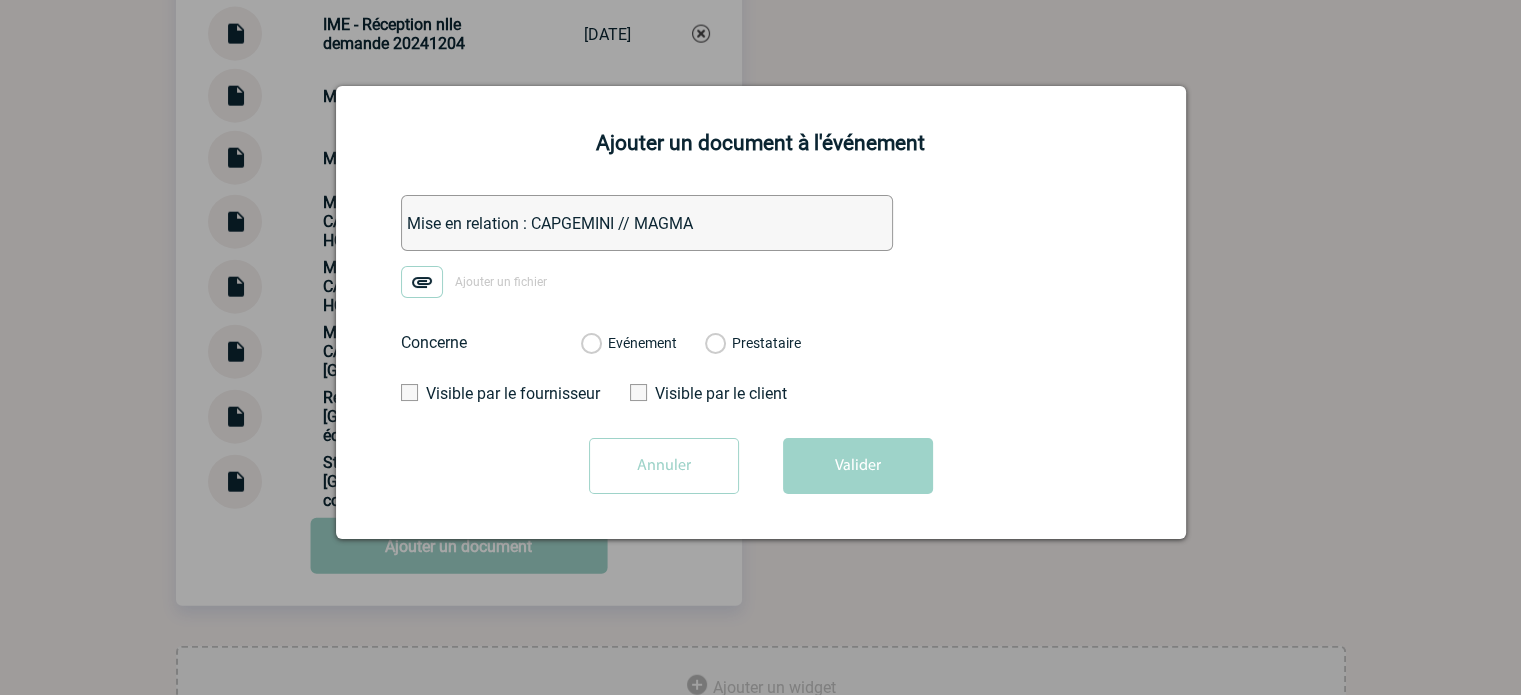 type on "Mise en relation : CAPGEMINI // MAGMA" 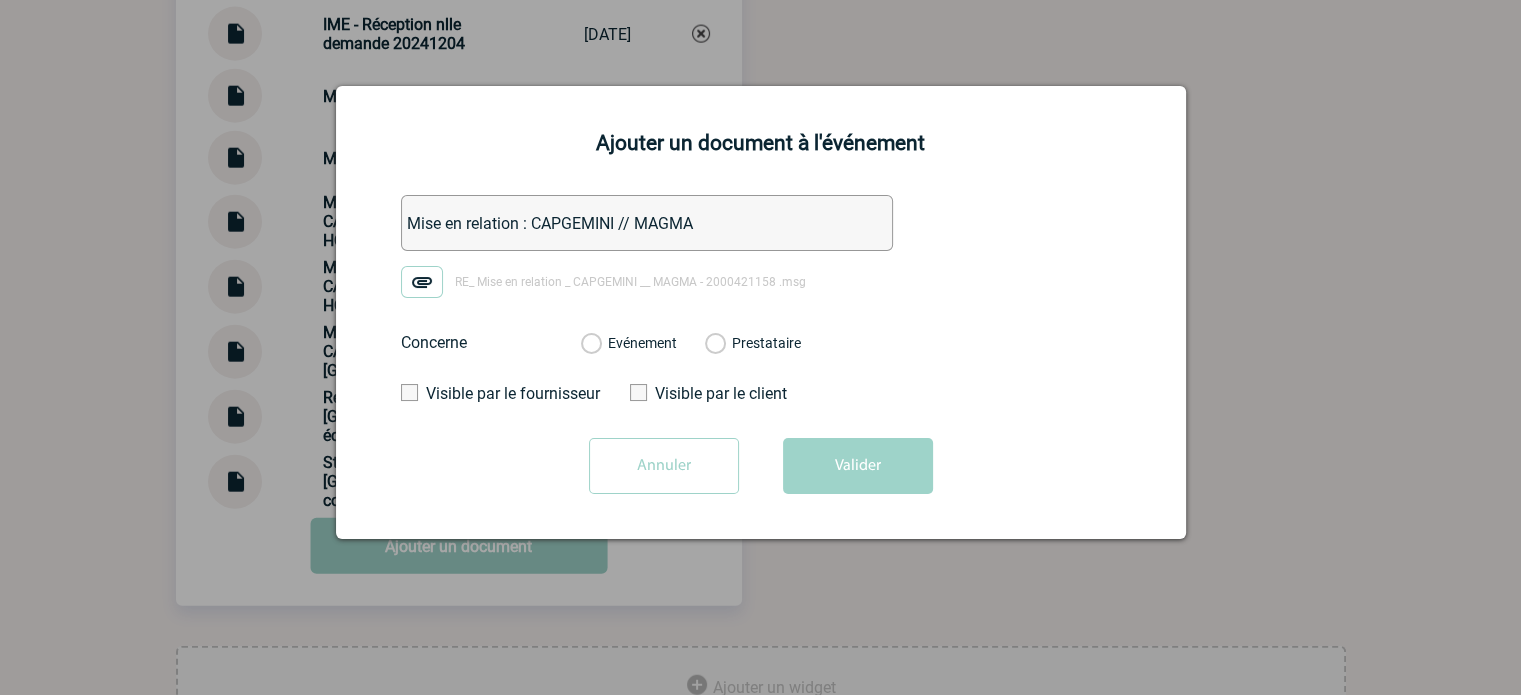 click on "Evénement
Prestataire
2100069180 - Amirauté Hôtel Deauville" at bounding box center (691, 343) 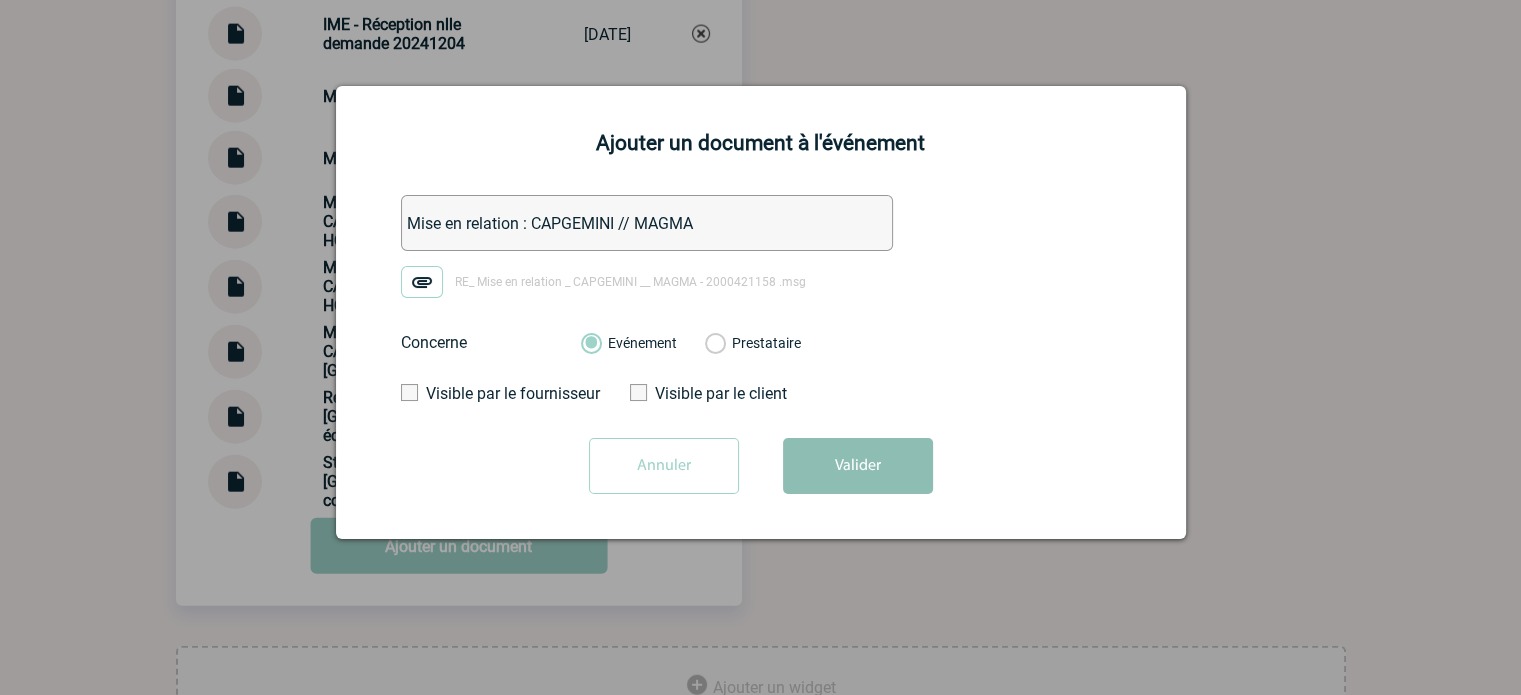 click on "Valider" at bounding box center [858, 466] 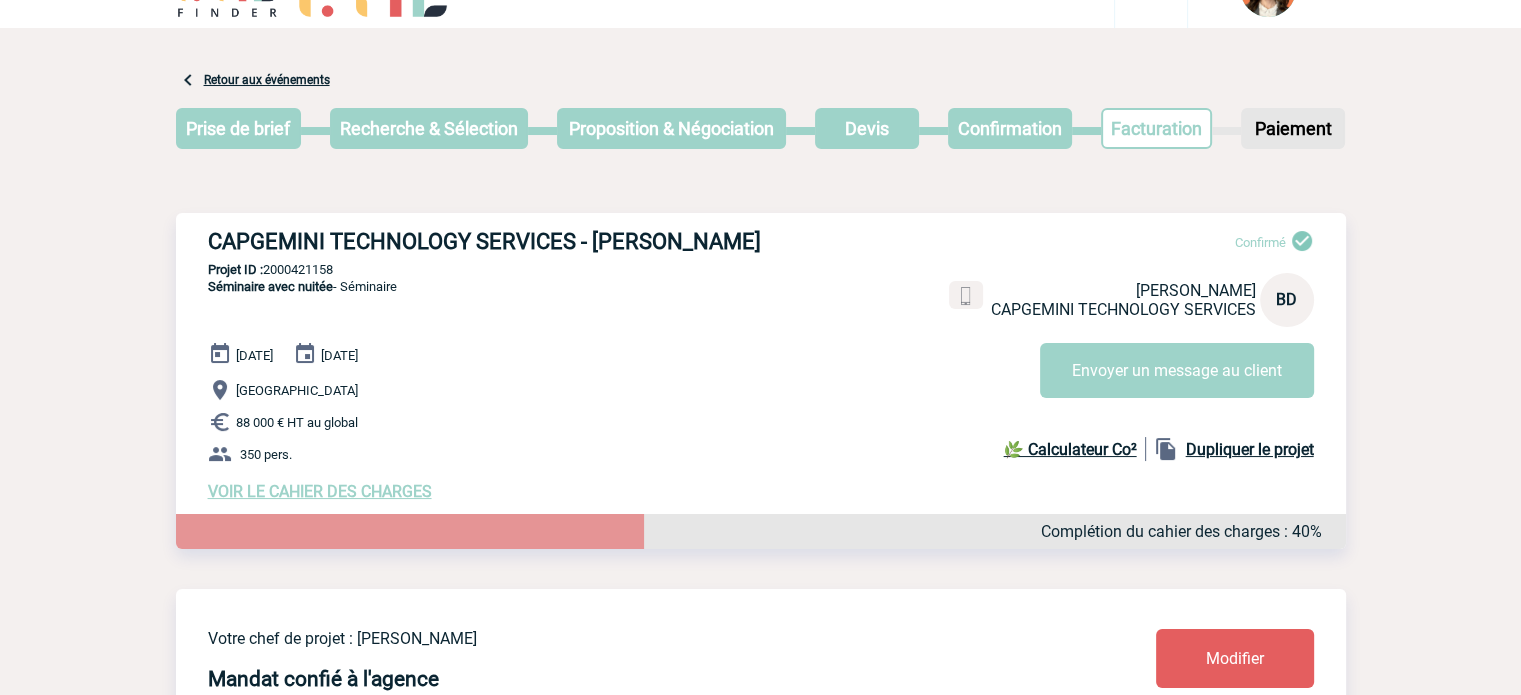 scroll, scrollTop: 0, scrollLeft: 0, axis: both 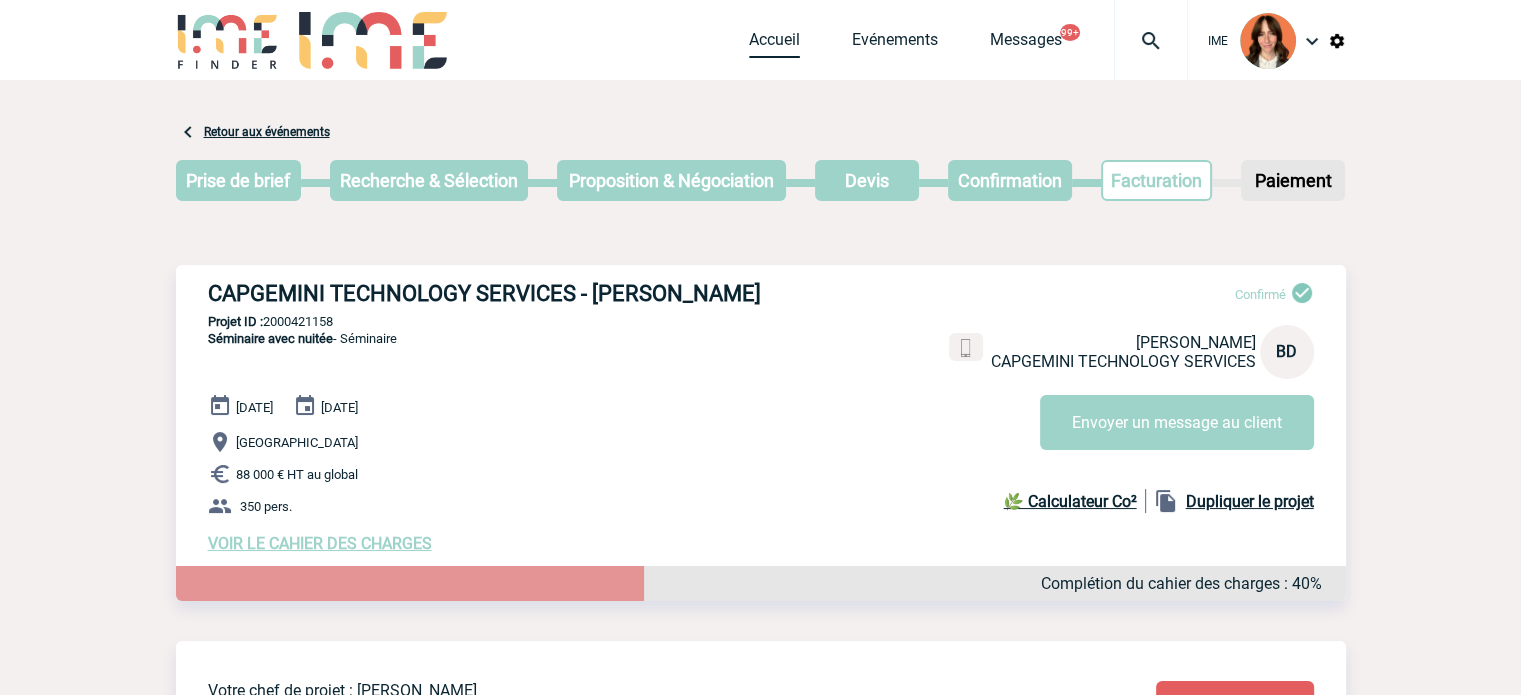 click on "Accueil" at bounding box center (774, 44) 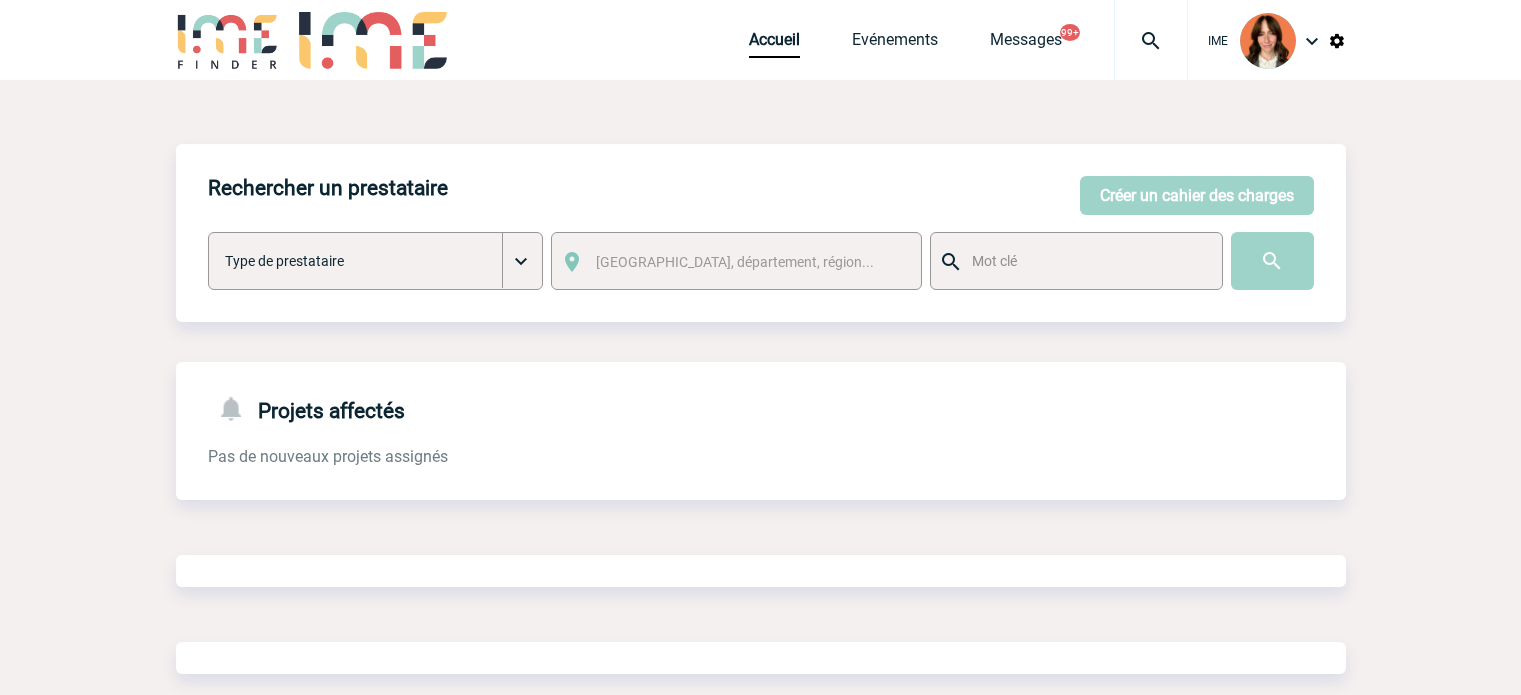 scroll, scrollTop: 0, scrollLeft: 0, axis: both 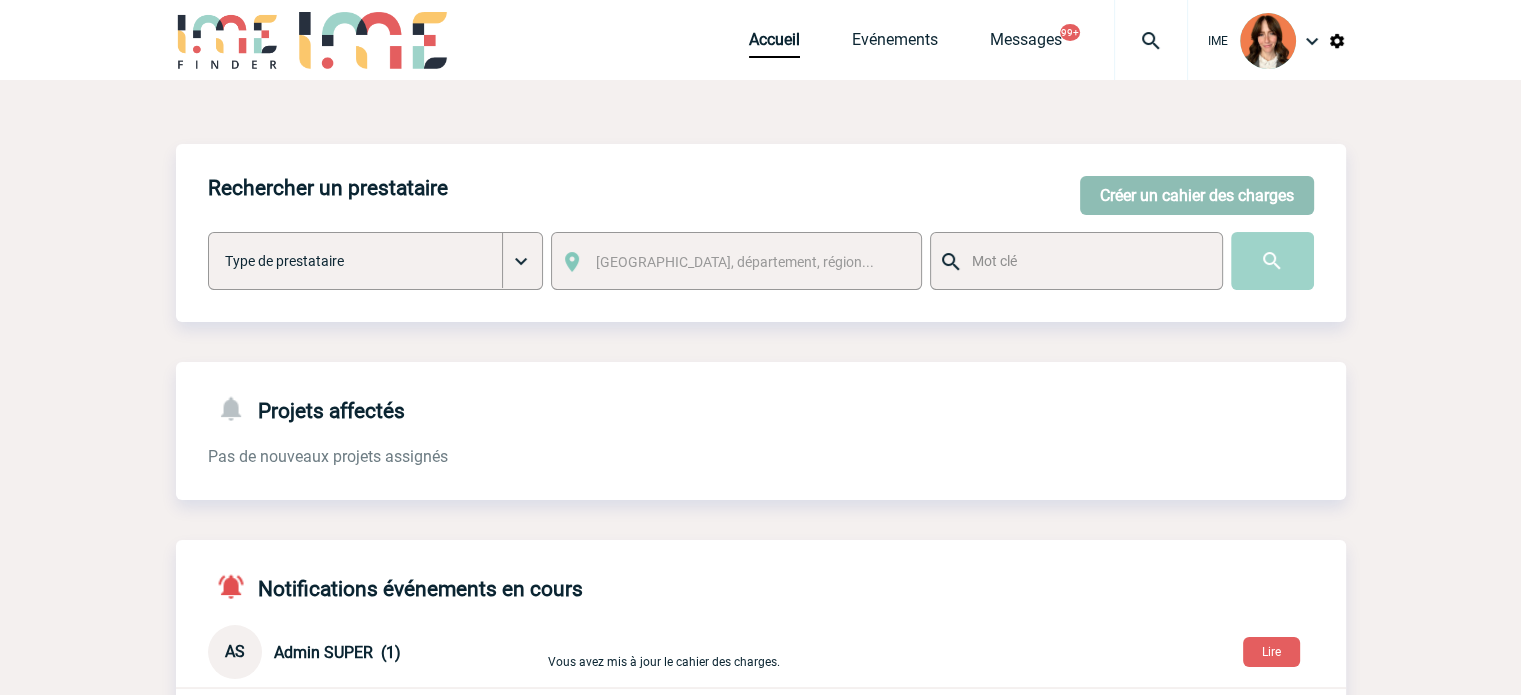 click on "Créer un cahier des charges" at bounding box center [1197, 195] 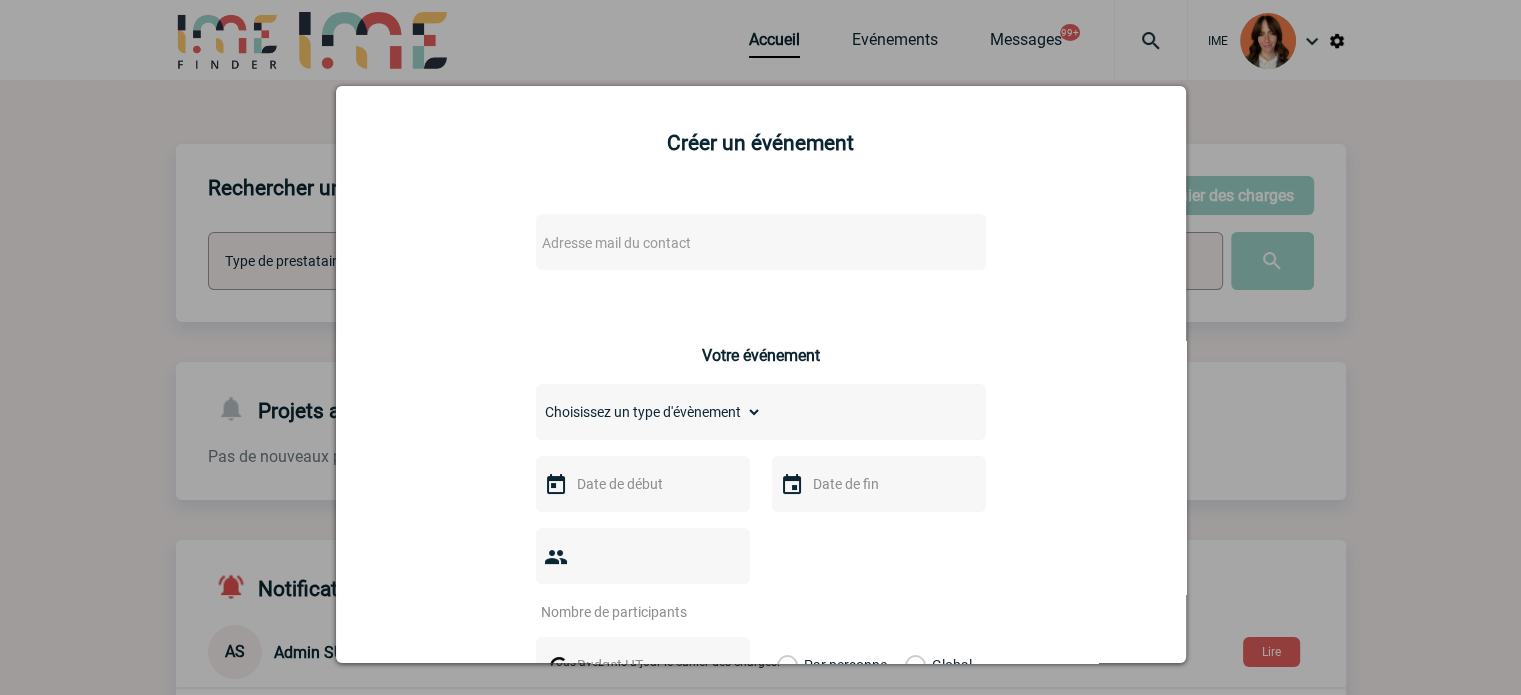 click on "Adresse mail du contact" at bounding box center (709, 243) 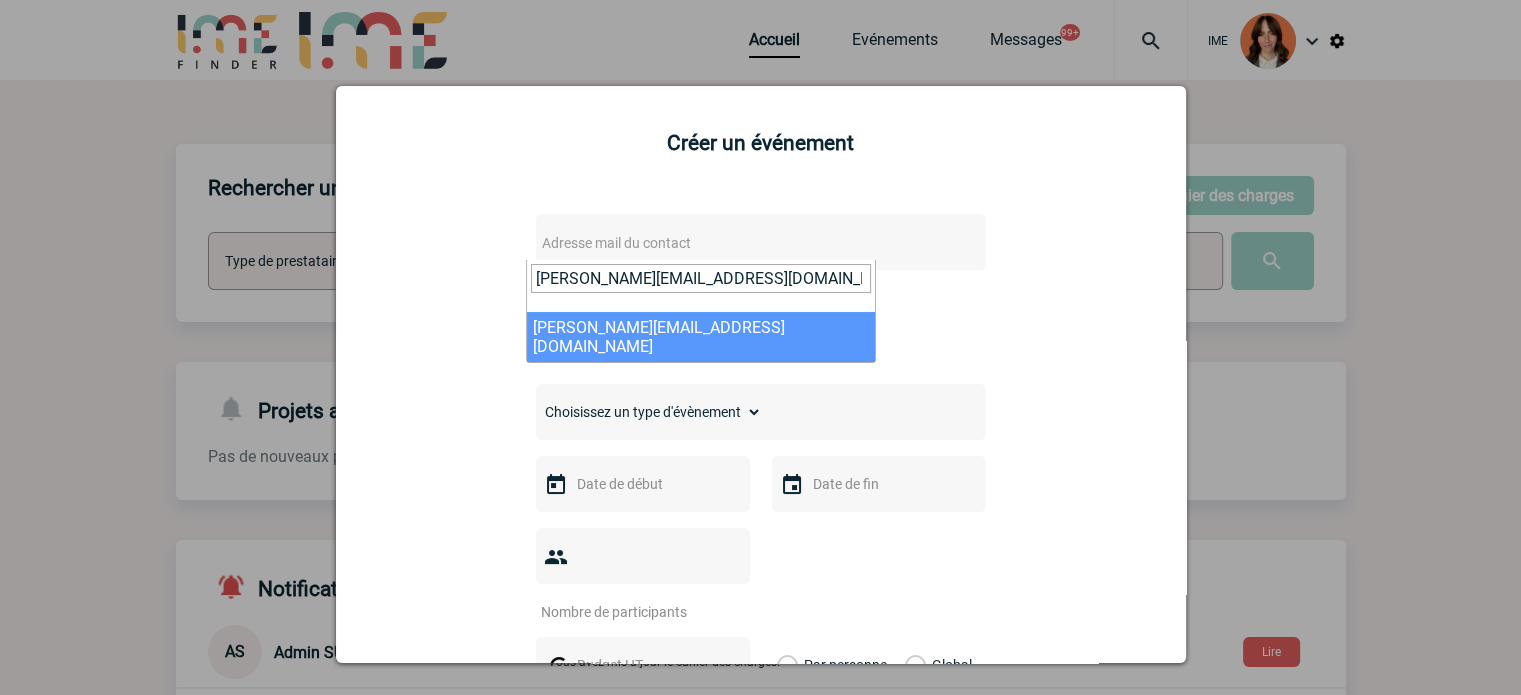 type on "C.DOMINGUES@cnr.tm.fr" 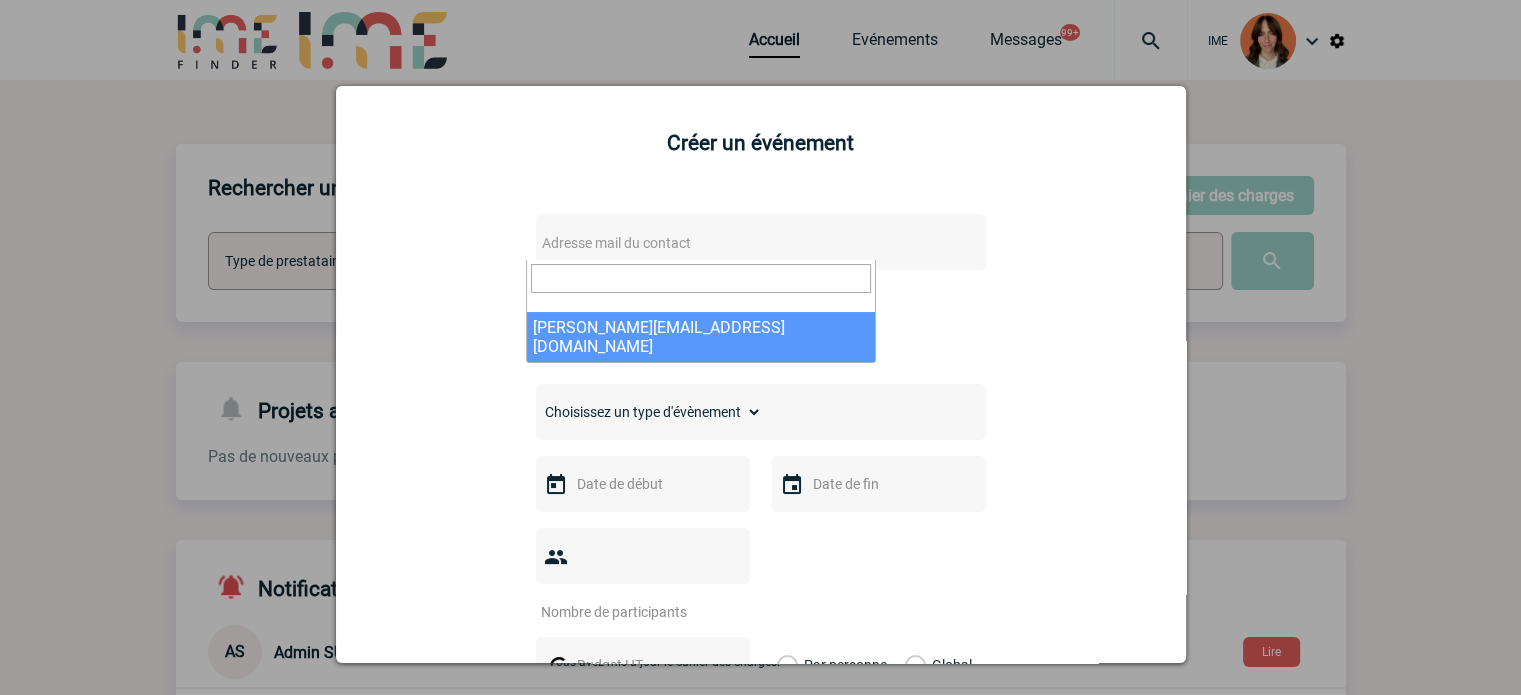 select on "128122" 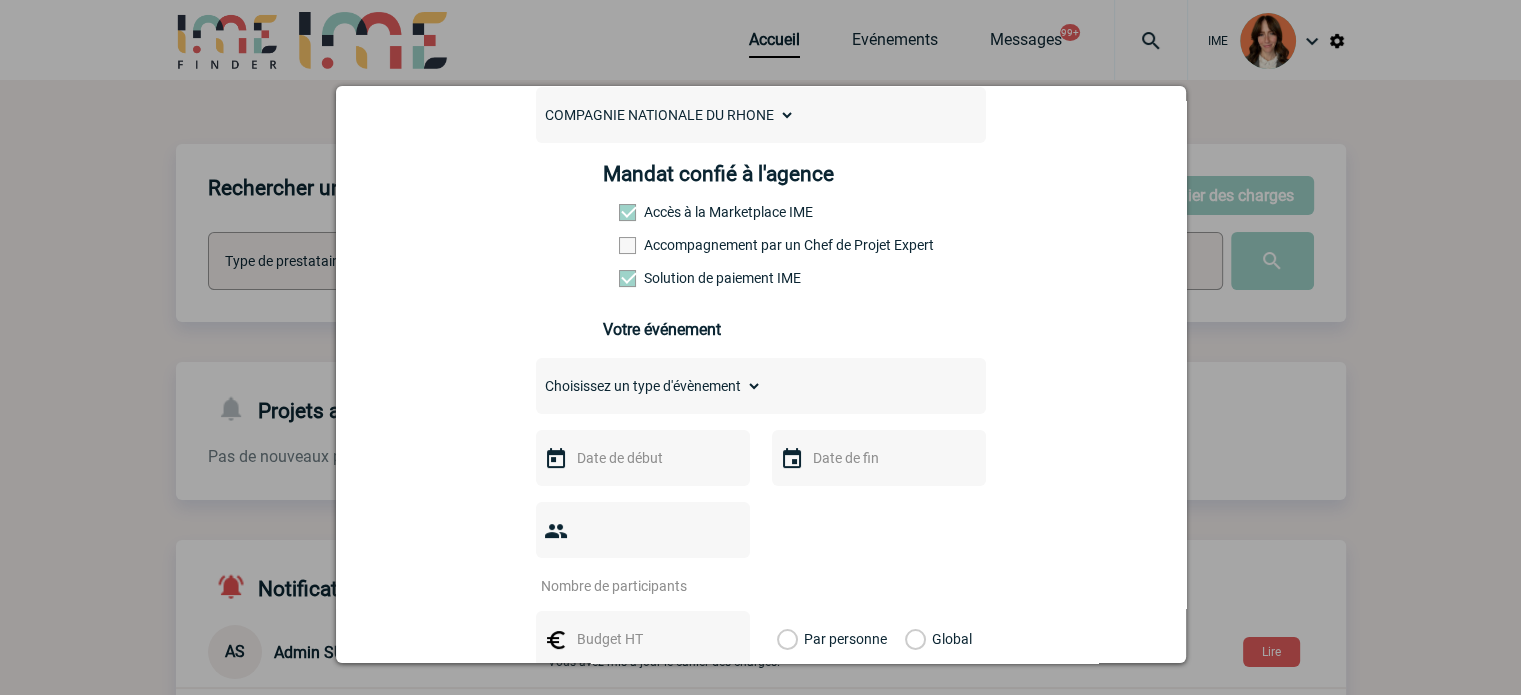 scroll, scrollTop: 300, scrollLeft: 0, axis: vertical 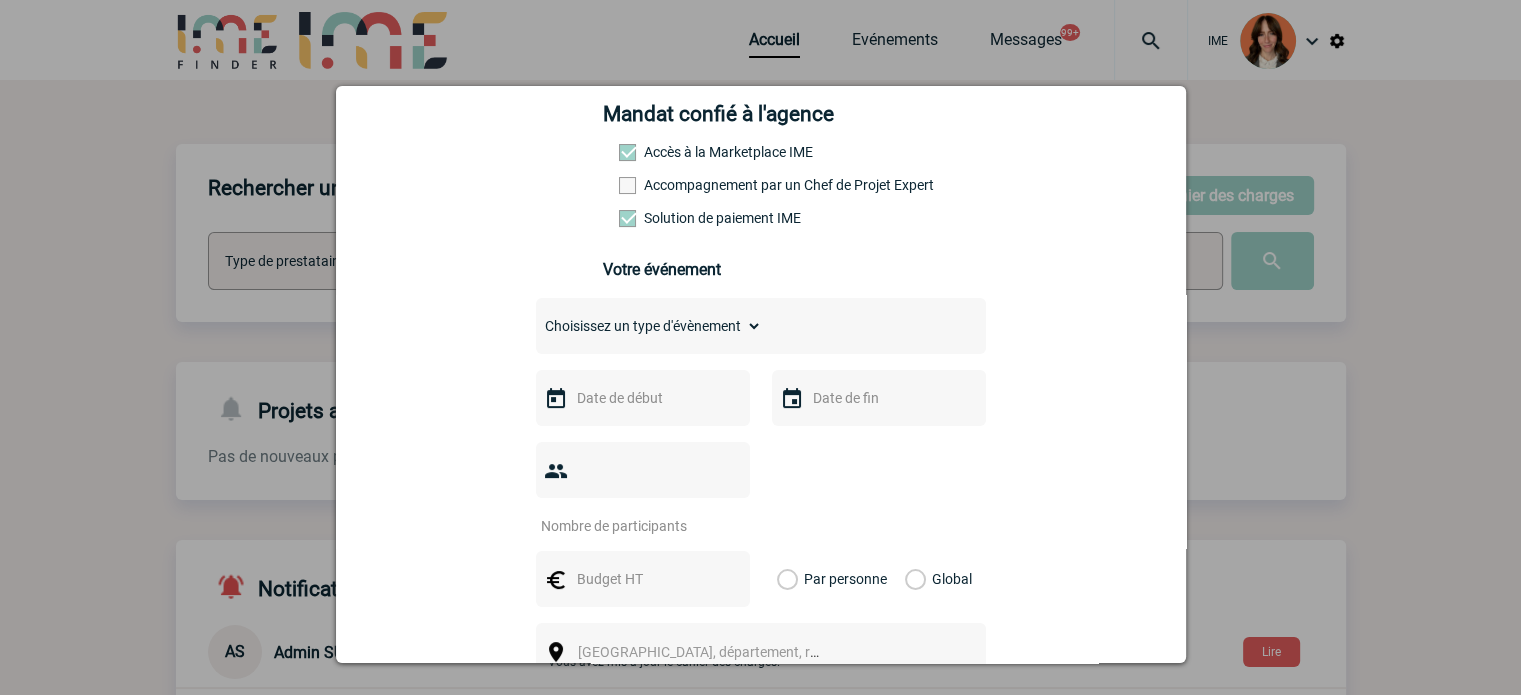 click on "Choisissez un type d'évènement
Séminaire avec nuitée Séminaire sans nuitée Repas de groupe Team Building & animation Prestation traiteur Divers" at bounding box center [649, 326] 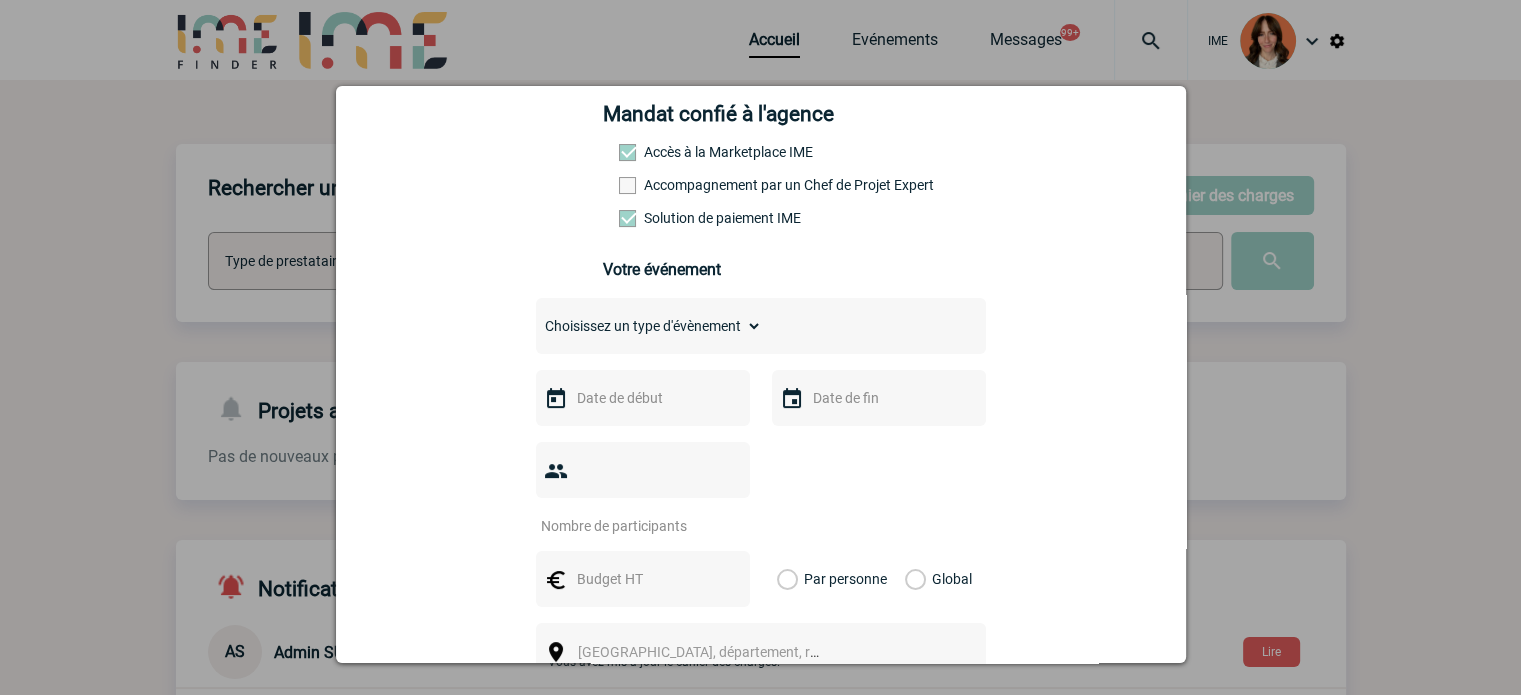 select on "2" 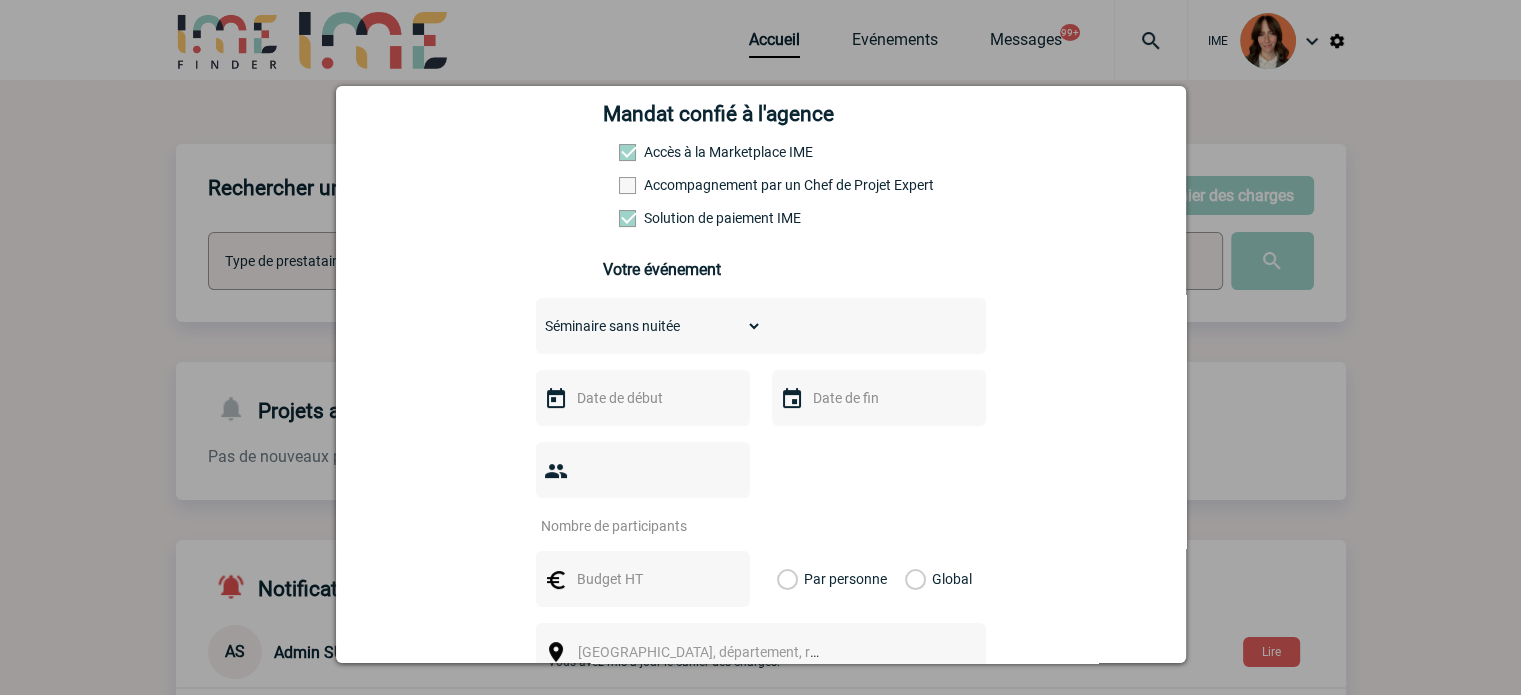 click on "Choisissez un type d'évènement
Séminaire avec nuitée Séminaire sans nuitée Repas de groupe Team Building & animation Prestation traiteur Divers" at bounding box center (649, 326) 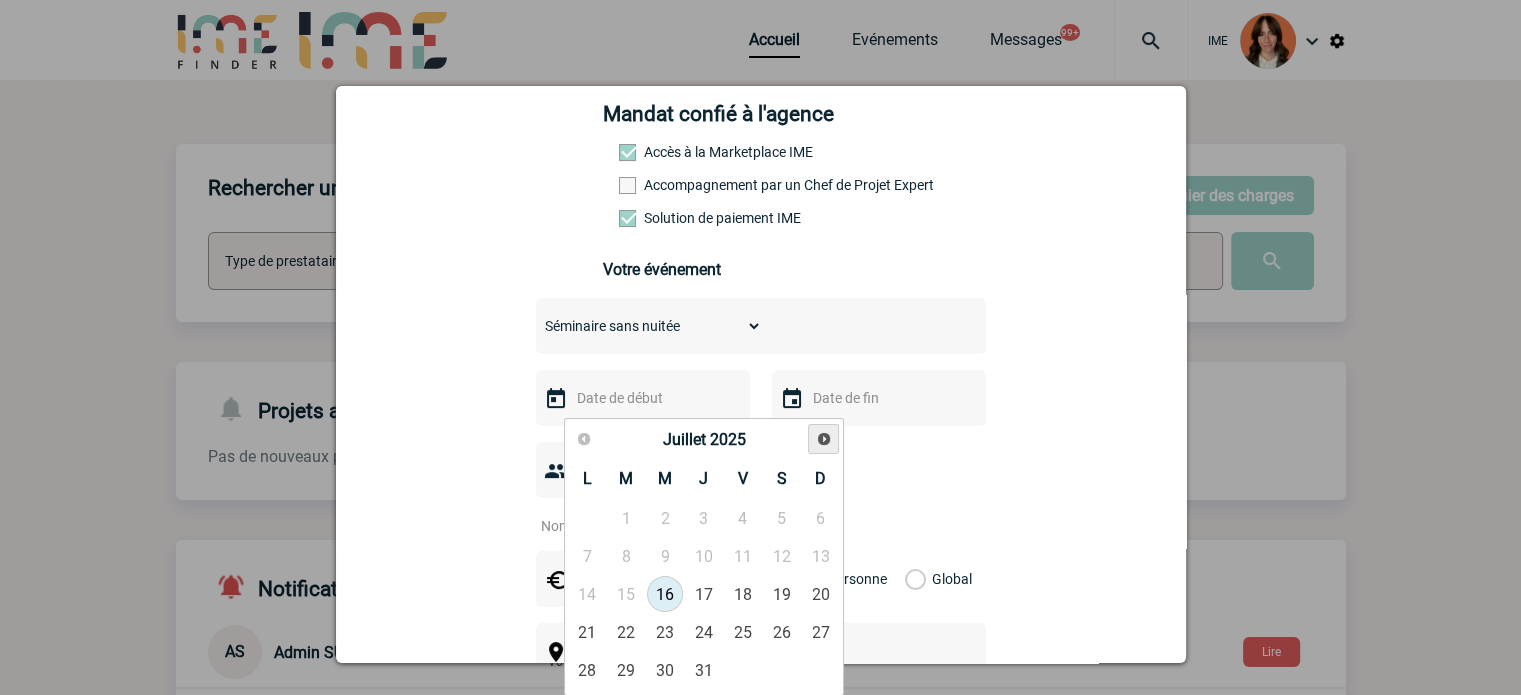 click on "Suivant" at bounding box center (824, 439) 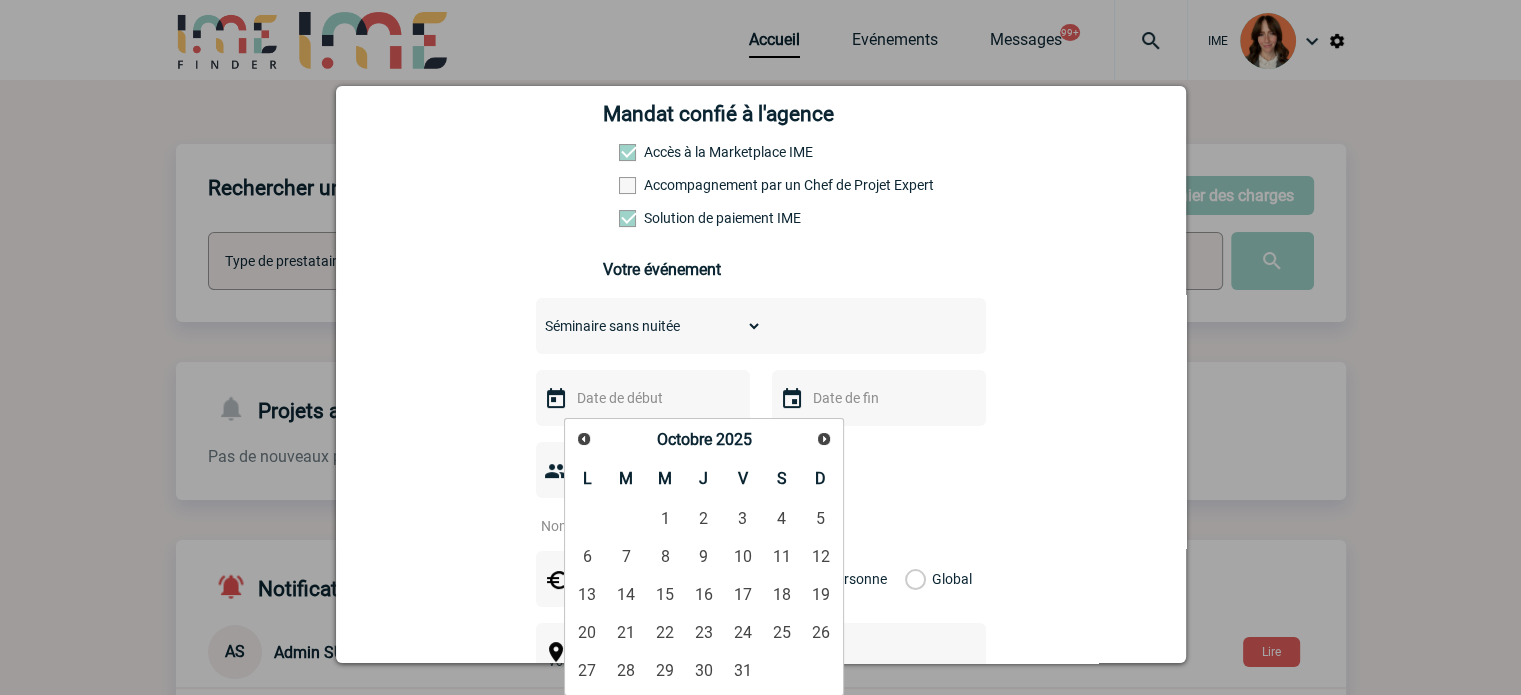 click on "Précédent" at bounding box center [584, 439] 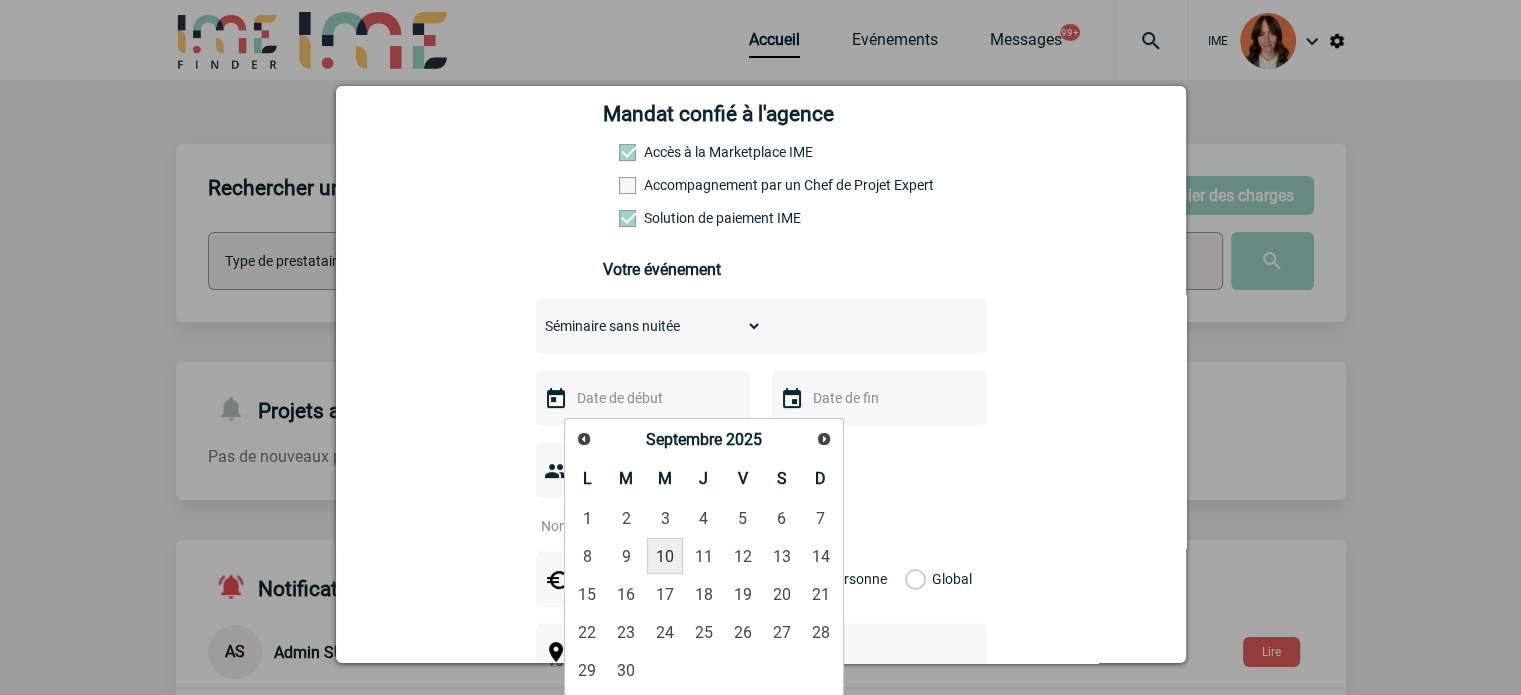 click on "10" at bounding box center (665, 556) 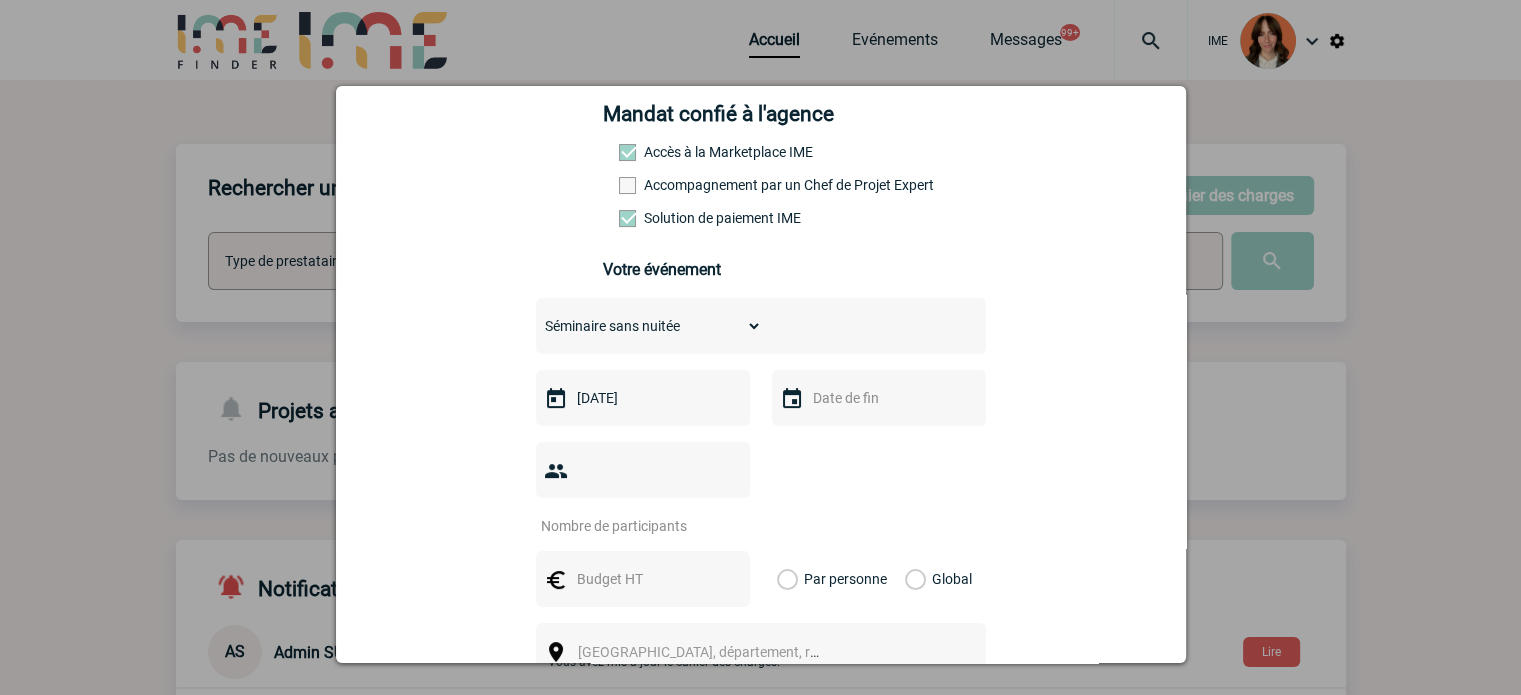 click at bounding box center [877, 398] 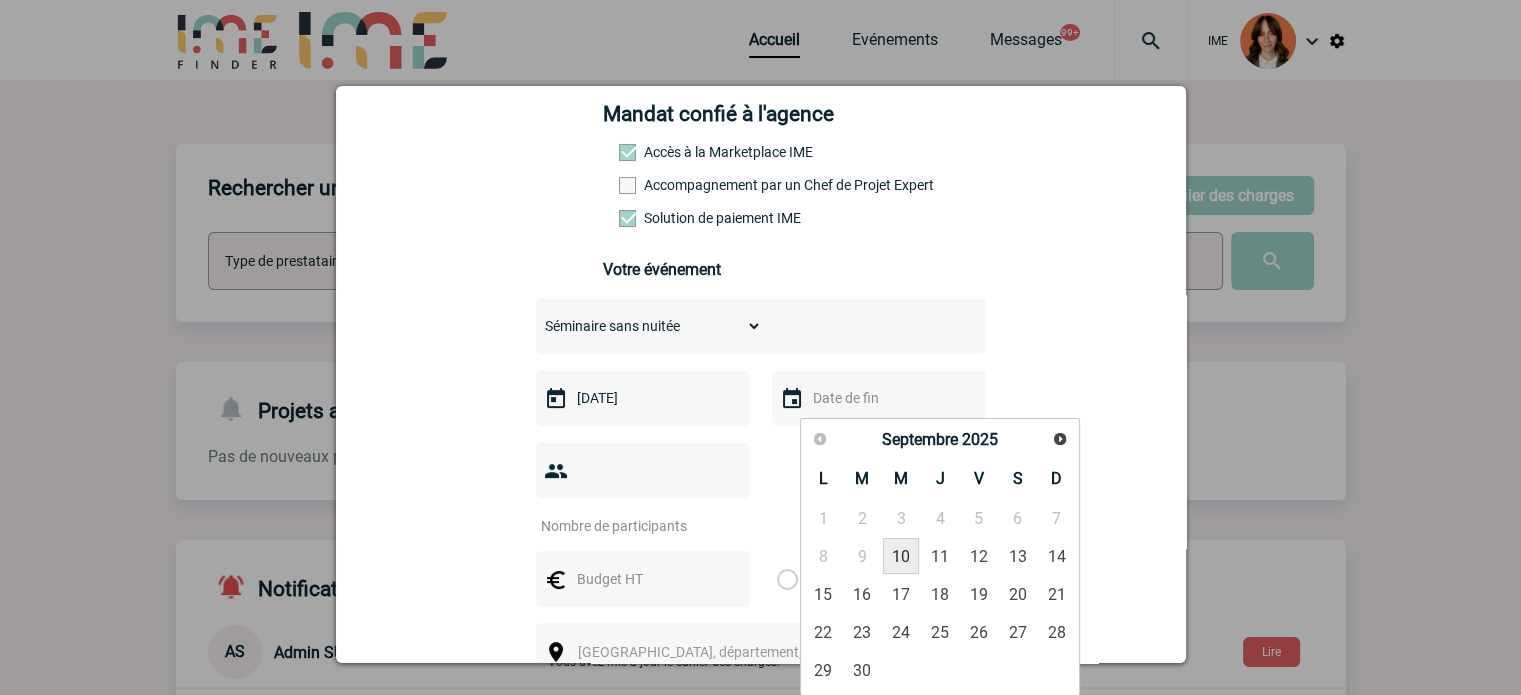 click on "10" at bounding box center (901, 556) 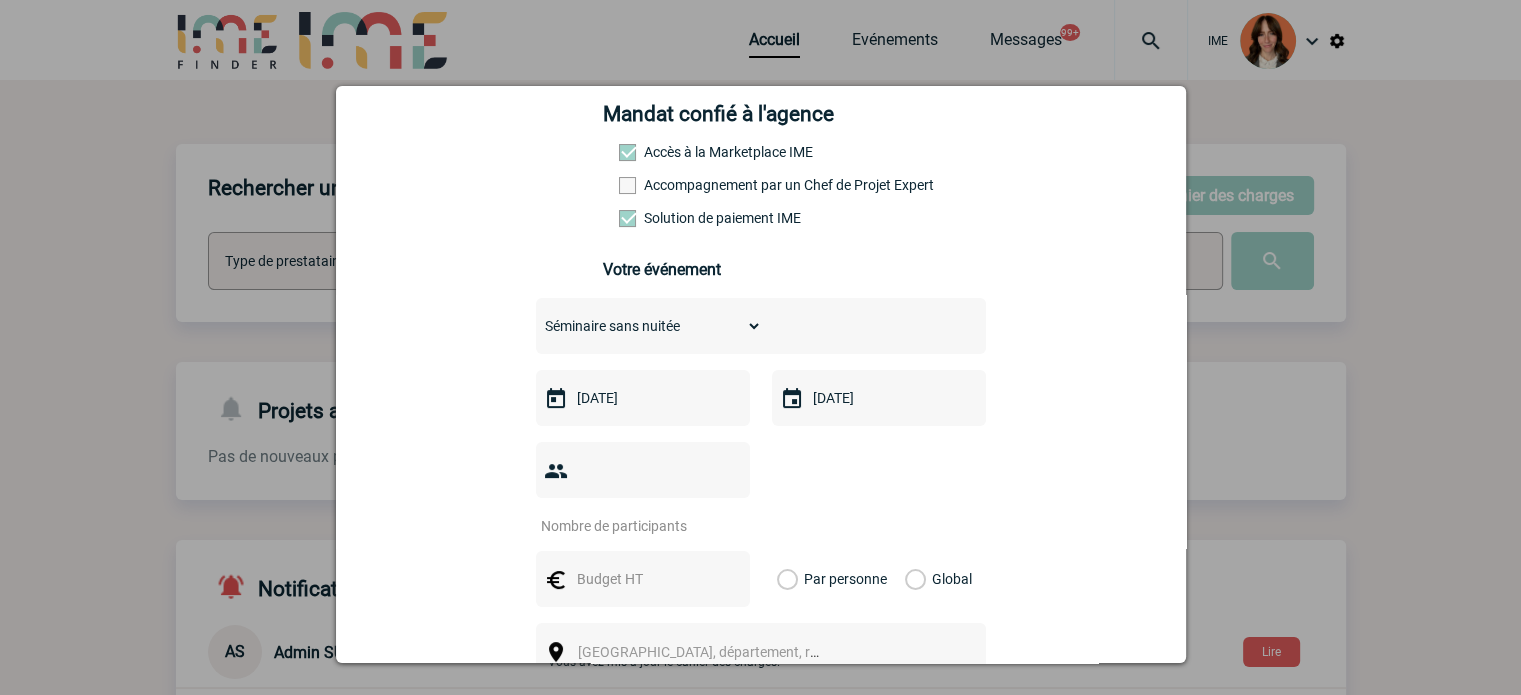click at bounding box center [630, 526] 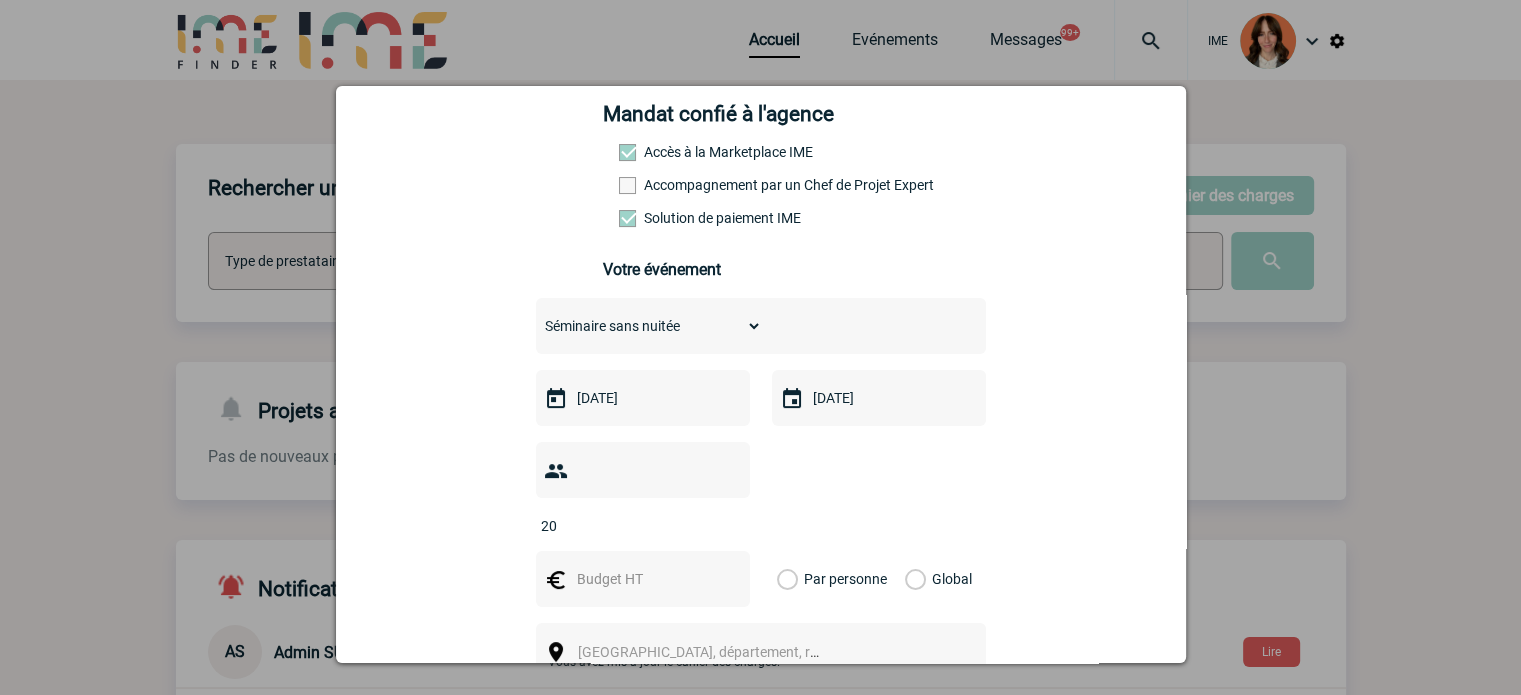 type on "20" 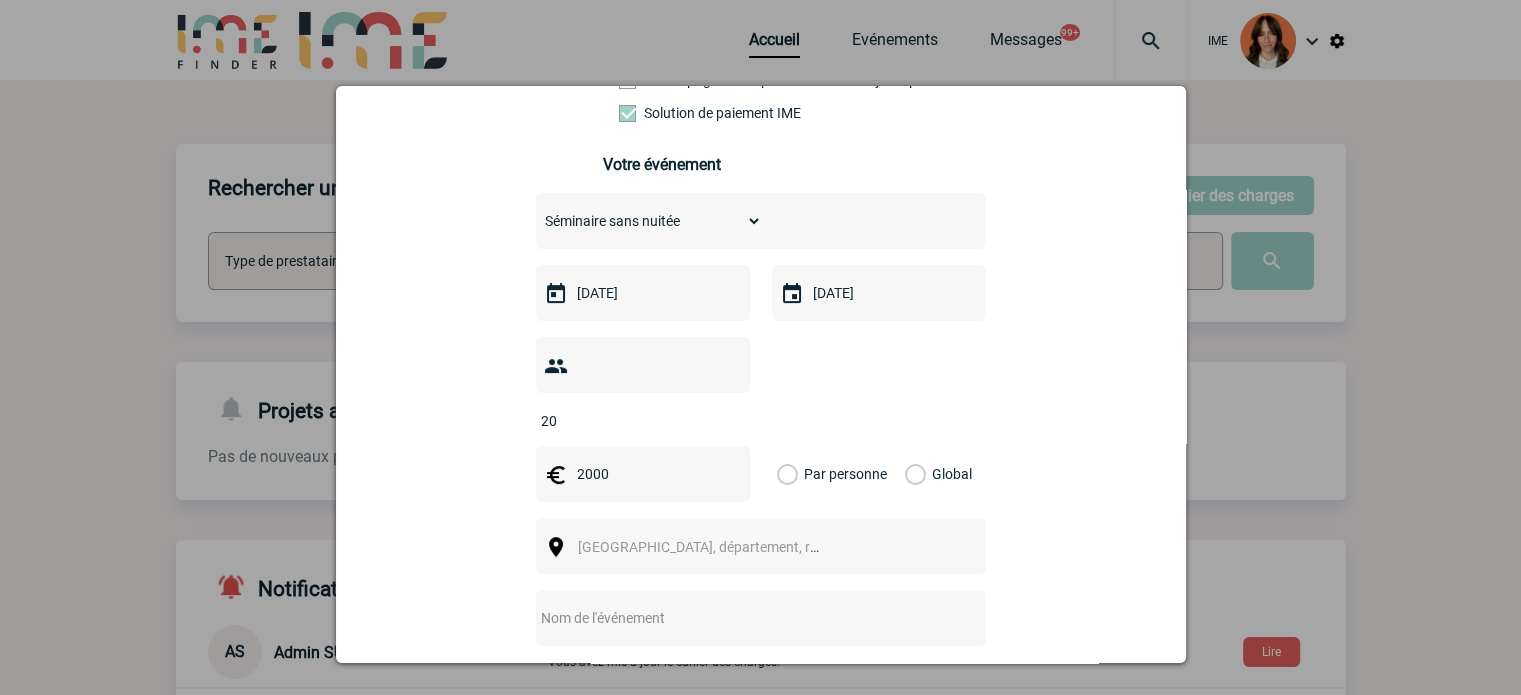 scroll, scrollTop: 500, scrollLeft: 0, axis: vertical 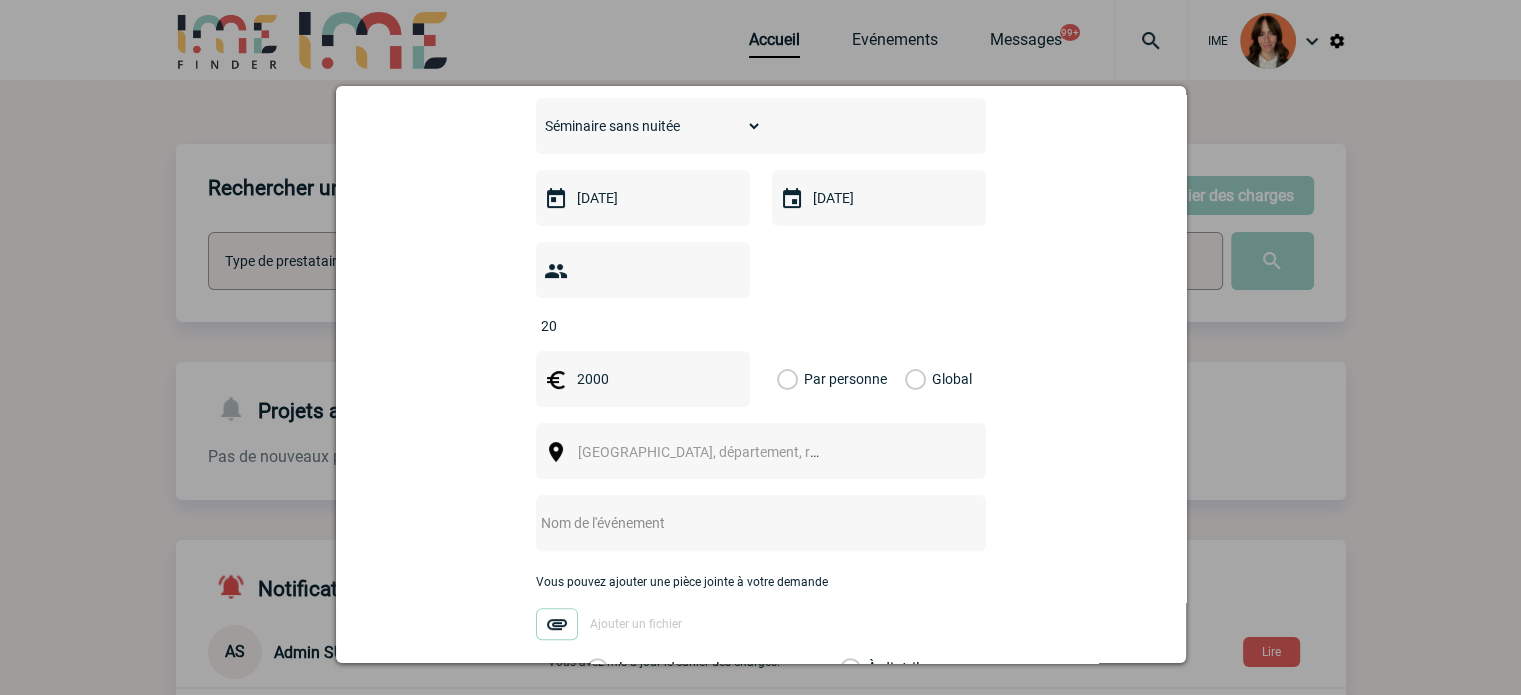type on "2000" 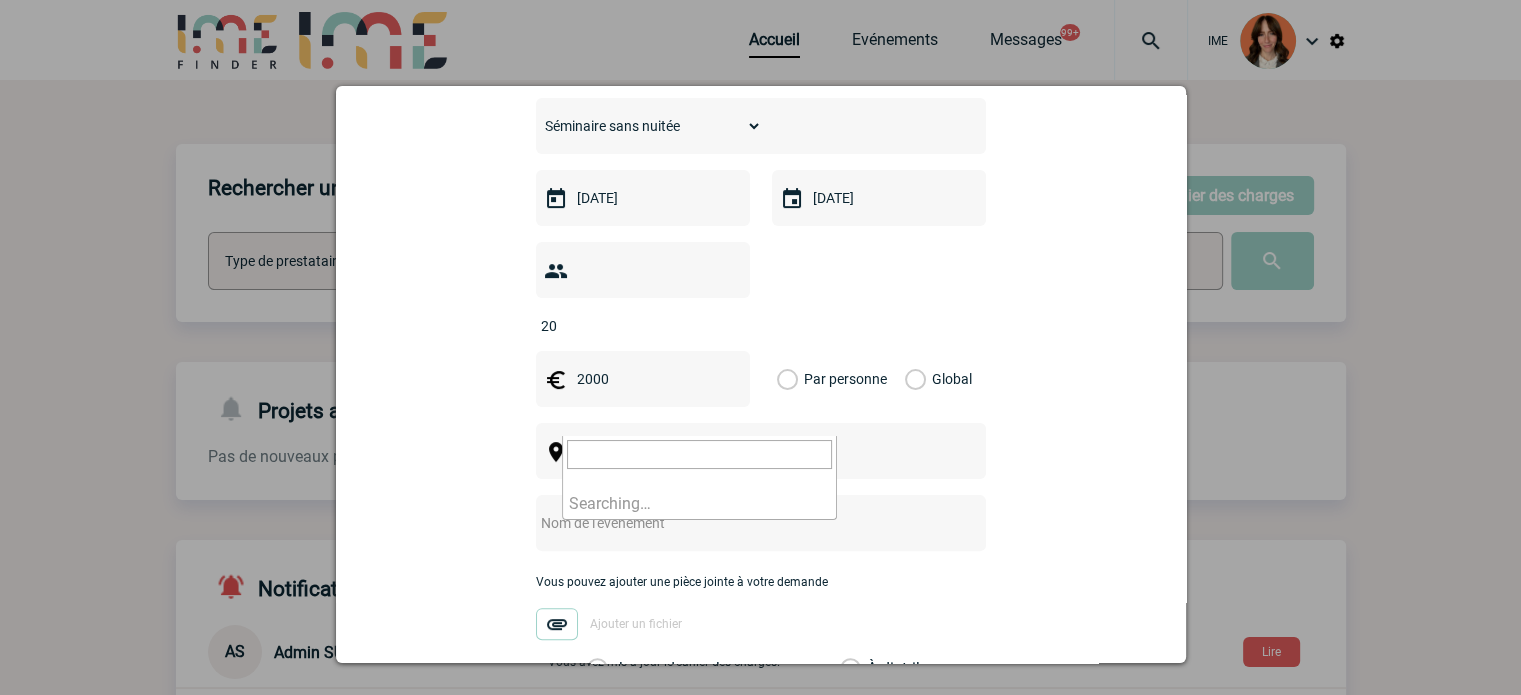 click on "Global" at bounding box center (911, 379) 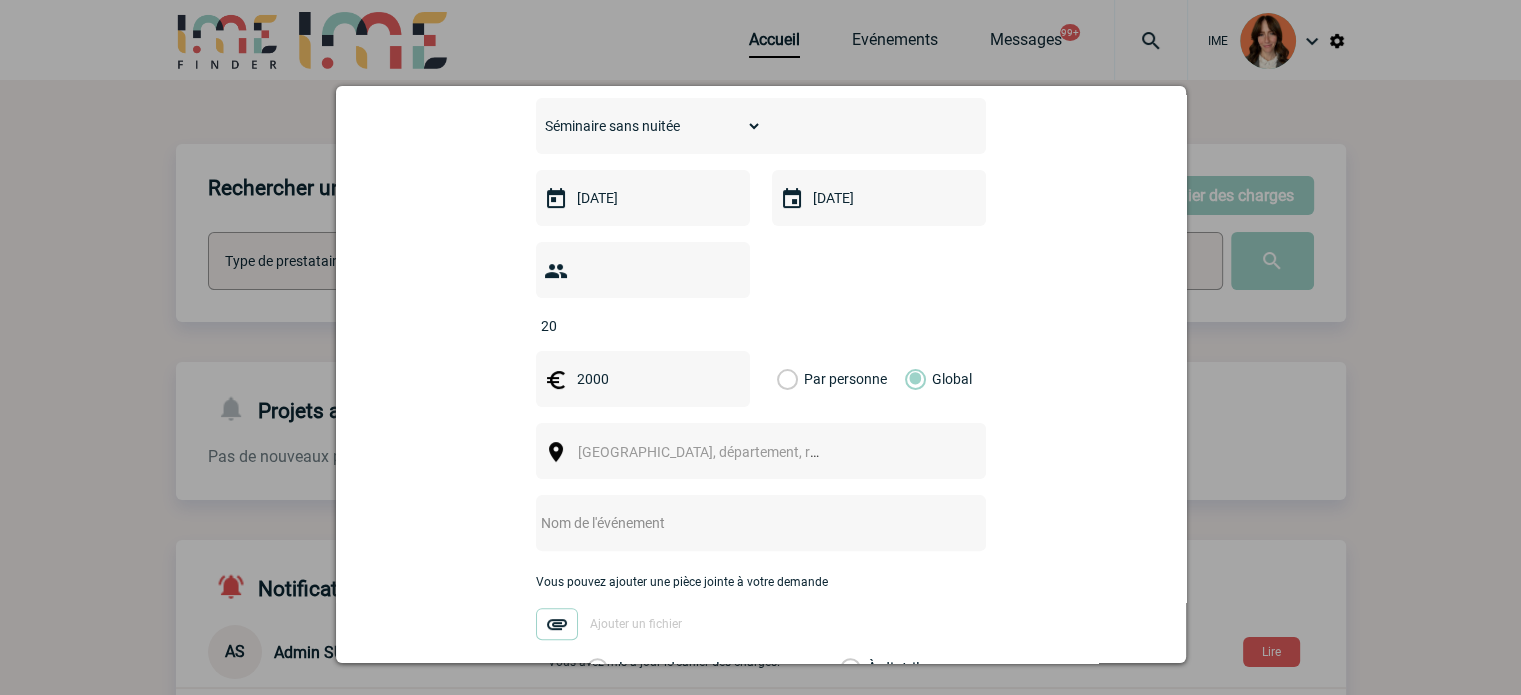 click on "Ville, département, région..." at bounding box center (761, 451) 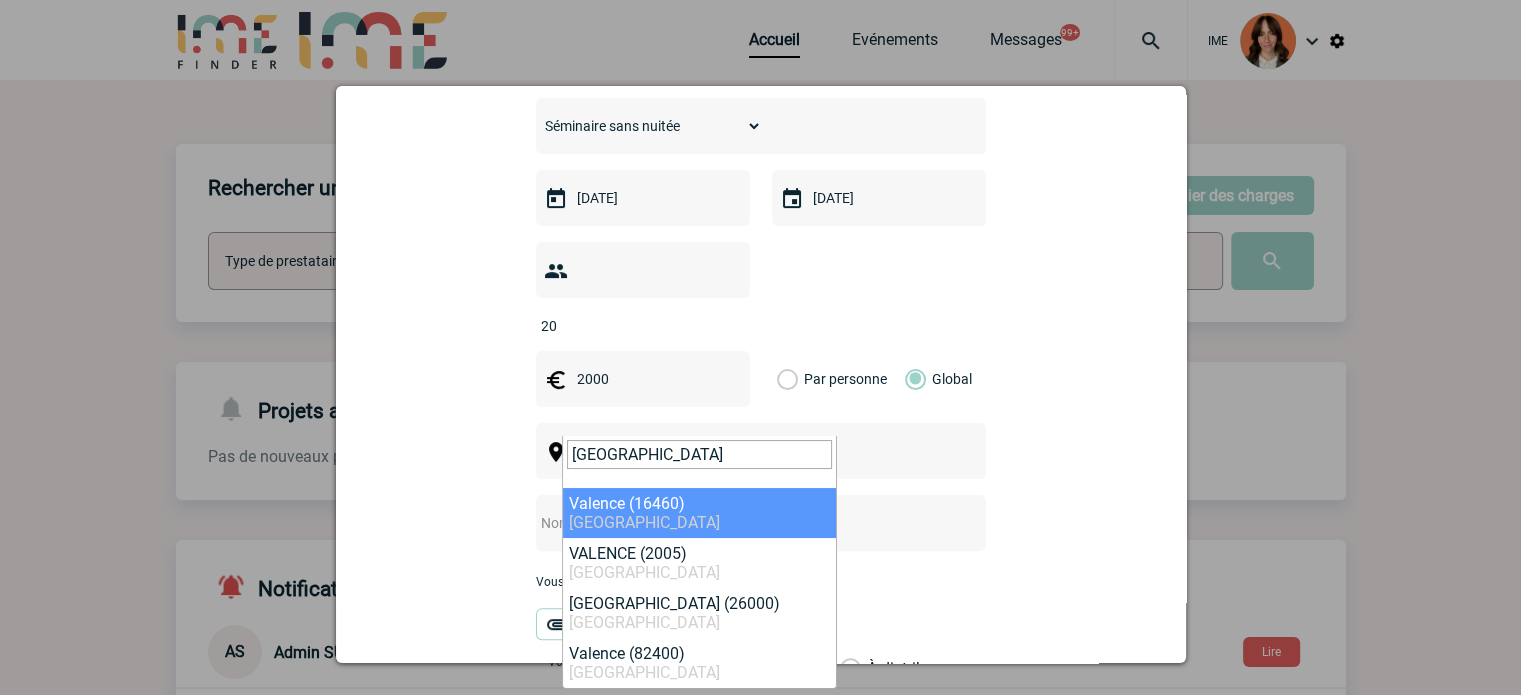type on "valence" 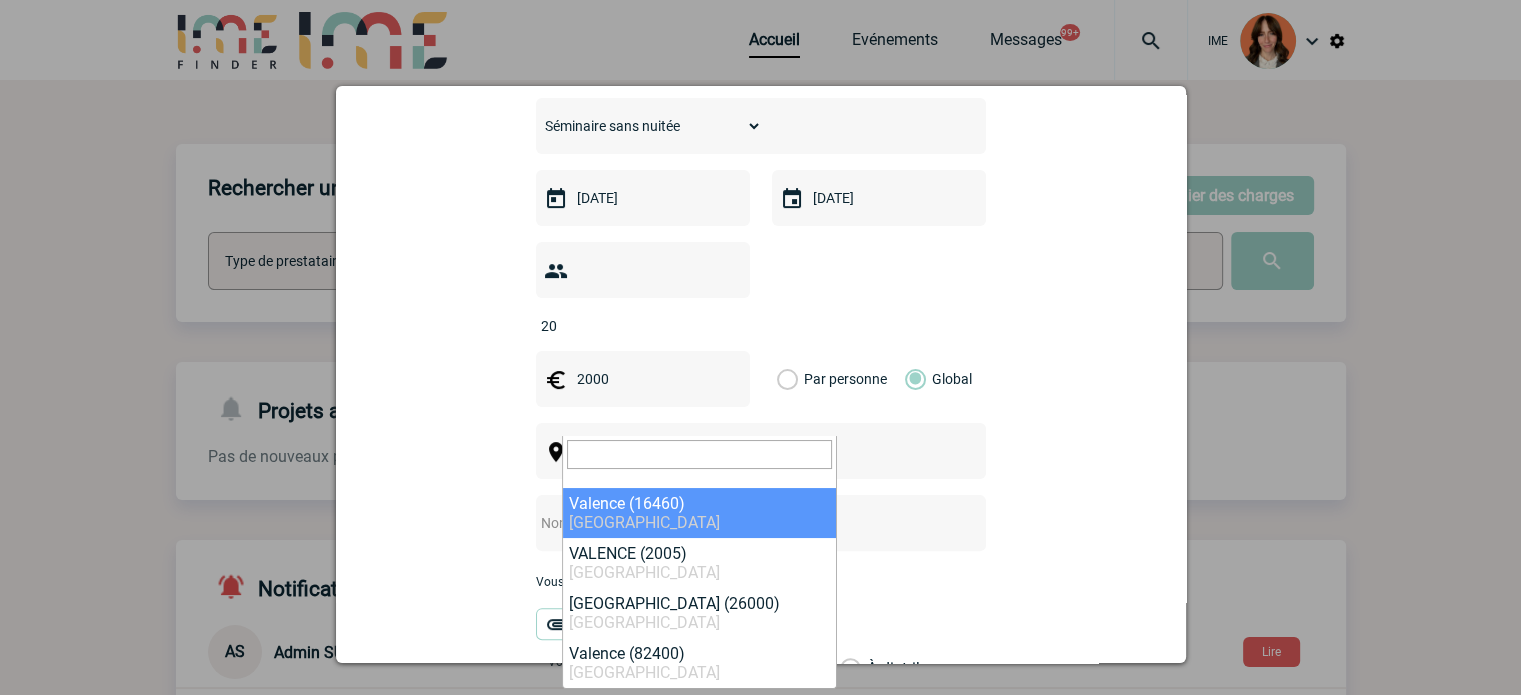 select on "27242" 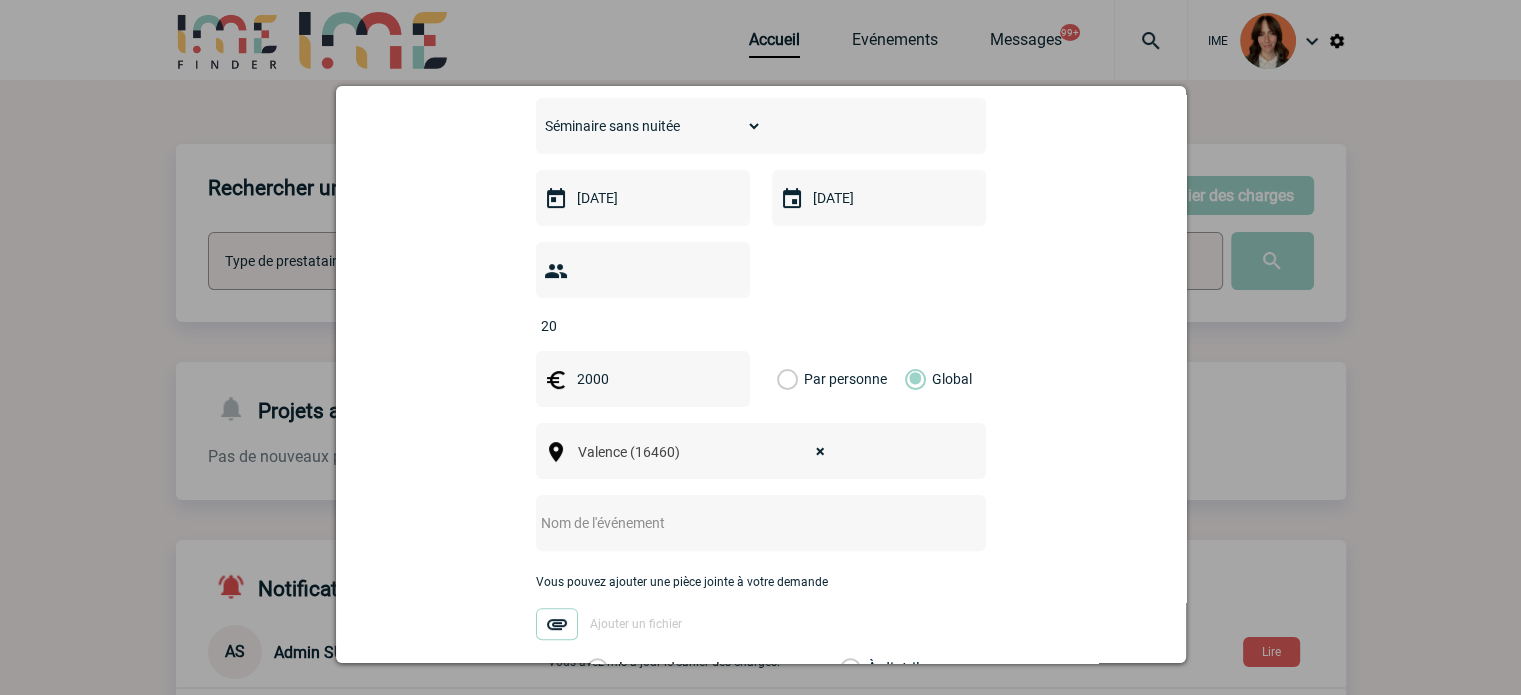 click at bounding box center [734, 523] 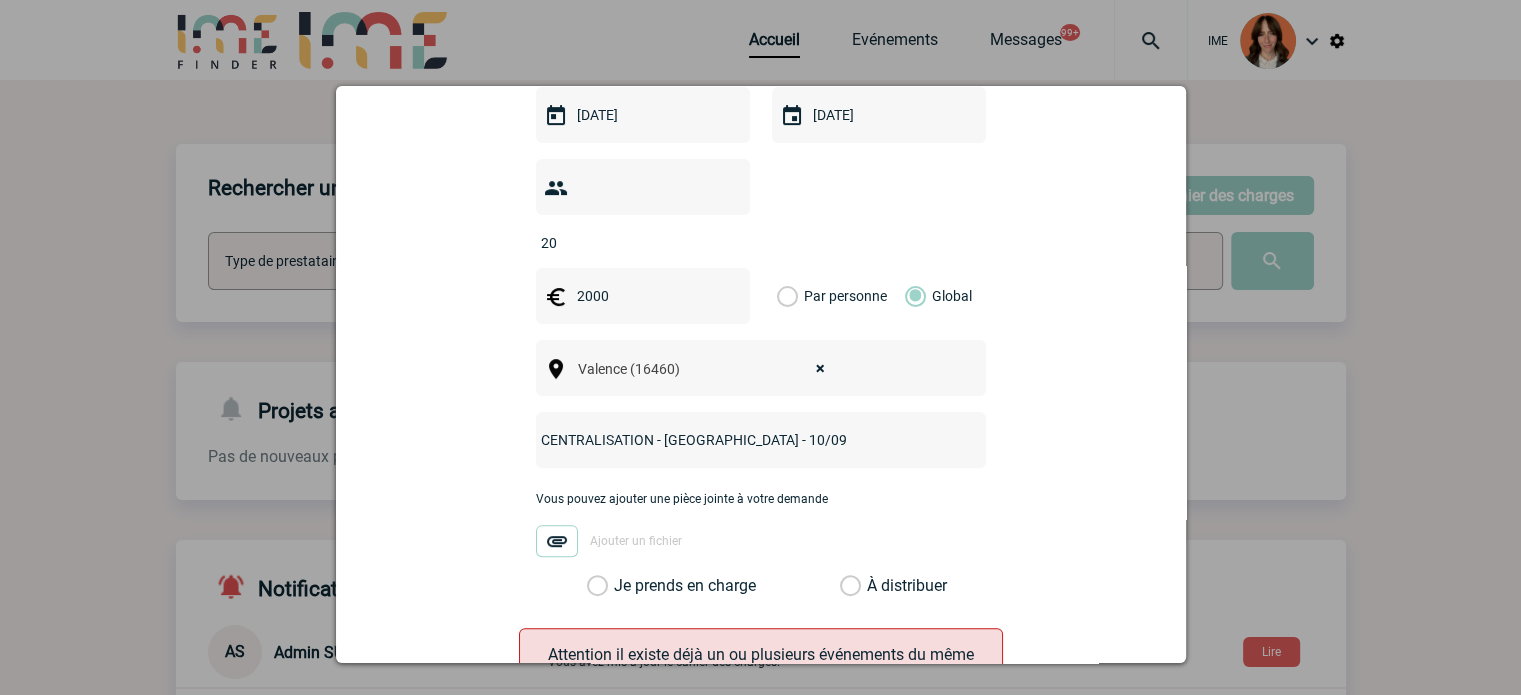 scroll, scrollTop: 700, scrollLeft: 0, axis: vertical 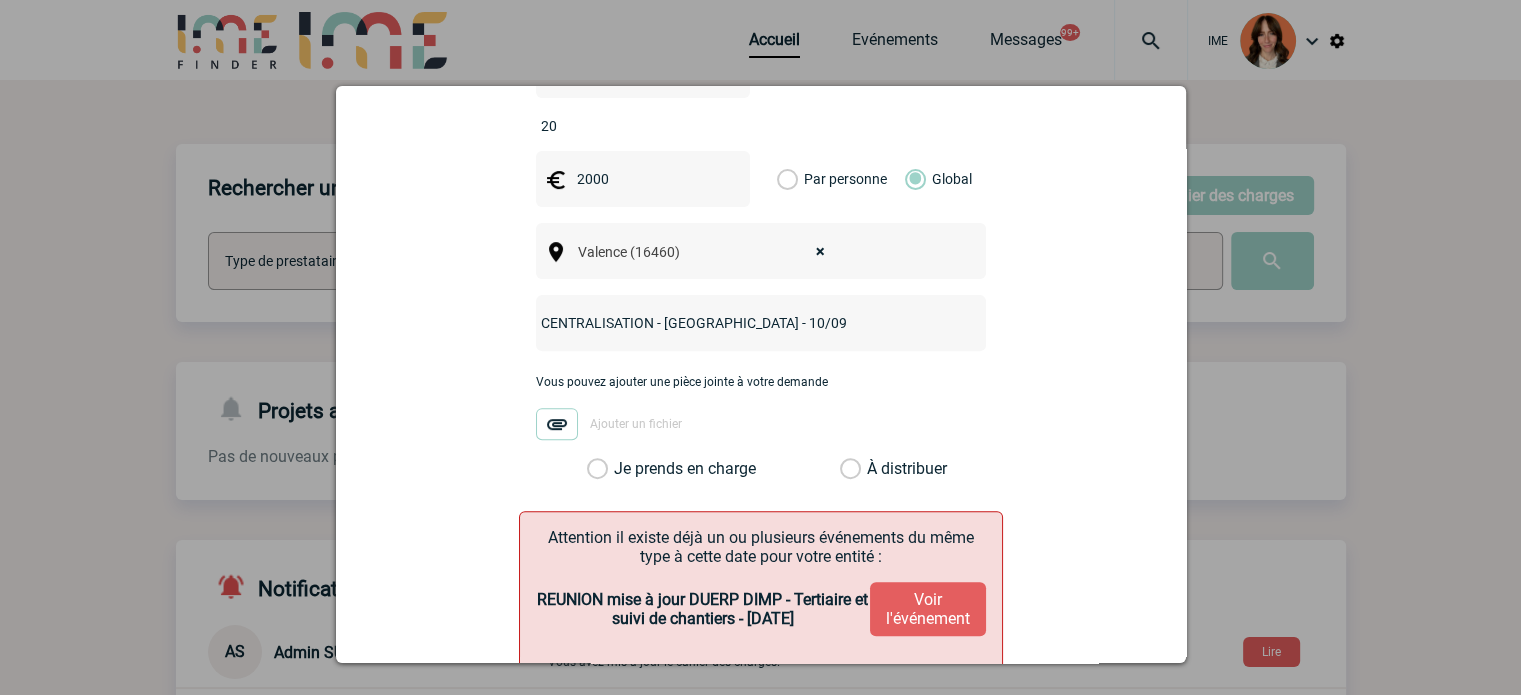 type on "CENTRALISATION - Novotel Valence - 10/09" 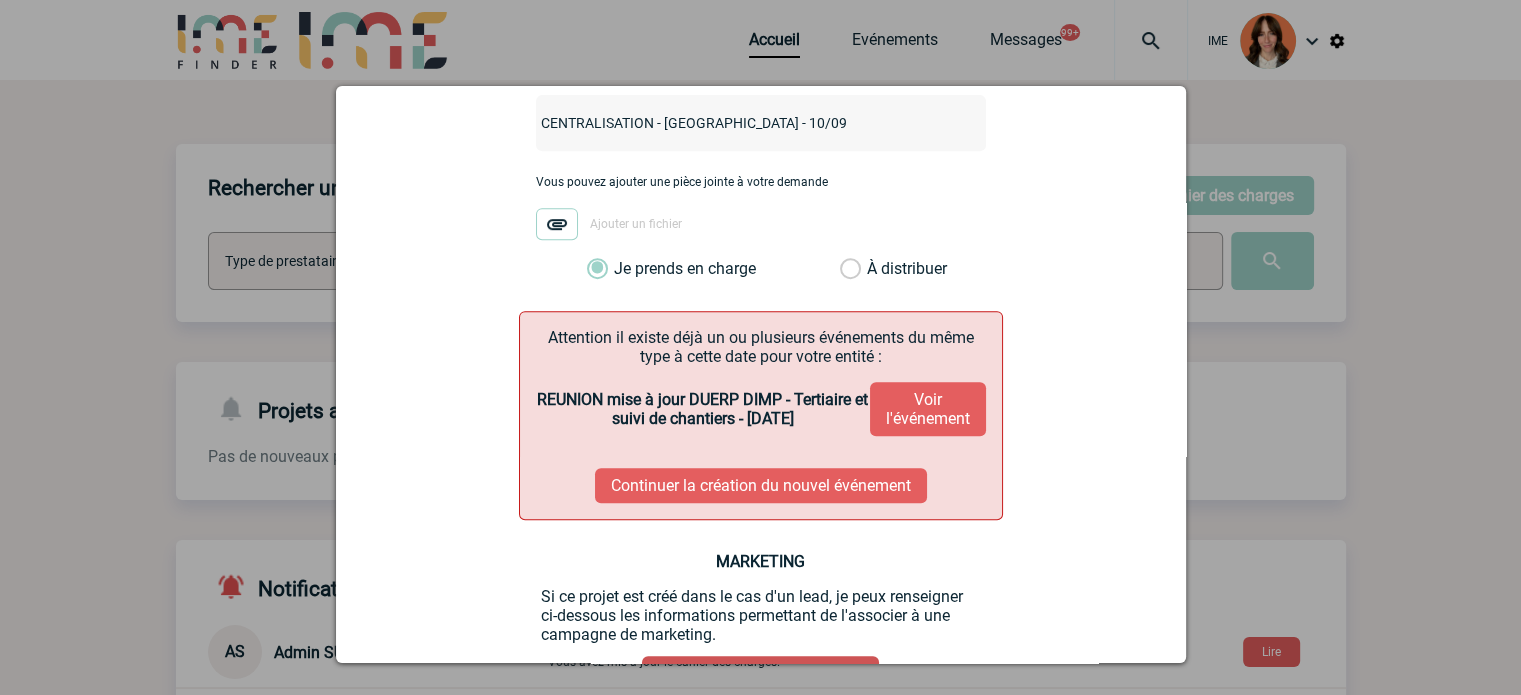 scroll, scrollTop: 948, scrollLeft: 0, axis: vertical 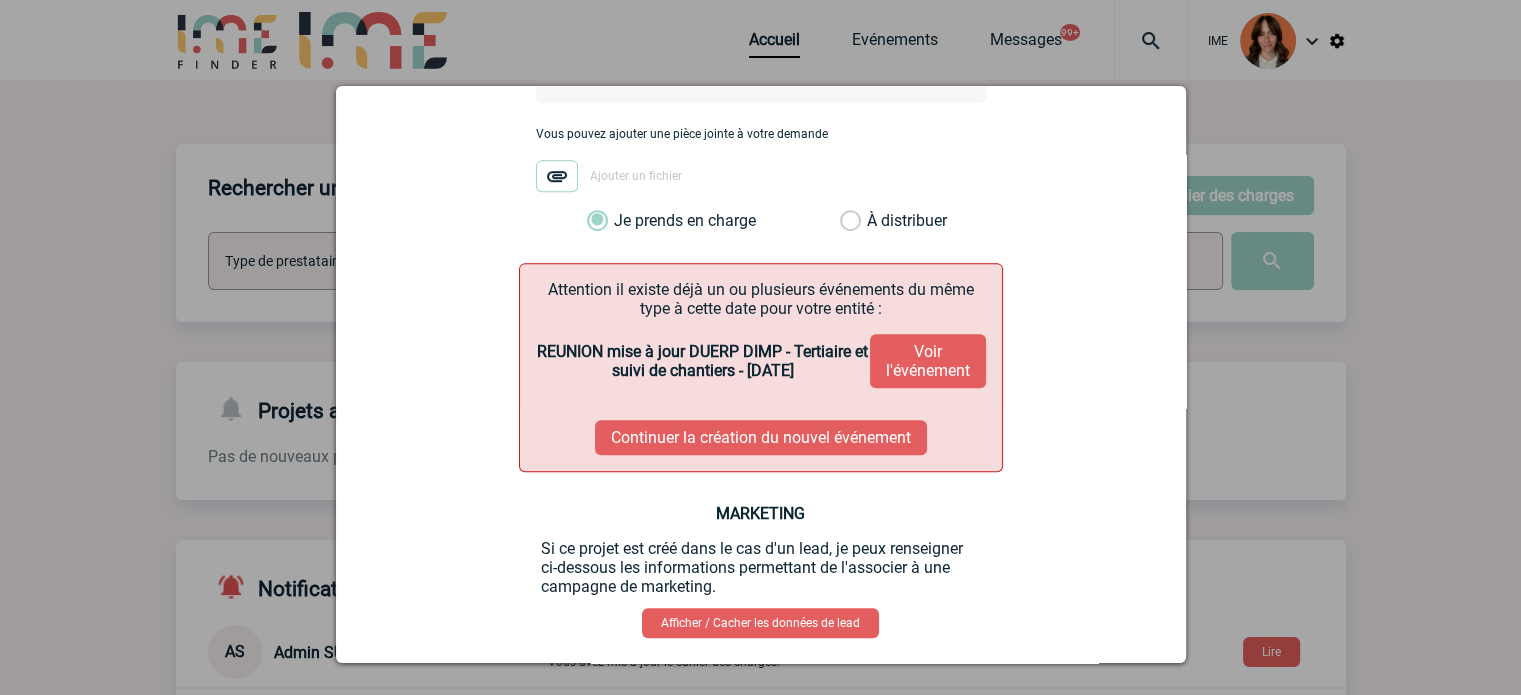 click on "Continuer la création du nouvel événement" at bounding box center [761, 437] 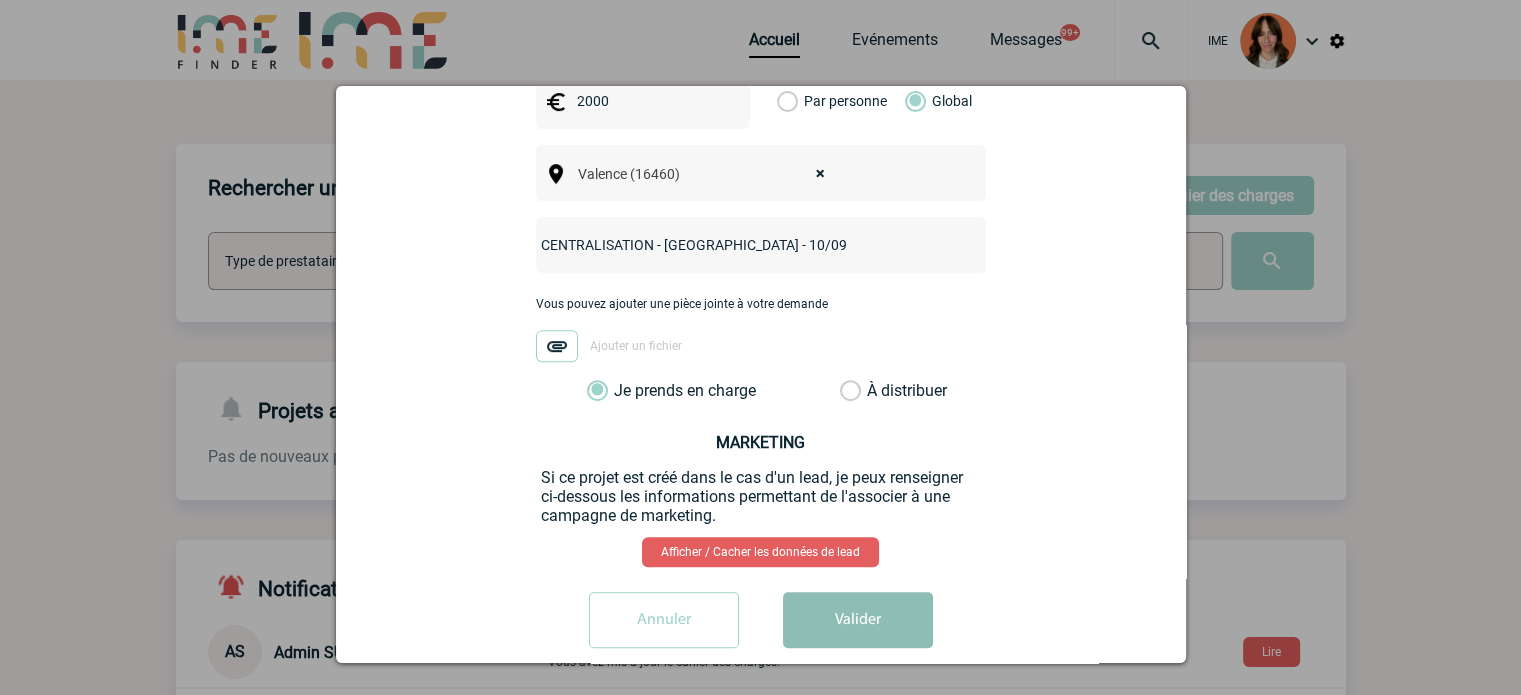 click on "Valider" at bounding box center [858, 620] 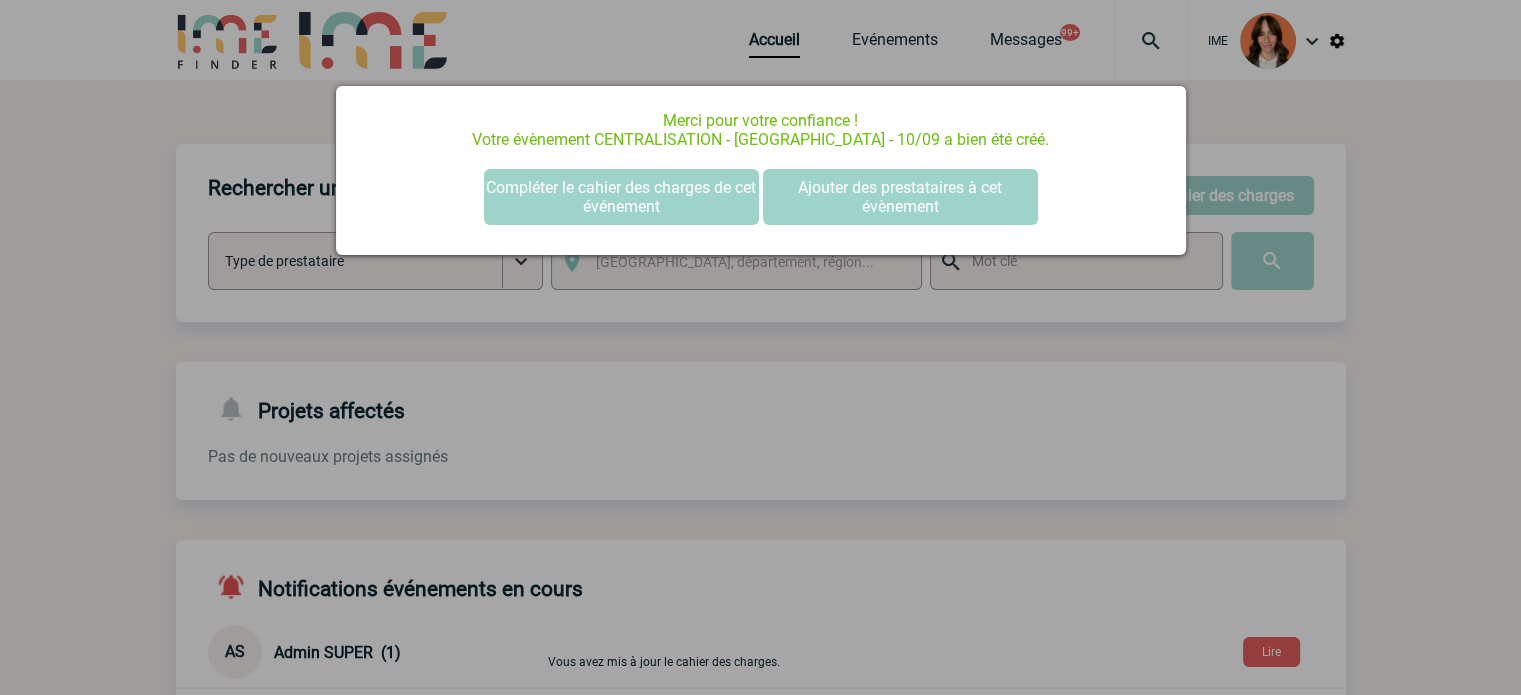 scroll, scrollTop: 0, scrollLeft: 0, axis: both 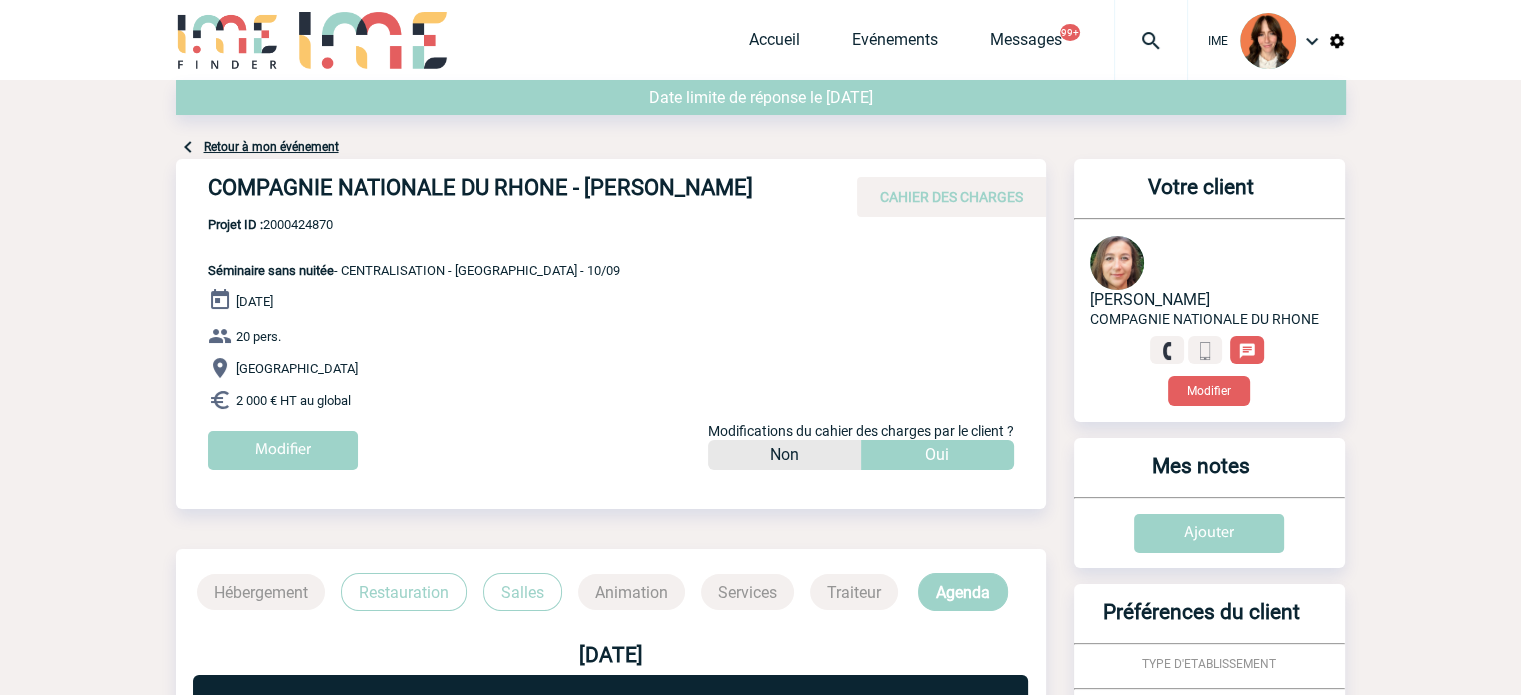 click on "Projet ID :  2000424870" at bounding box center [414, 224] 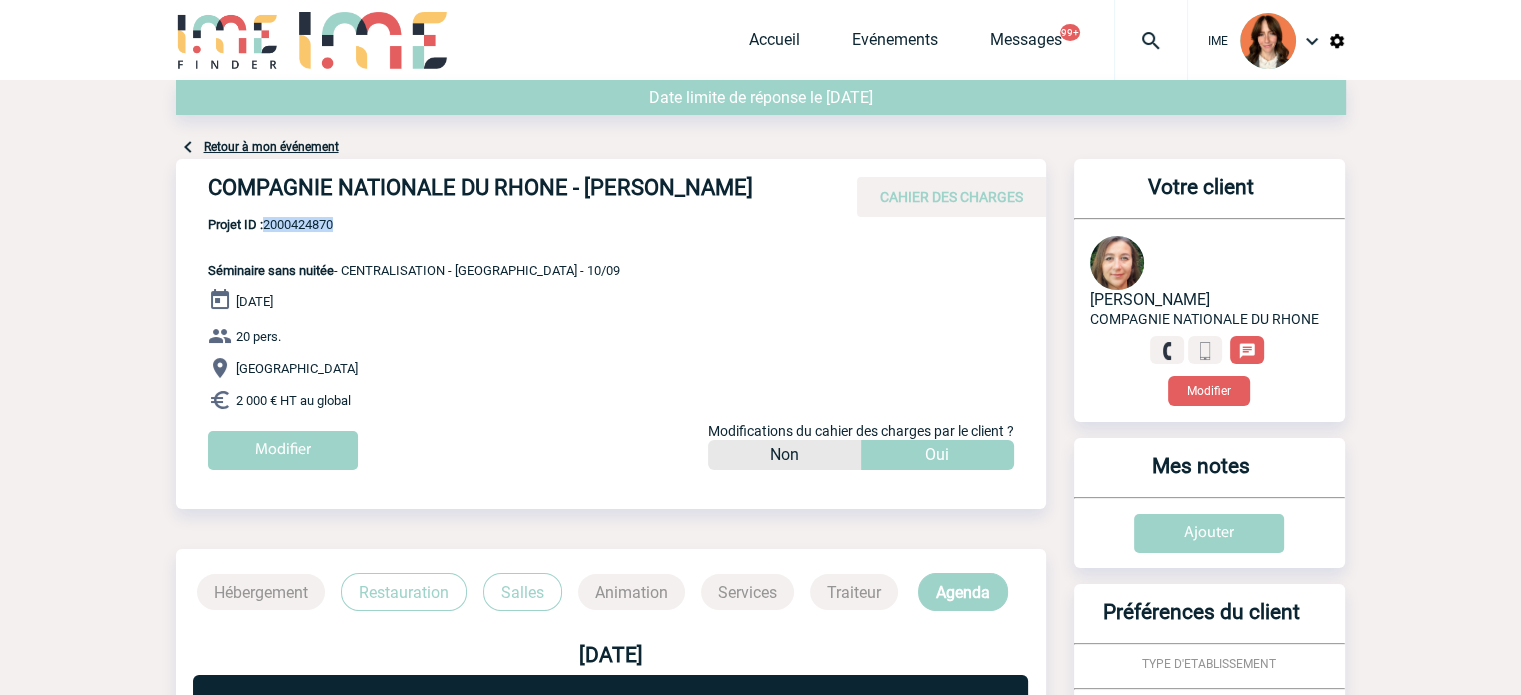 click on "Projet ID :  2000424870" at bounding box center (414, 224) 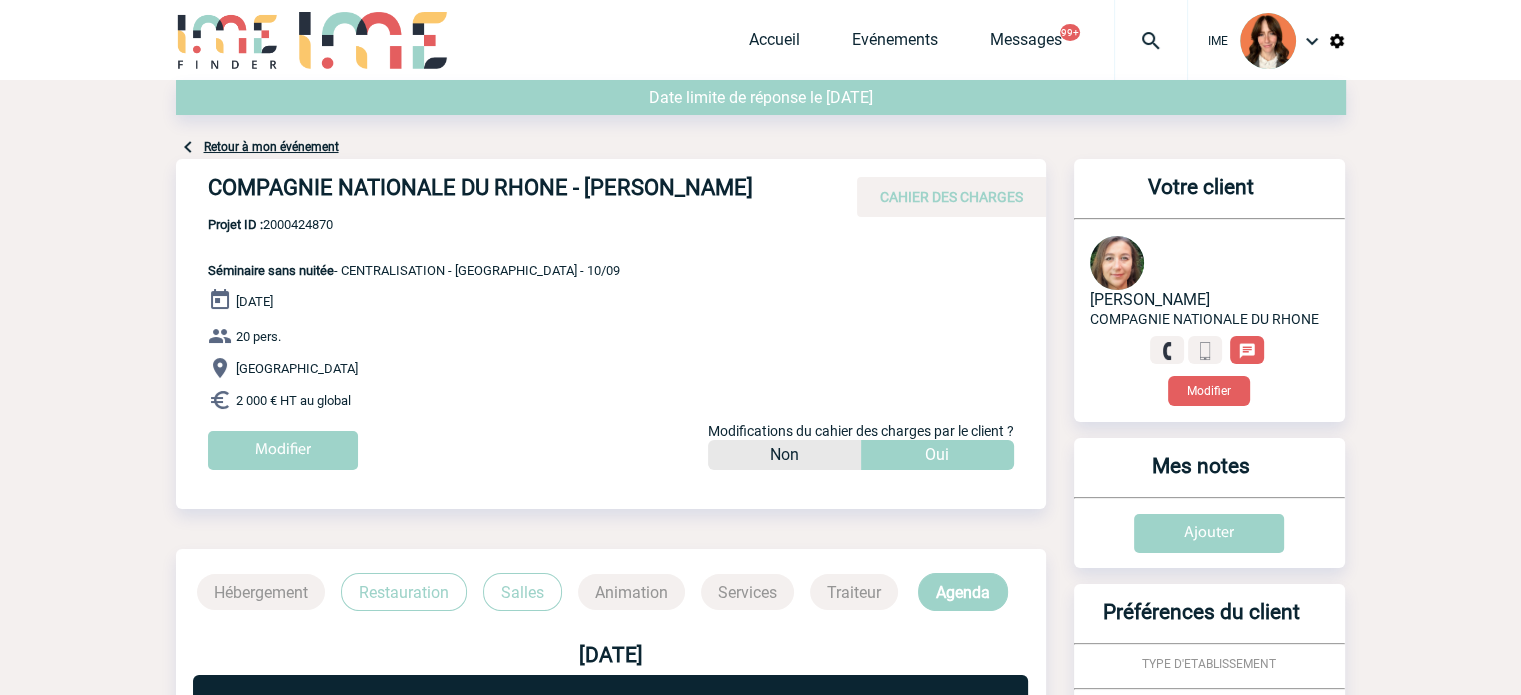 click on "Accueil
Evénements
Messages
99+
Projet, client
Projet, client" at bounding box center [968, 40] 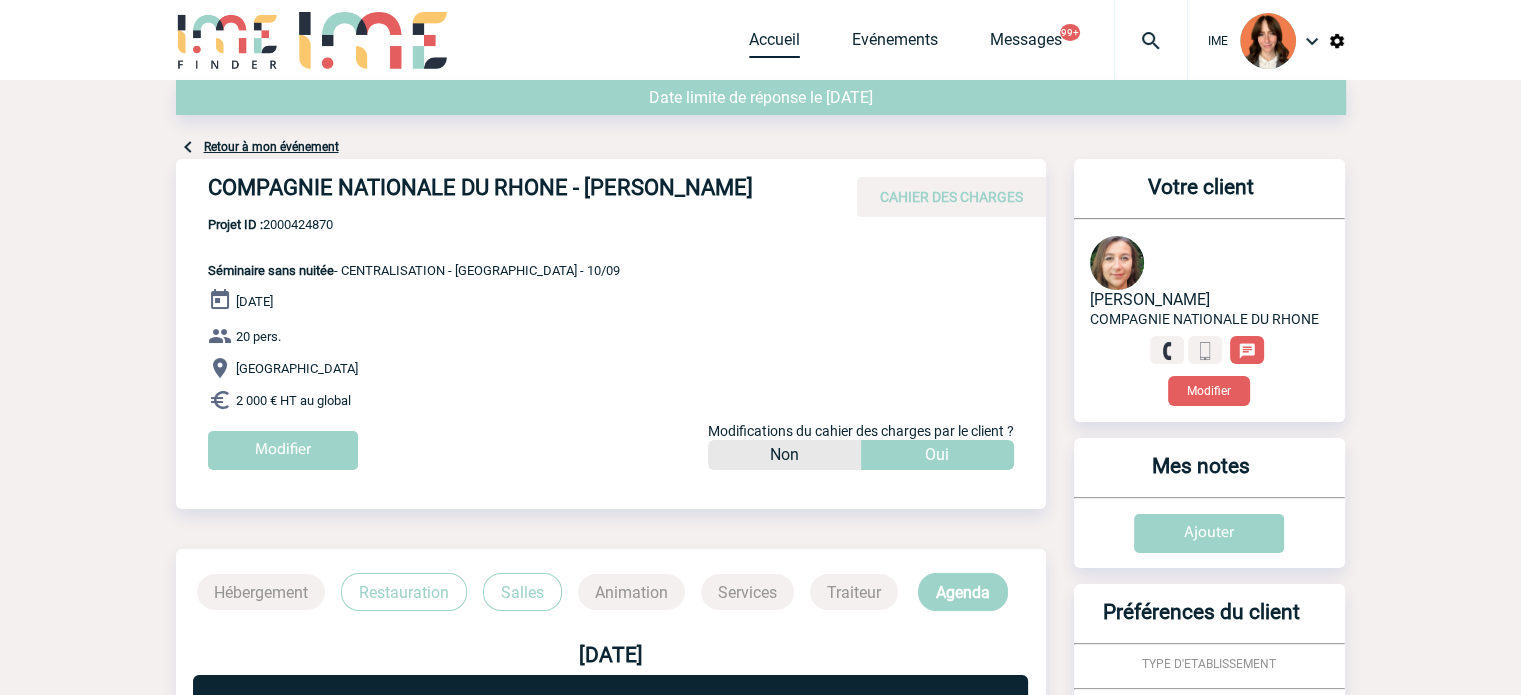 click on "Accueil" at bounding box center [774, 44] 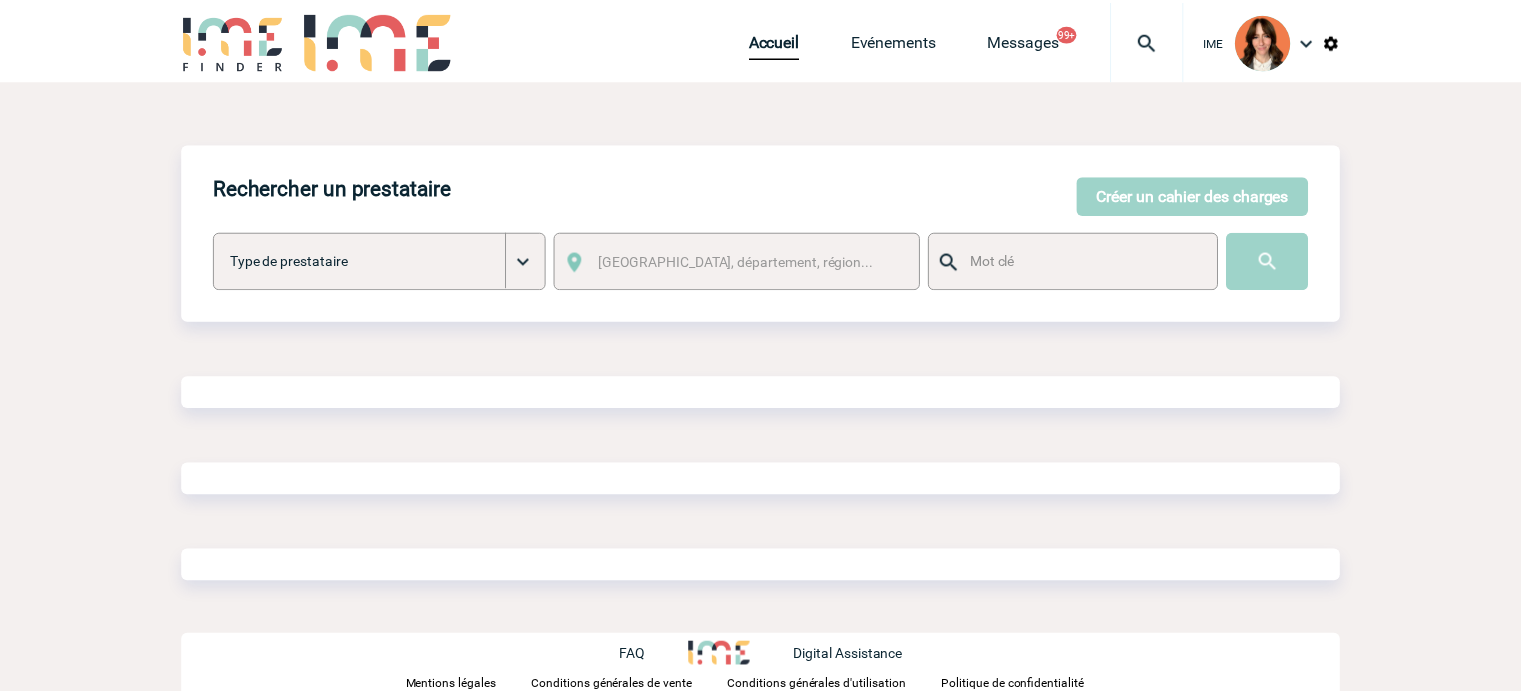scroll, scrollTop: 0, scrollLeft: 0, axis: both 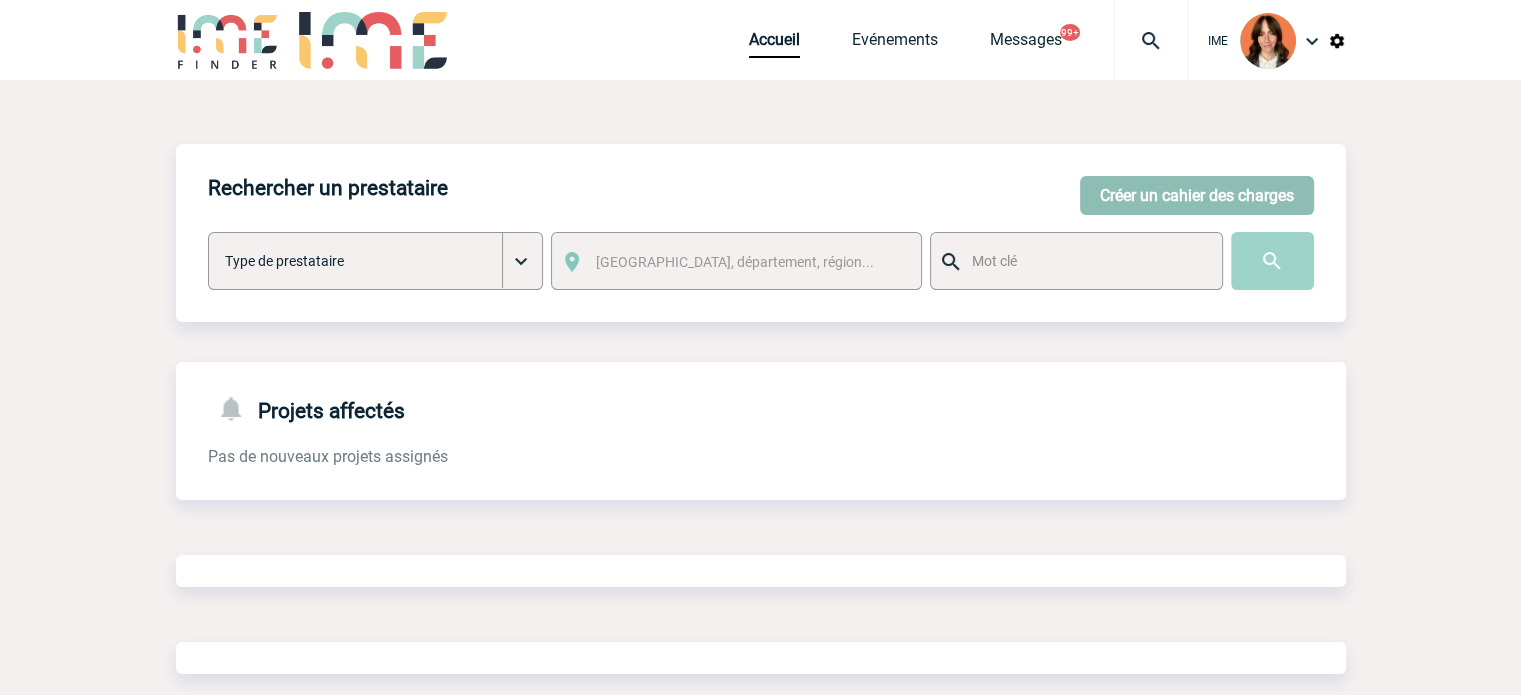 click on "Créer un cahier des charges" at bounding box center (1197, 195) 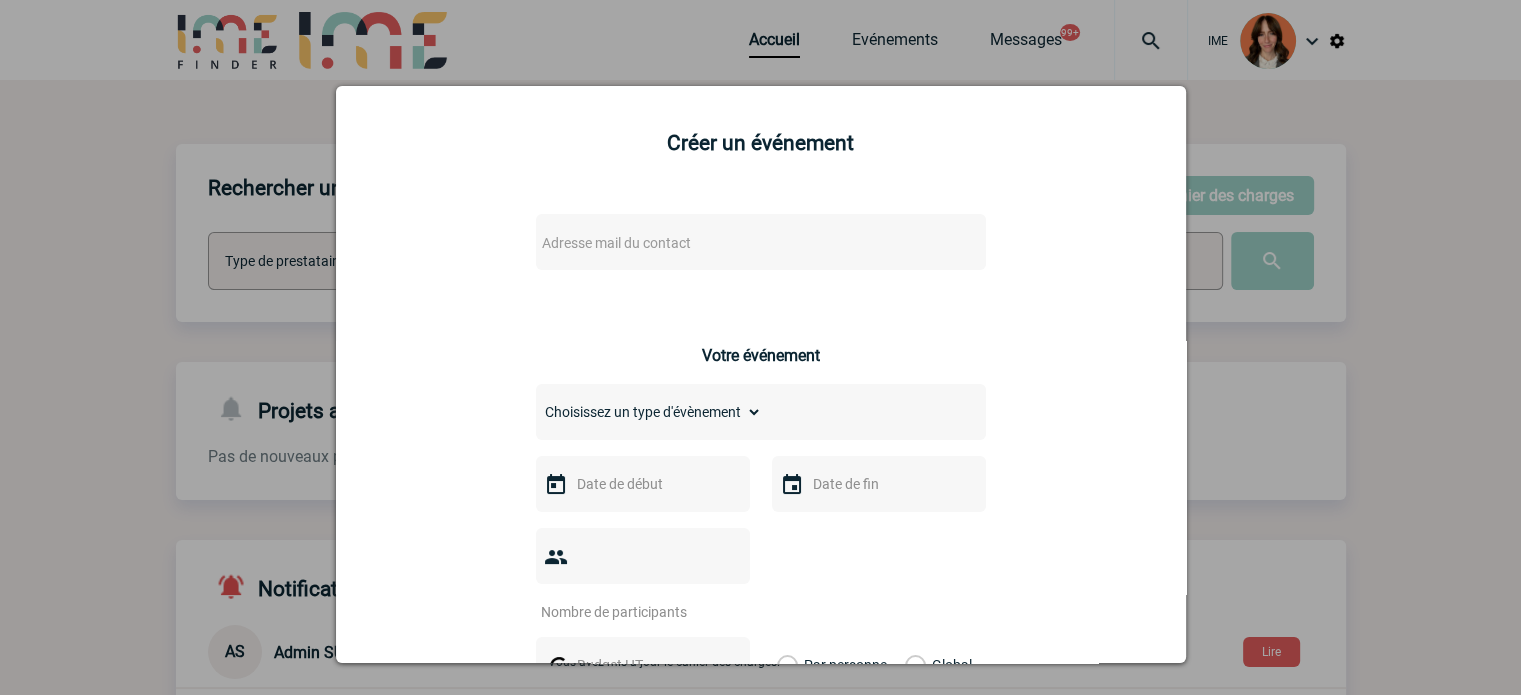 click on "Adresse mail du contact" at bounding box center (616, 243) 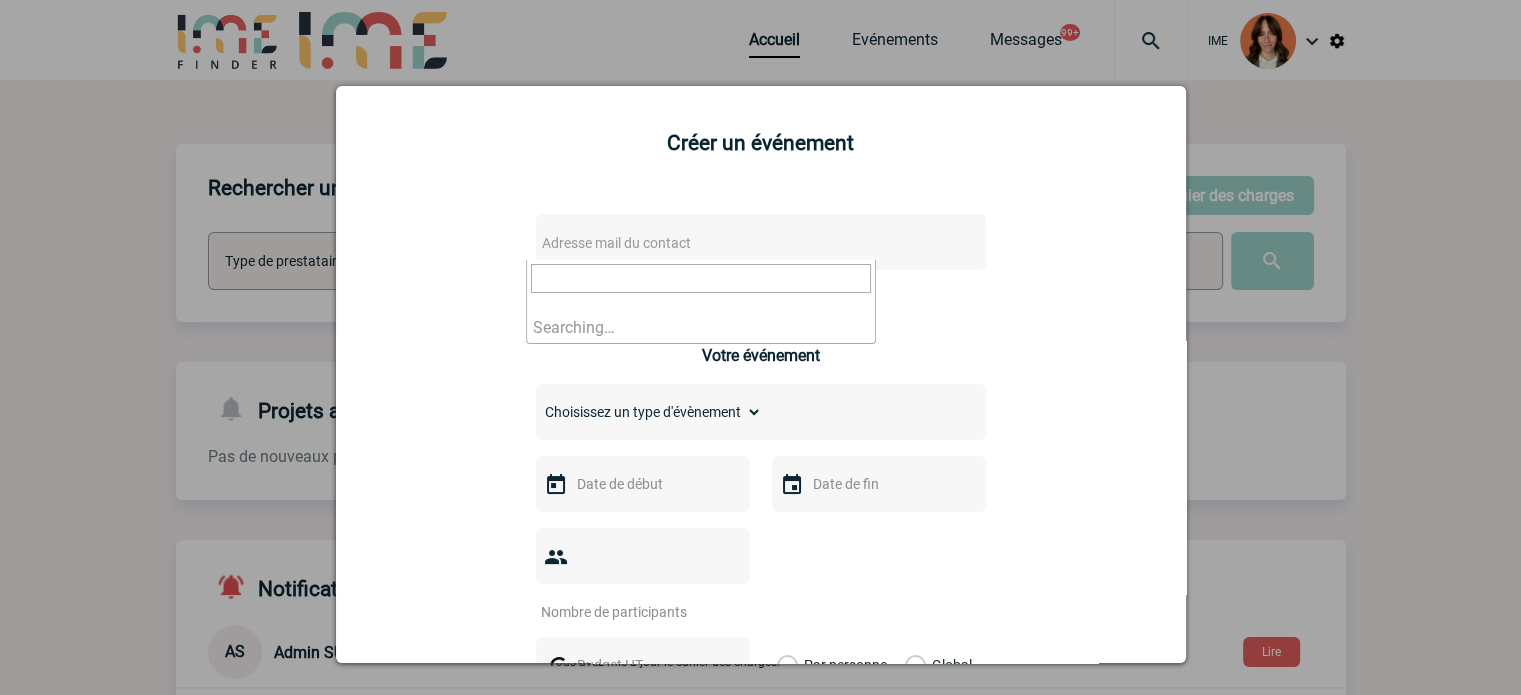 type on "C.DOMINGUES@cnr.tm.fr" 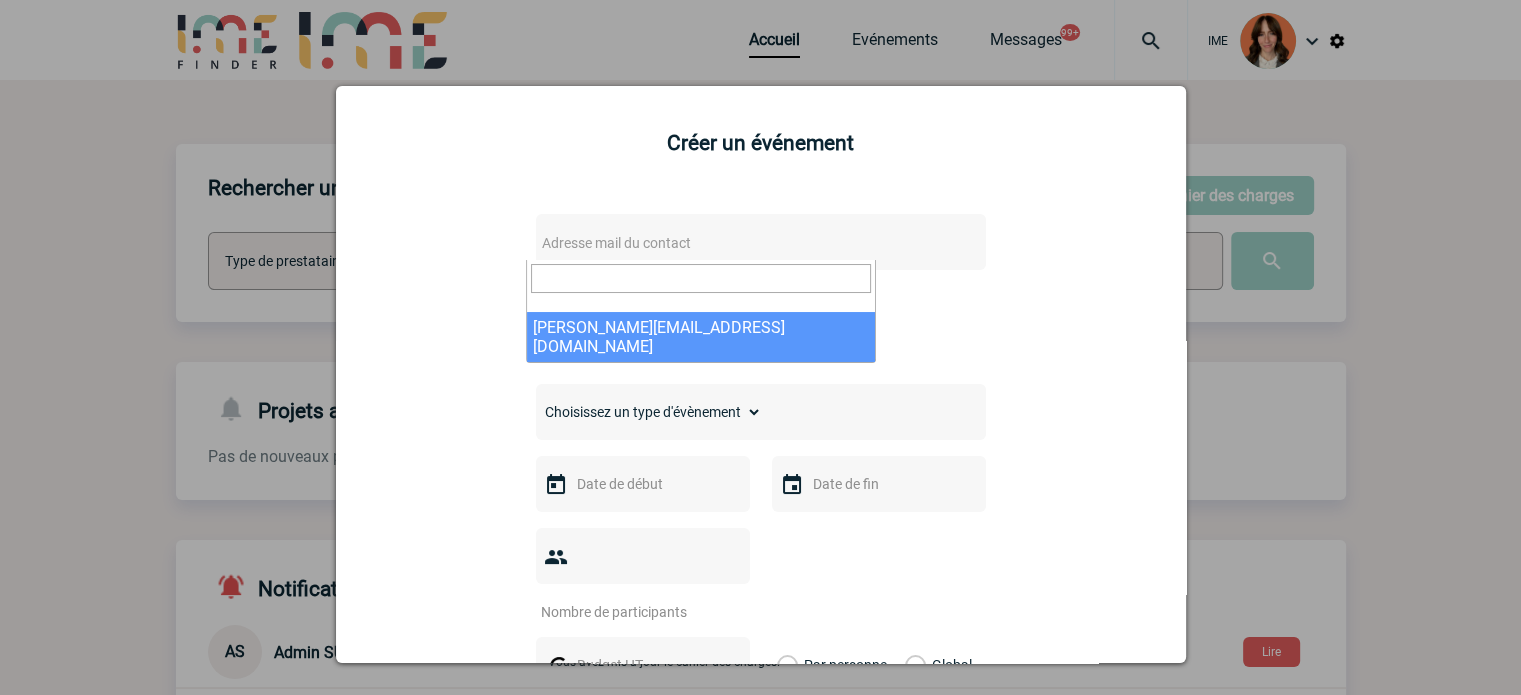 select on "128122" 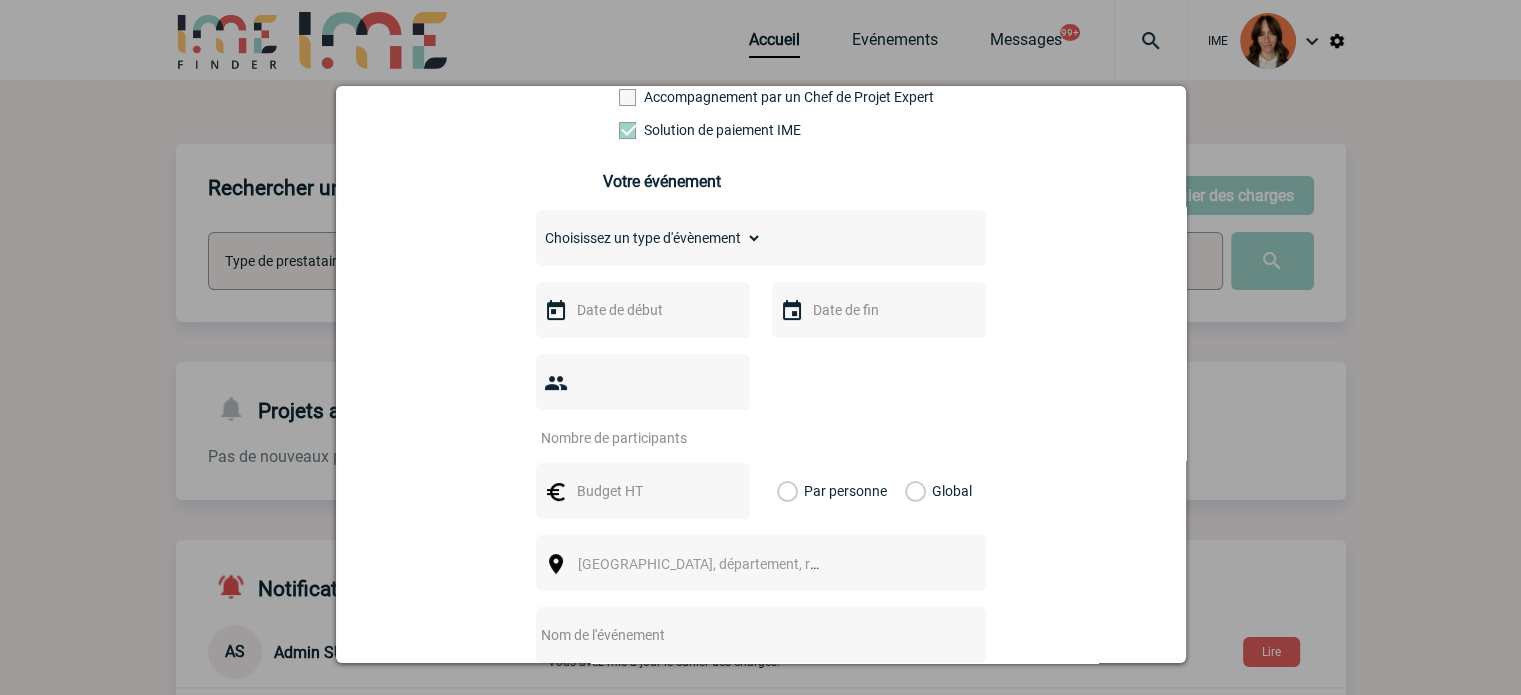 scroll, scrollTop: 400, scrollLeft: 0, axis: vertical 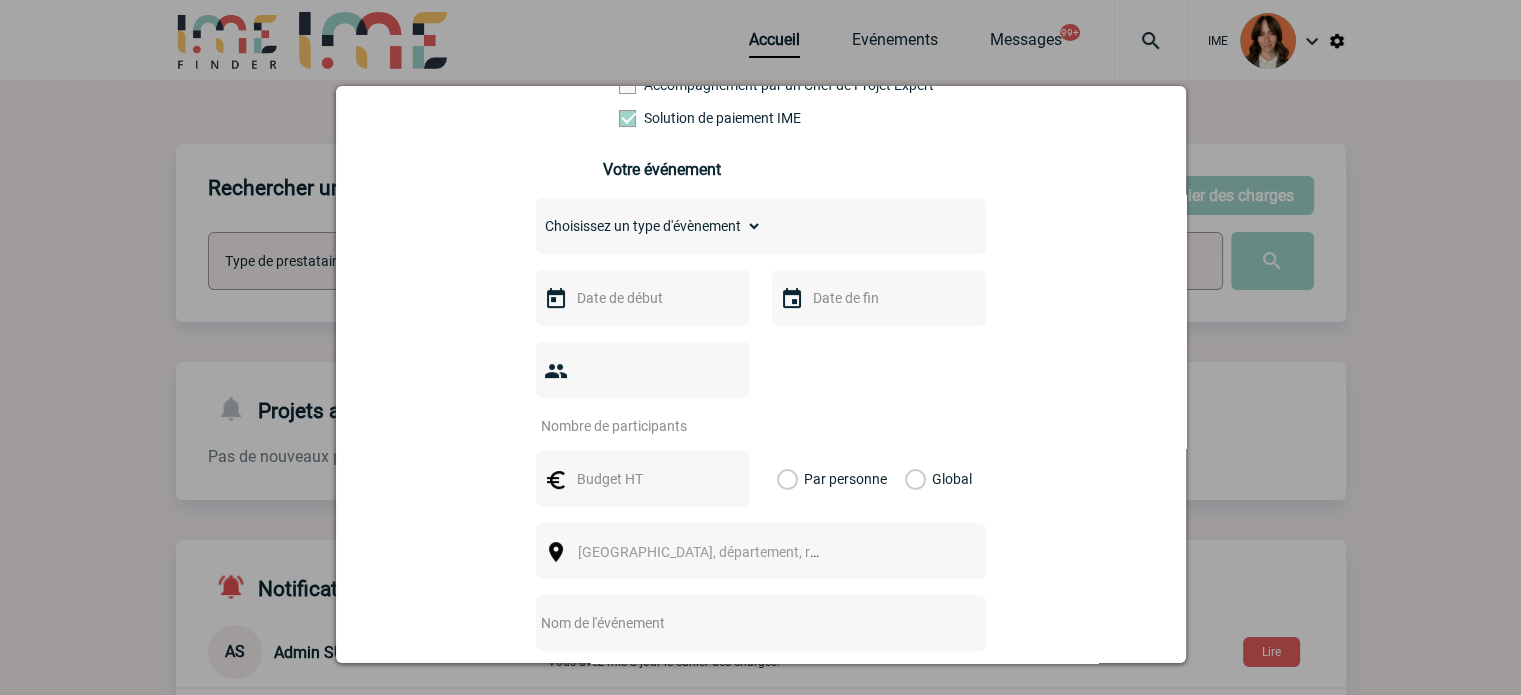 click on "Choisissez un type d'évènement
Séminaire avec nuitée Séminaire sans nuitée Repas de groupe Team Building & animation Prestation traiteur Divers" at bounding box center (649, 226) 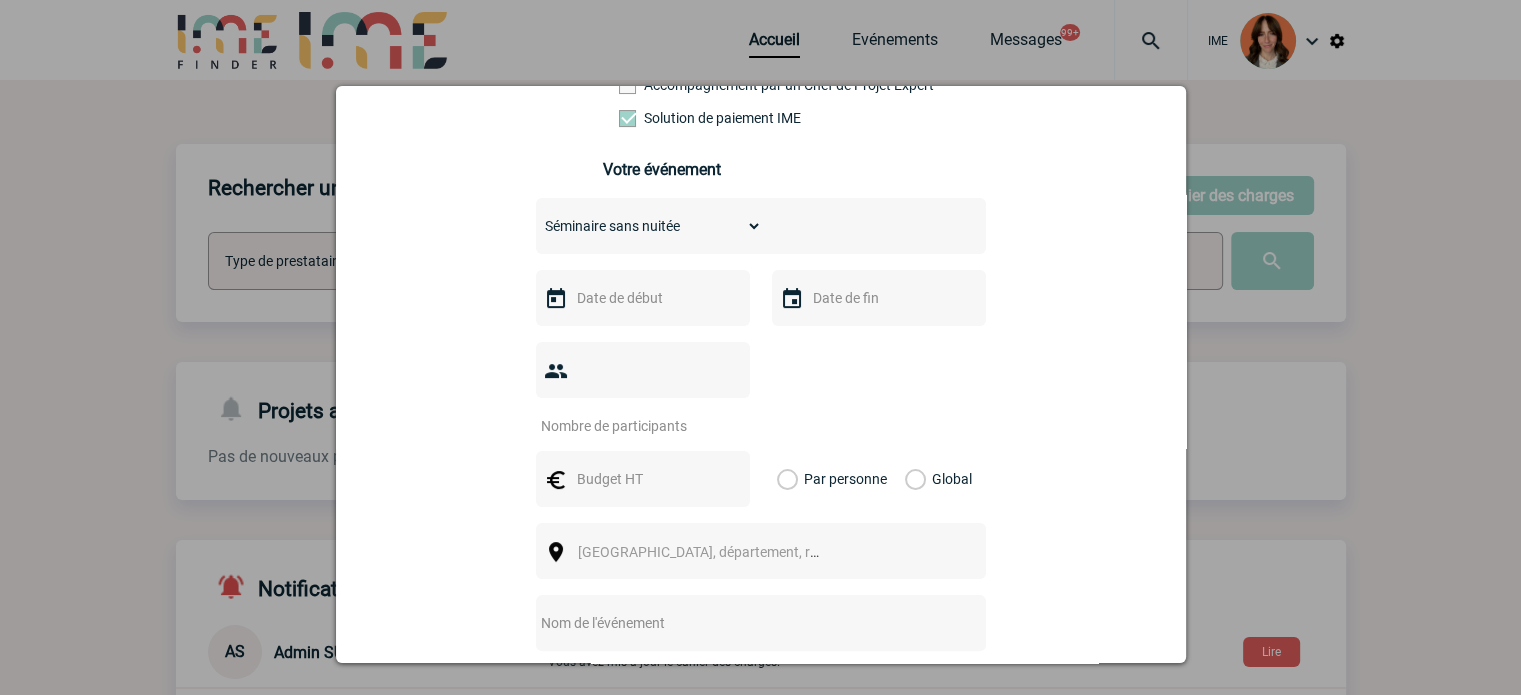click on "Choisissez un type d'évènement
Séminaire avec nuitée Séminaire sans nuitée Repas de groupe Team Building & animation Prestation traiteur Divers" at bounding box center (649, 226) 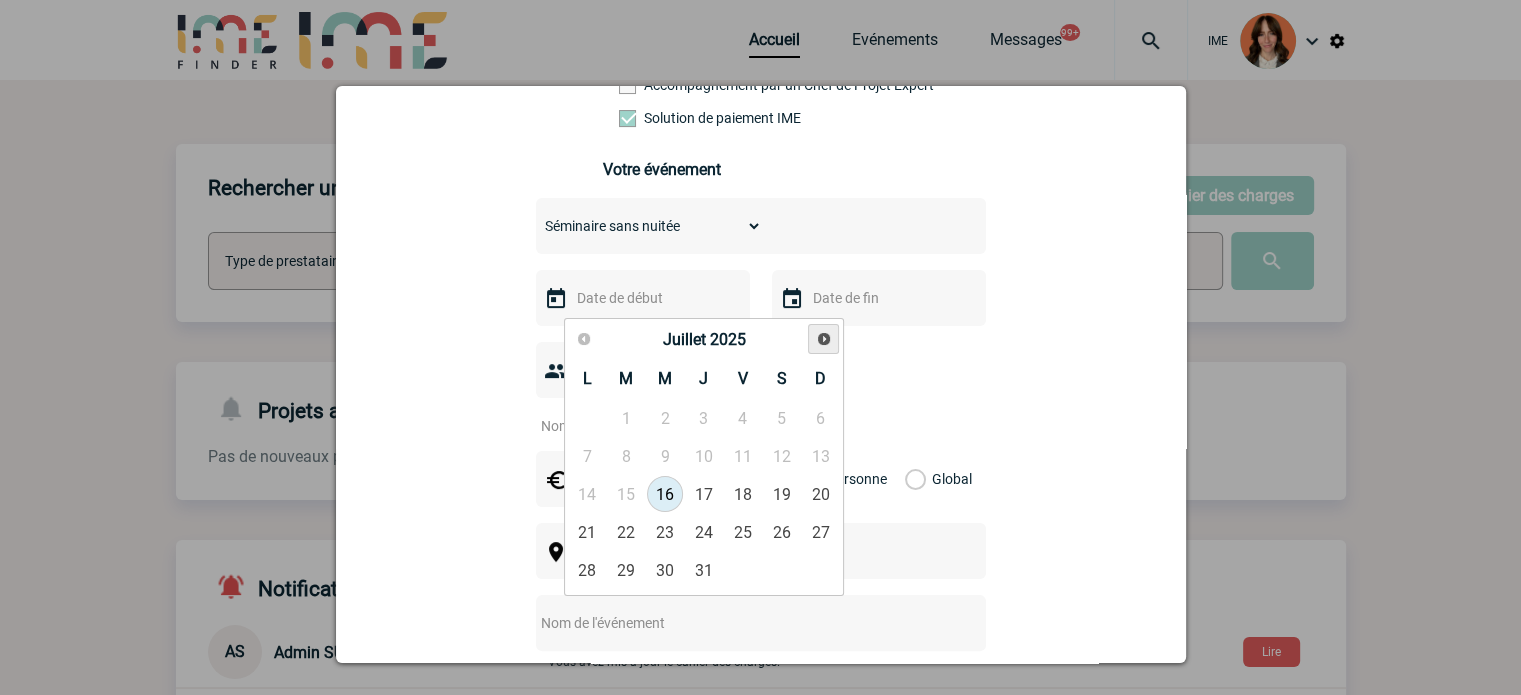 click on "Suivant" at bounding box center [823, 339] 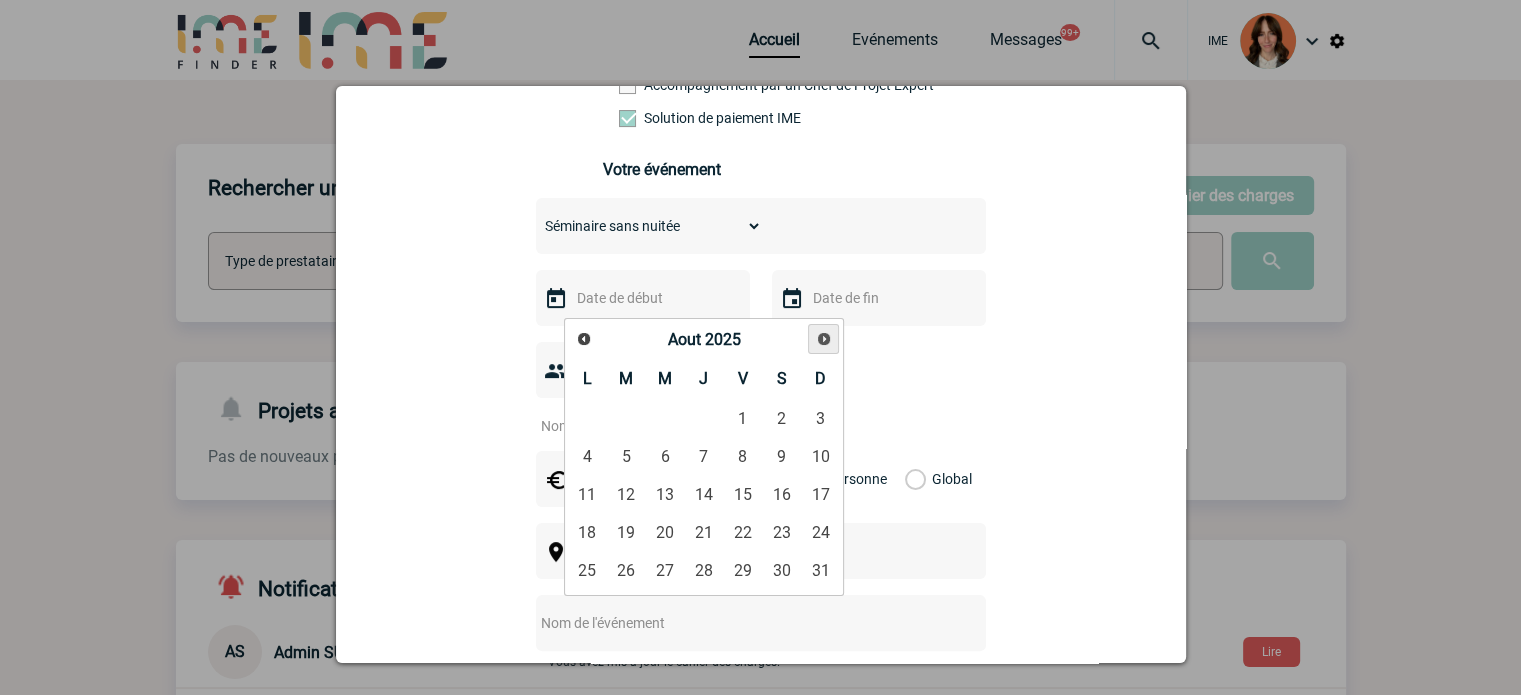 click on "Suivant" at bounding box center [823, 339] 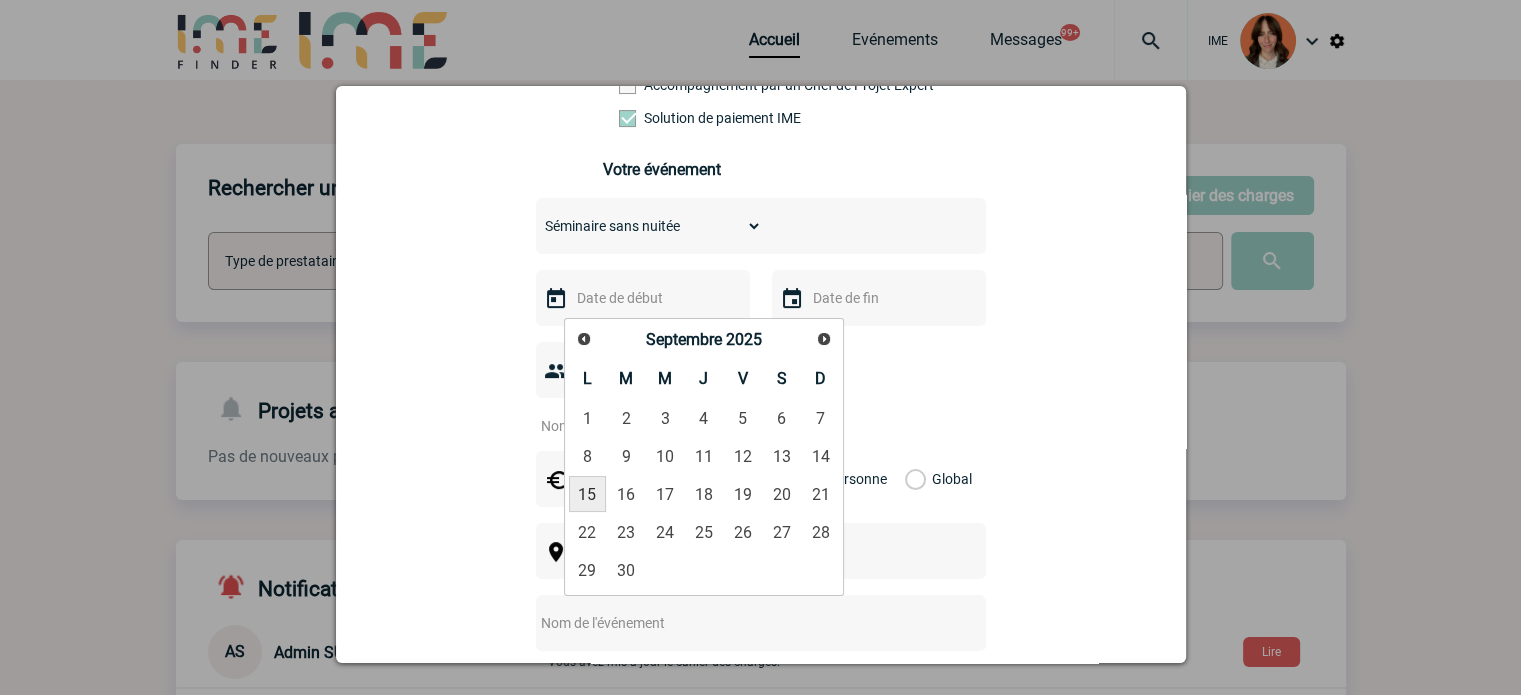 click on "15" at bounding box center [587, 494] 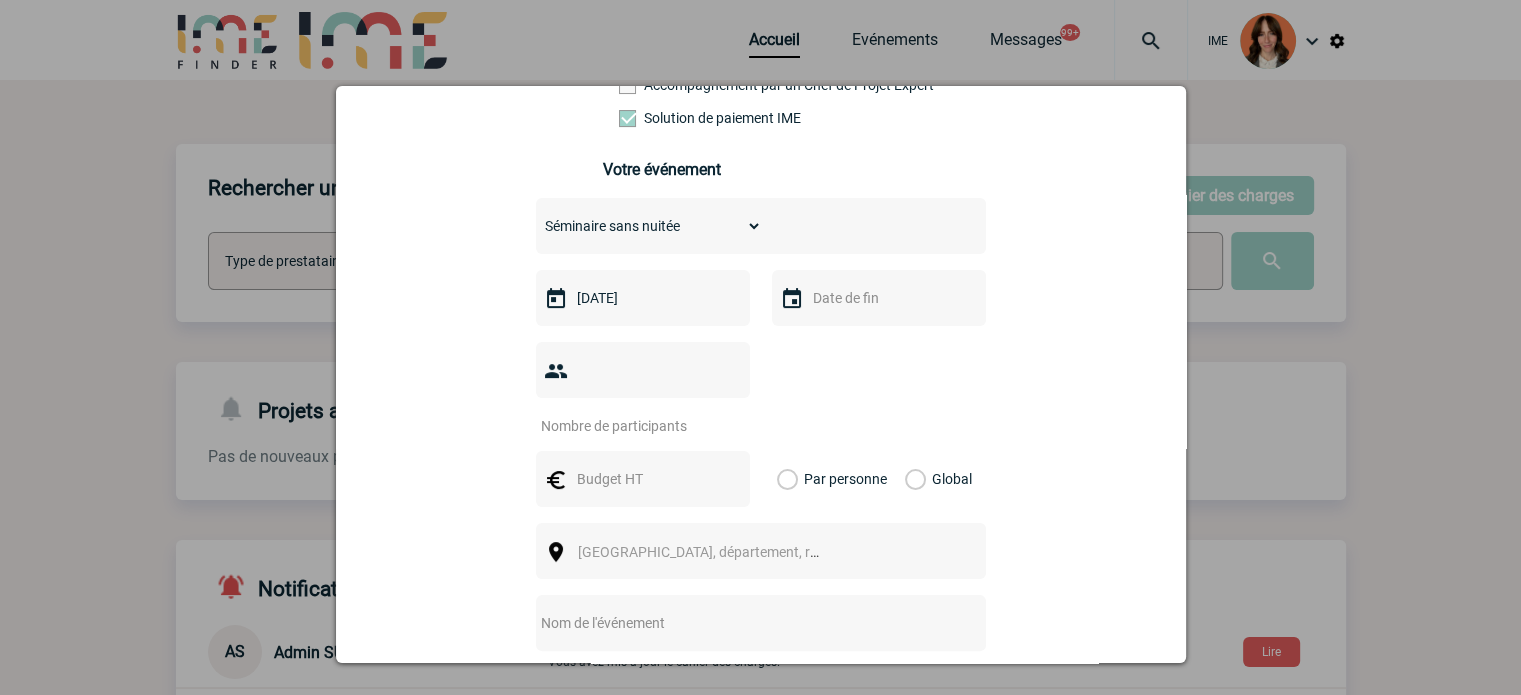 click at bounding box center [879, 298] 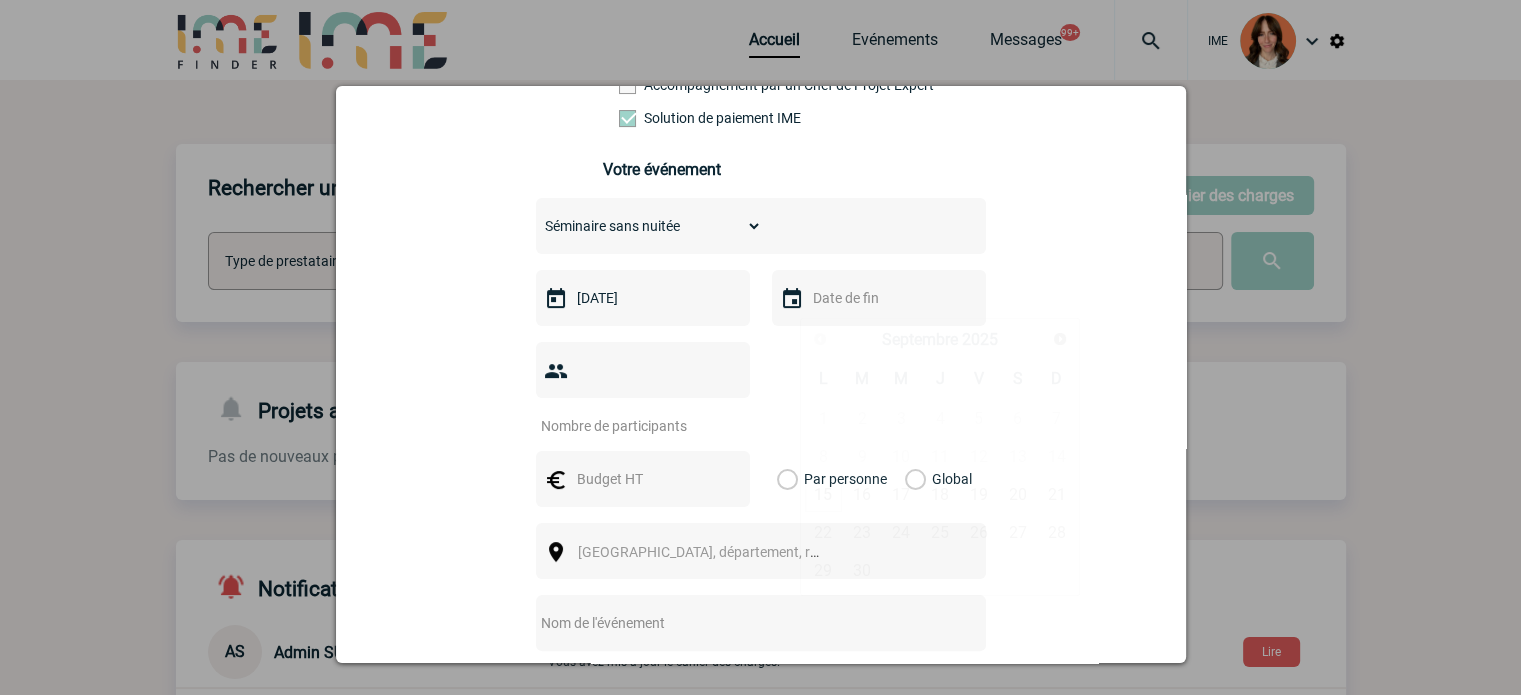 click at bounding box center (877, 298) 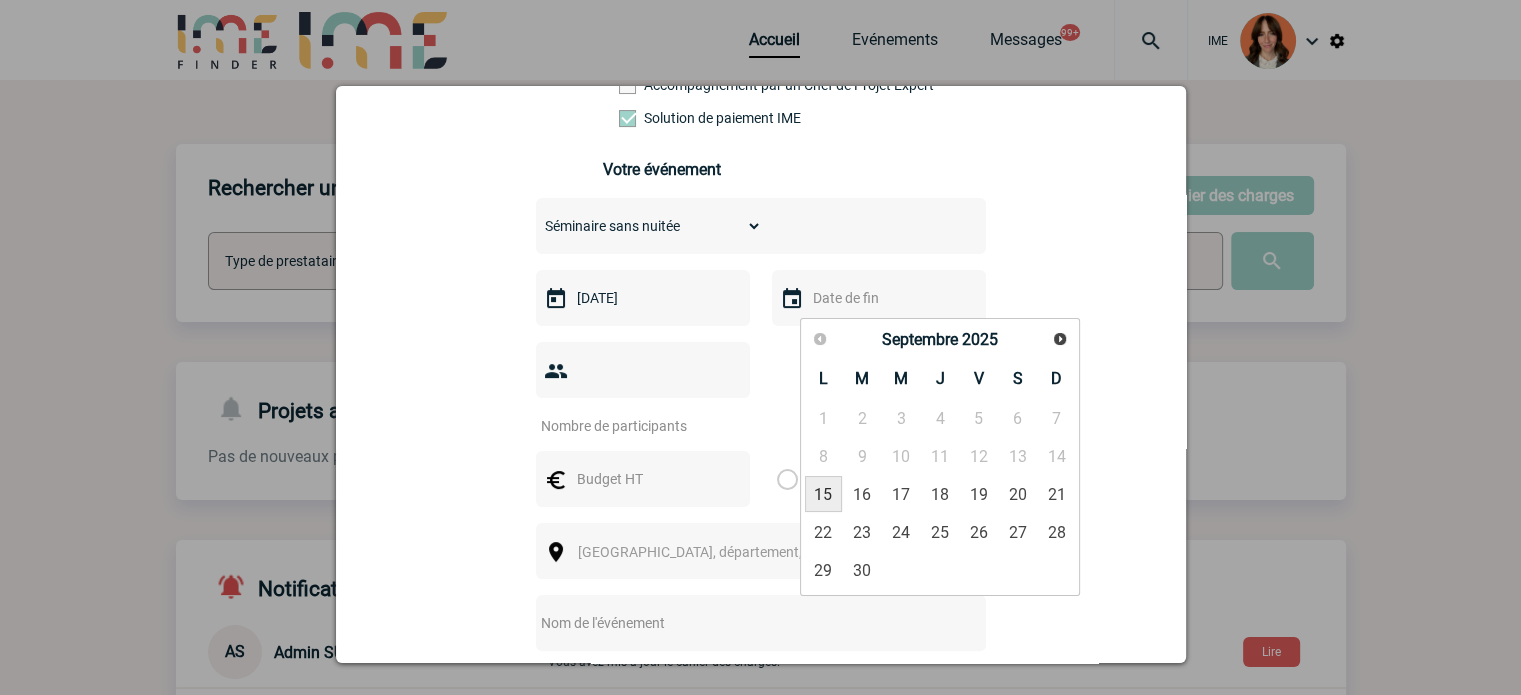click on "15" at bounding box center (823, 494) 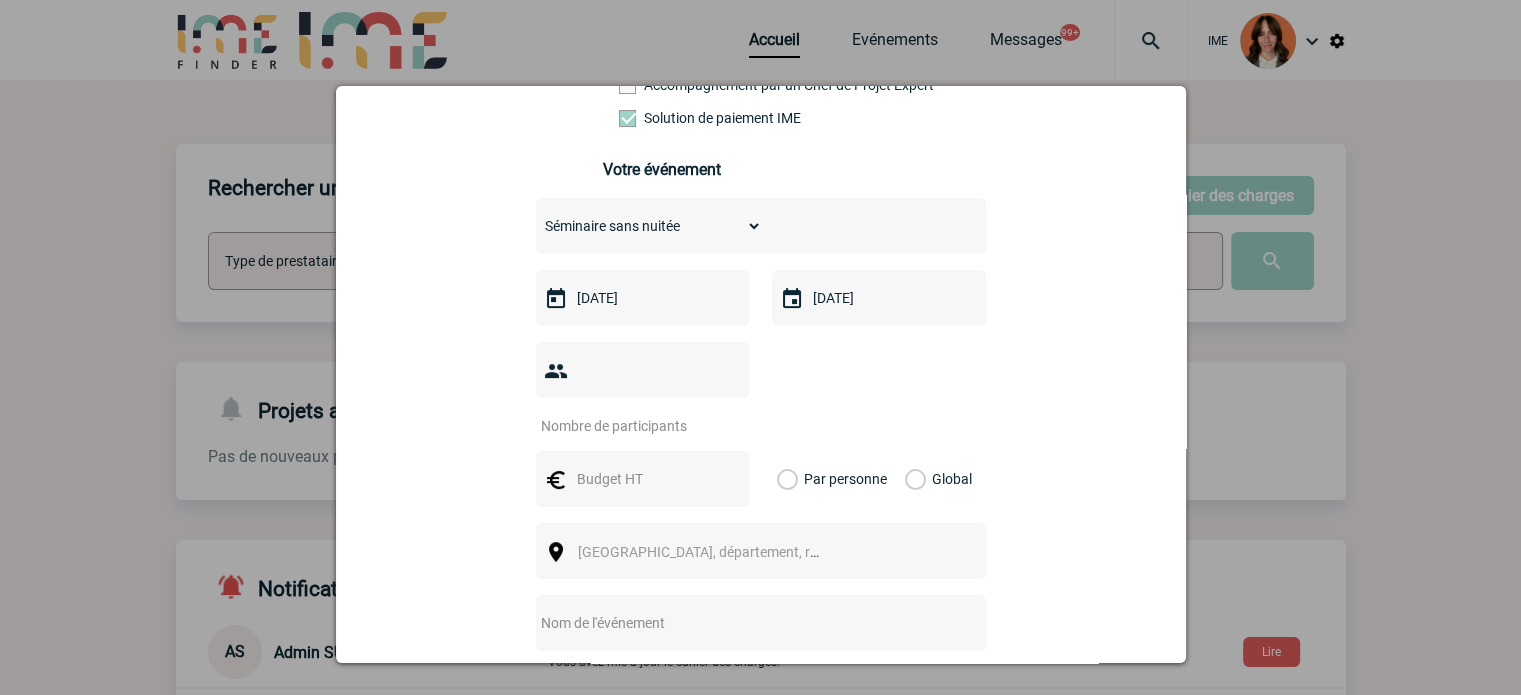 click at bounding box center [643, 370] 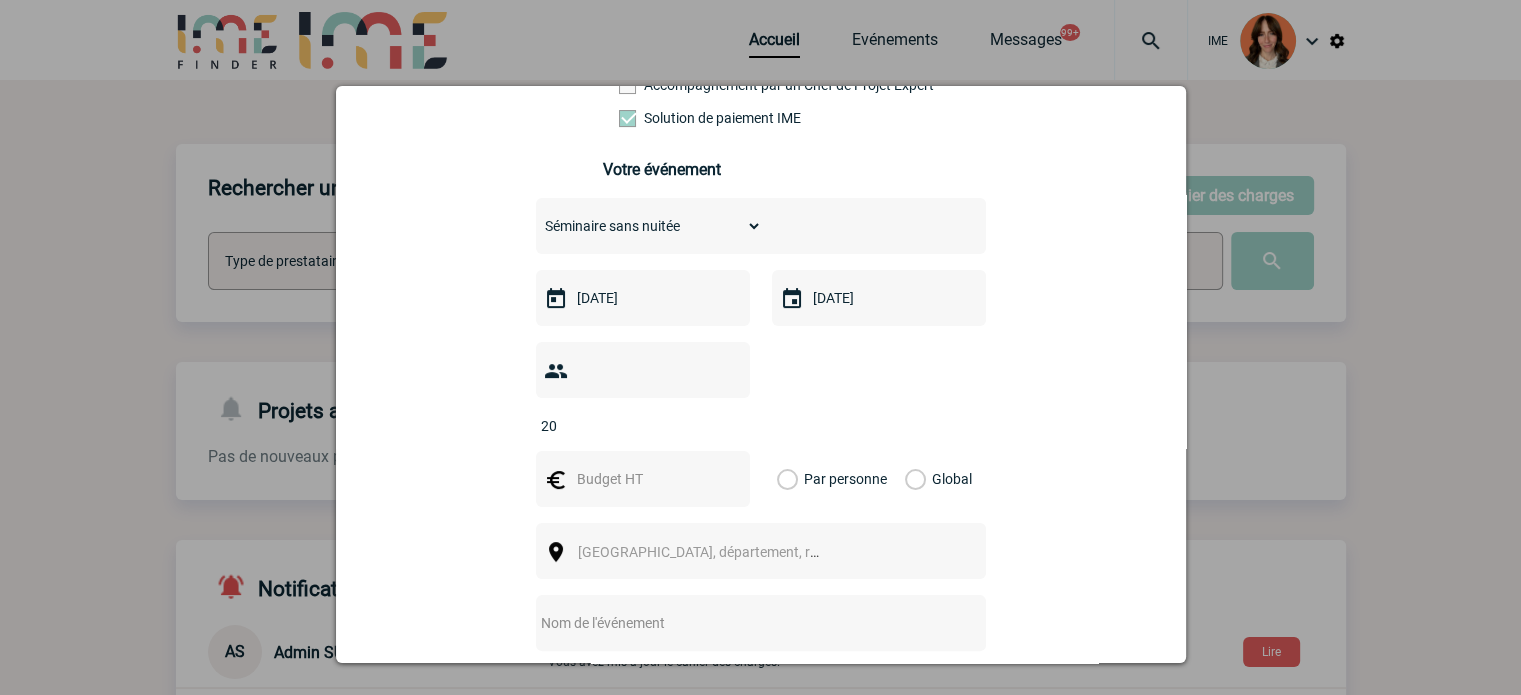 type on "20" 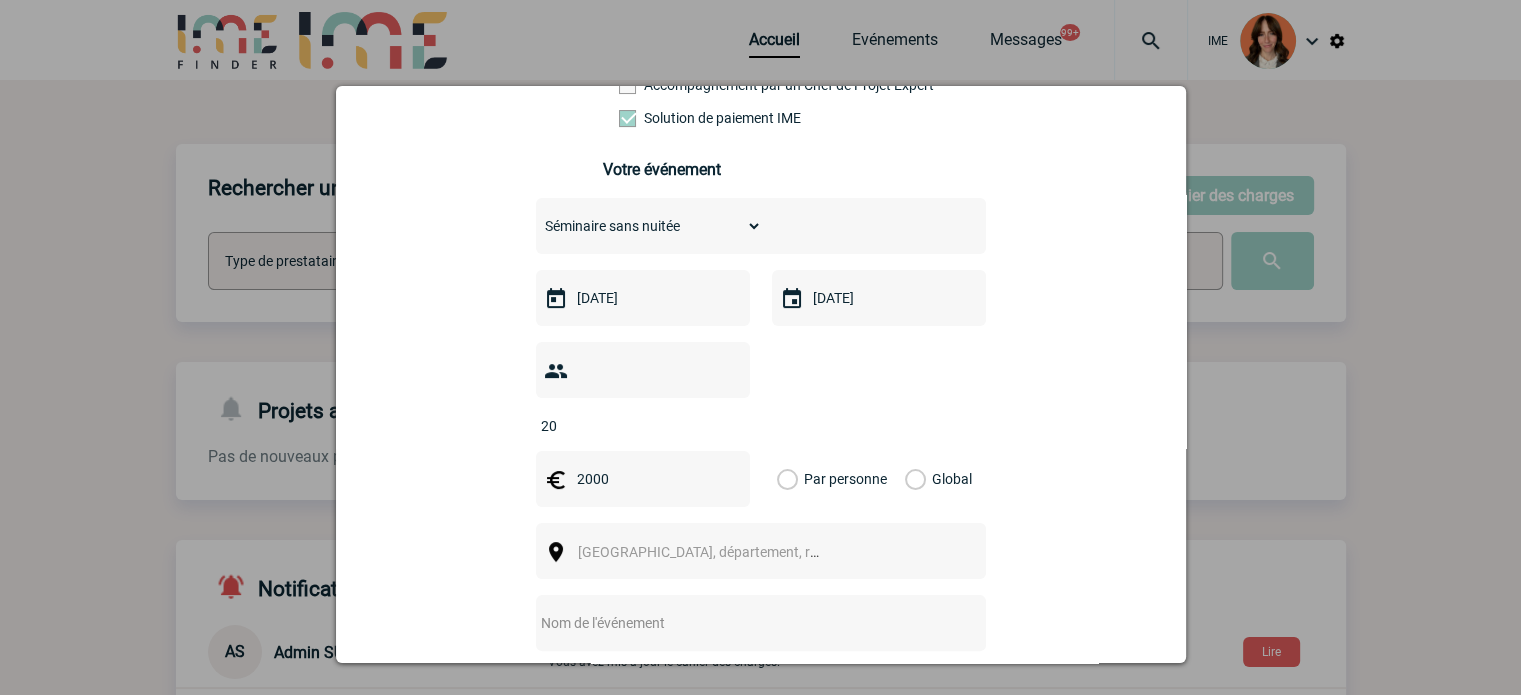 type on "2000" 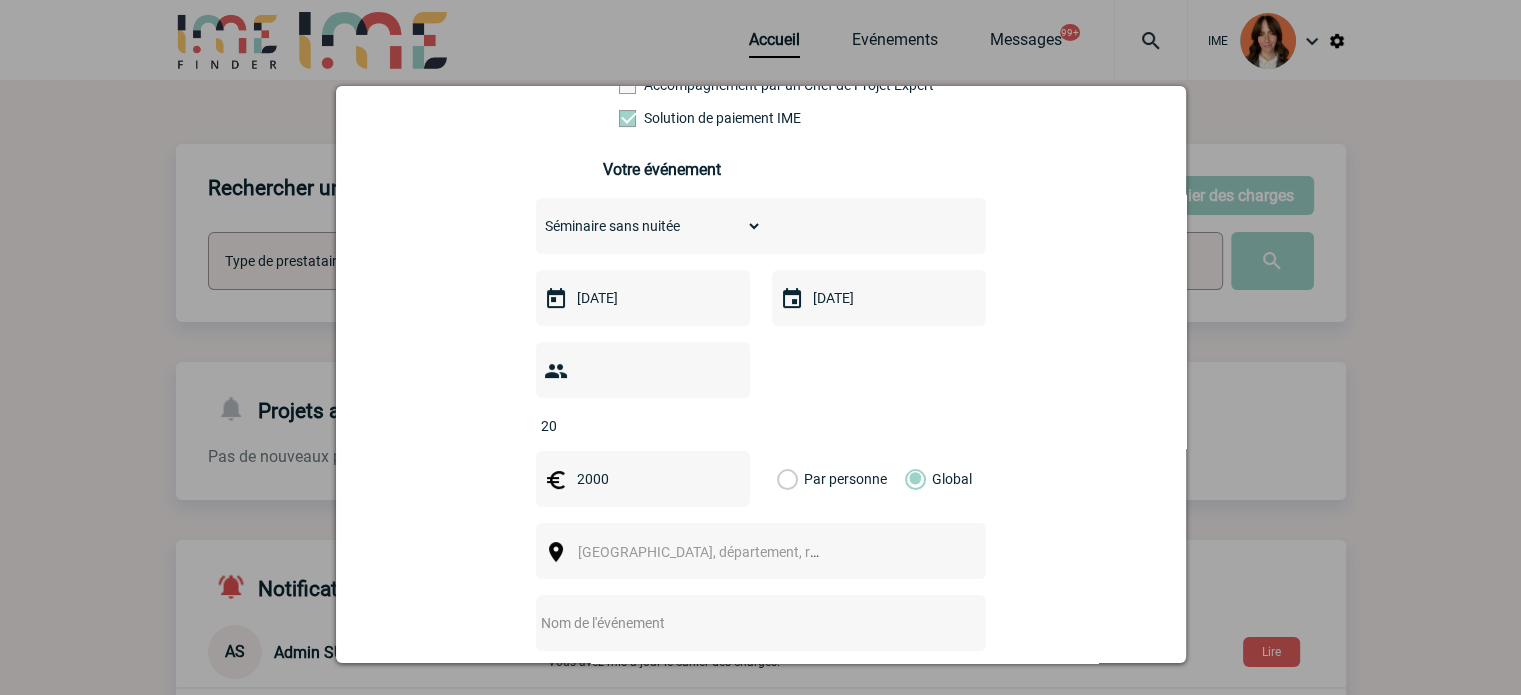 click on "Ville, département, région..." at bounding box center (717, 552) 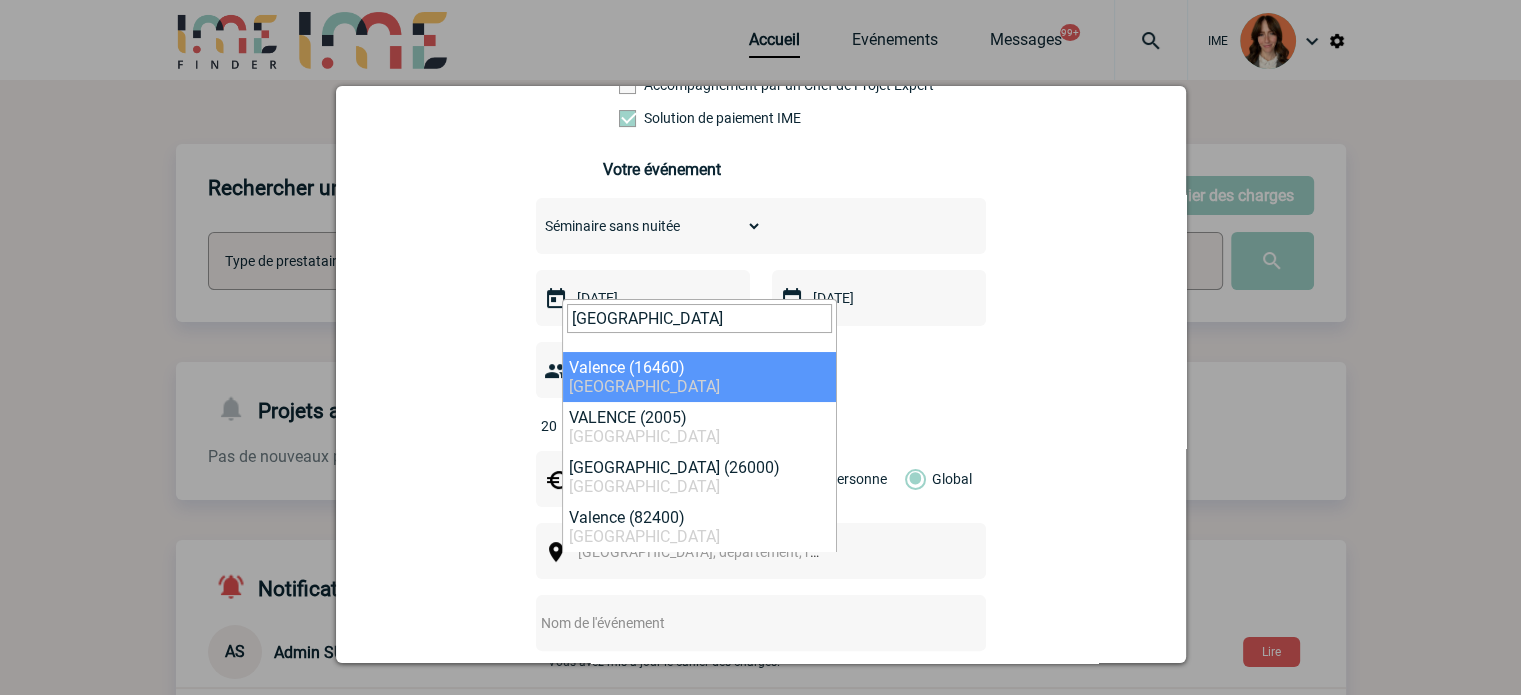 type on "valence" 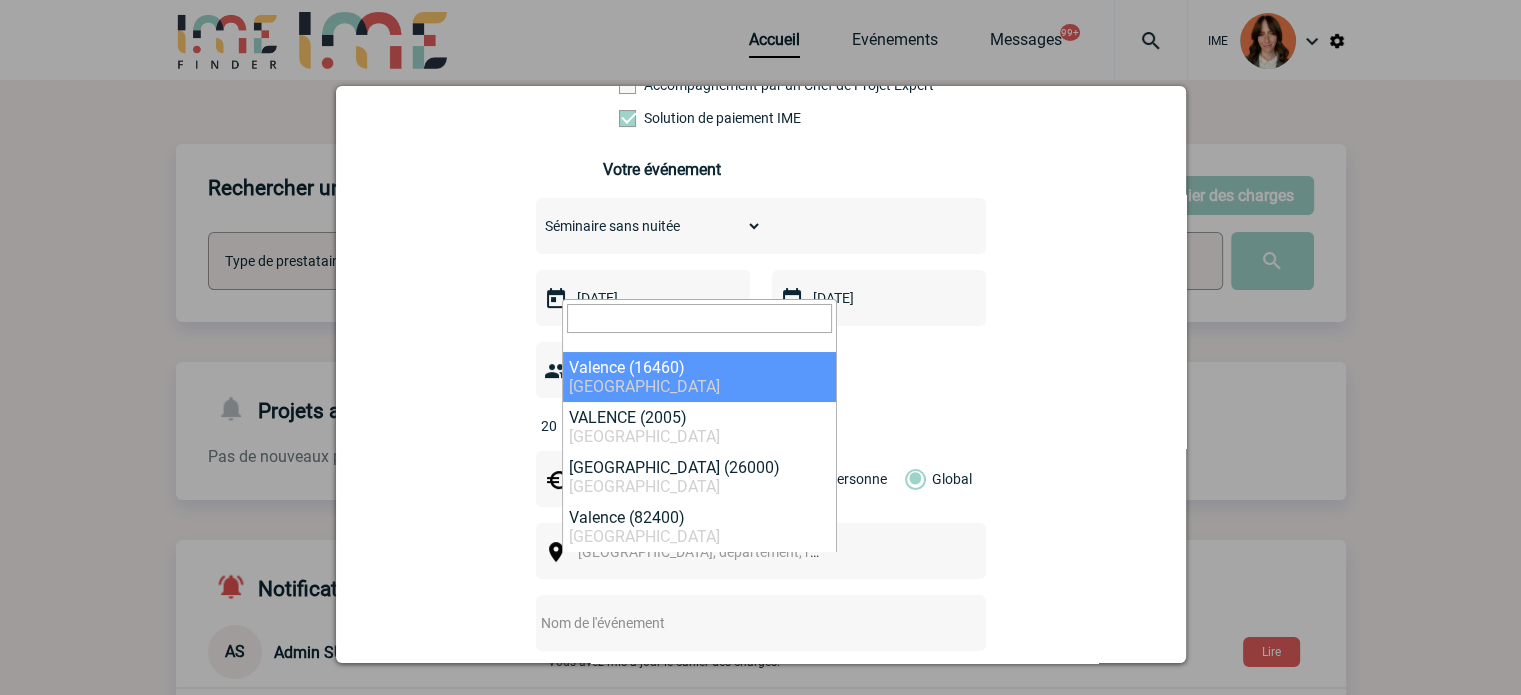 select on "27242" 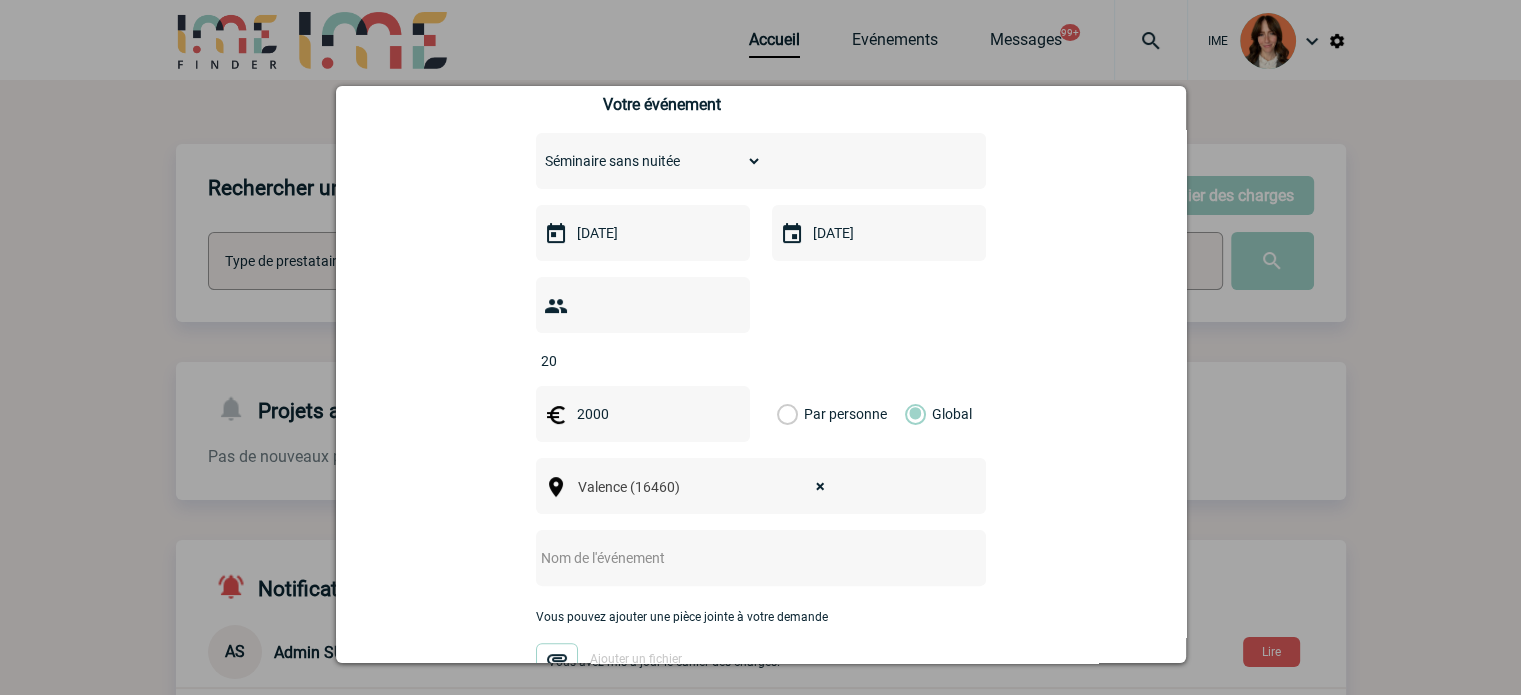 scroll, scrollTop: 500, scrollLeft: 0, axis: vertical 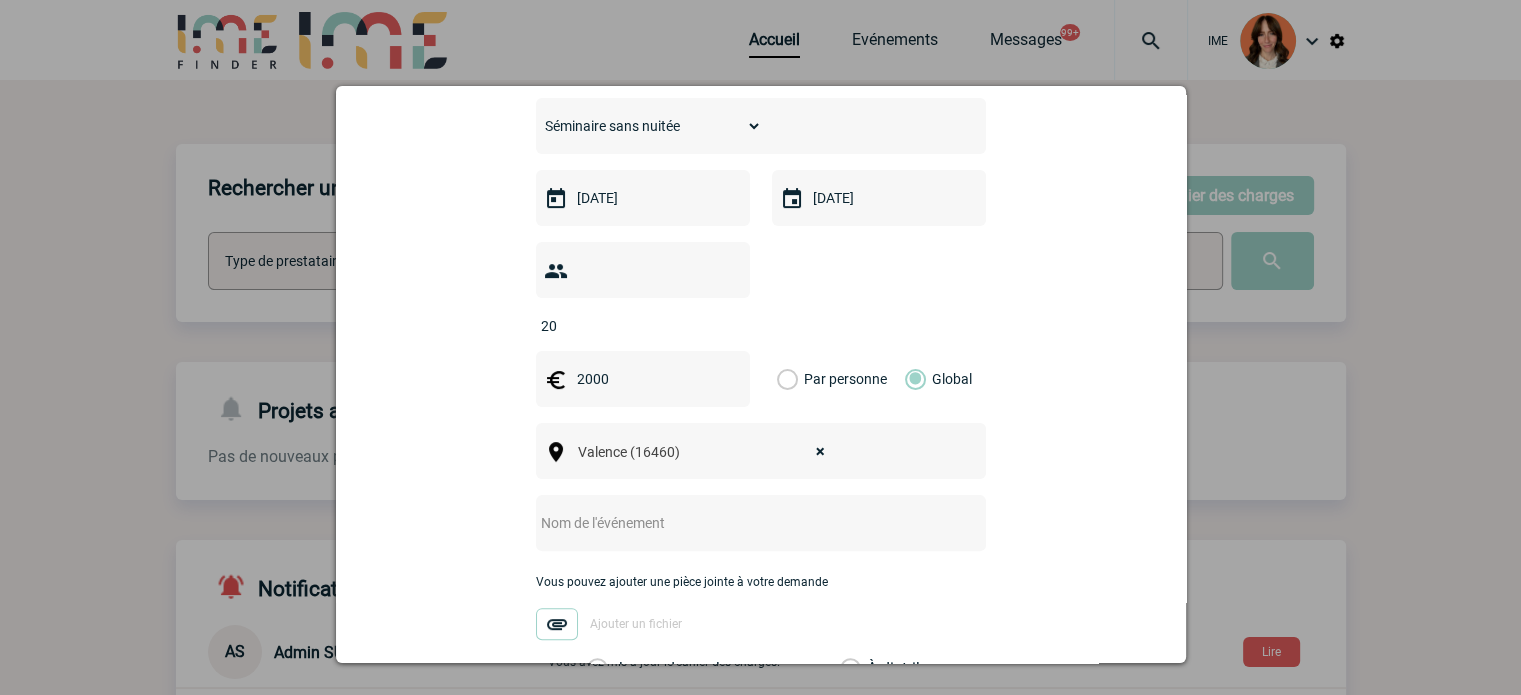click at bounding box center [734, 523] 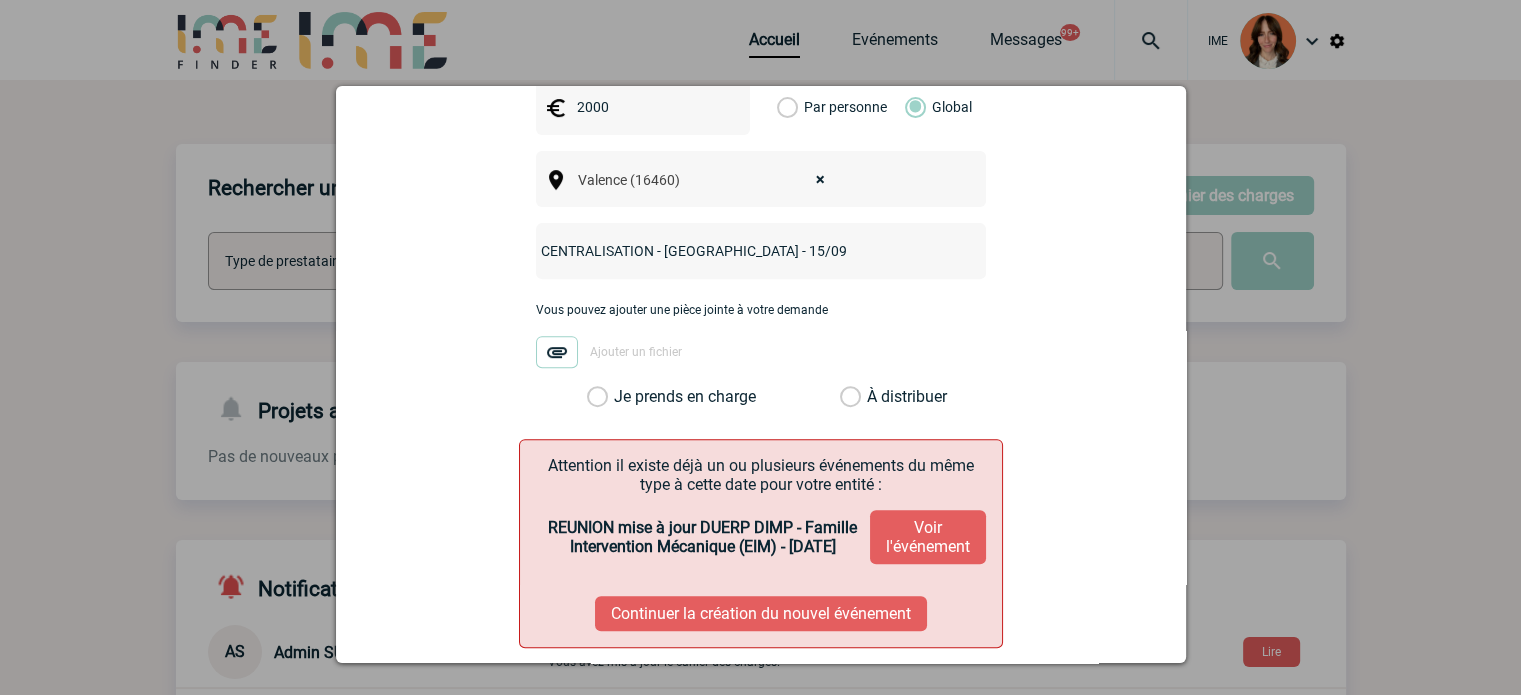 scroll, scrollTop: 800, scrollLeft: 0, axis: vertical 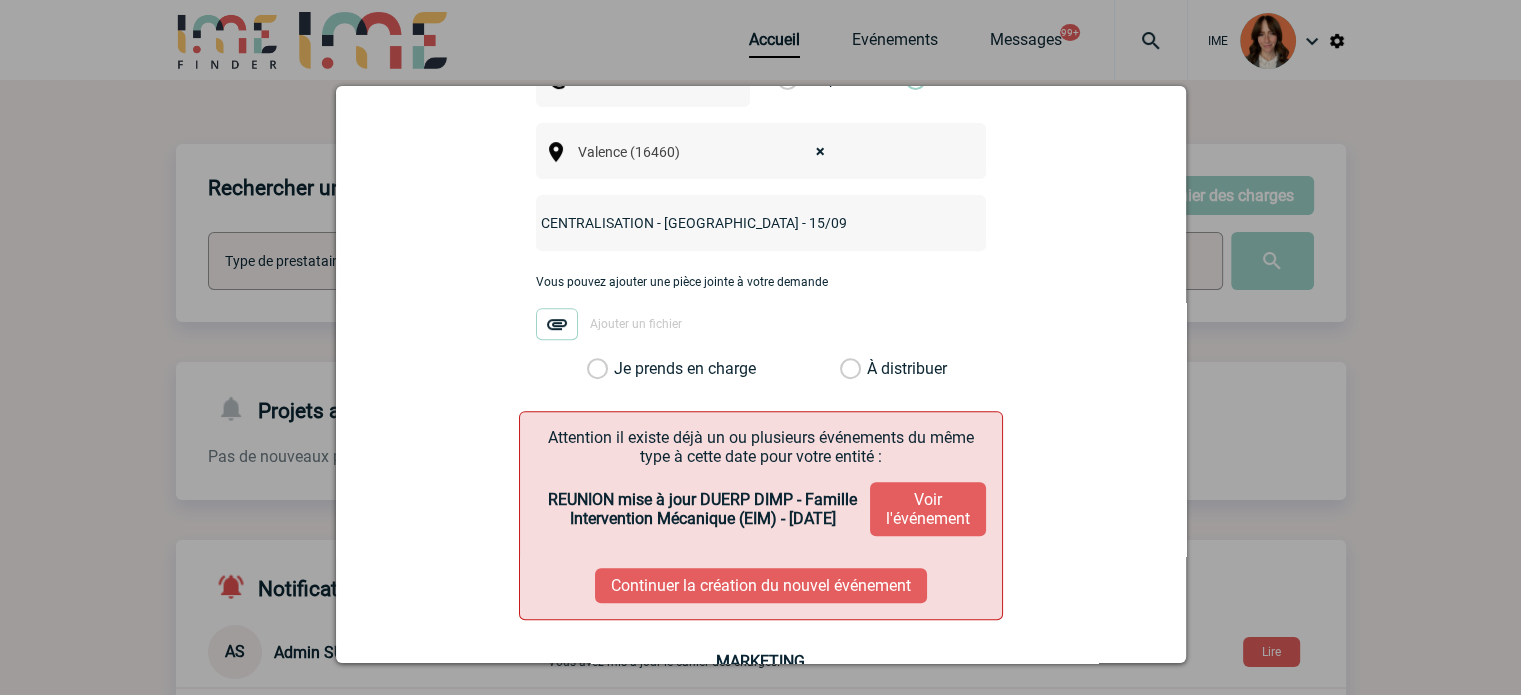 type on "CENTRALISATION - Novotel Valence - 15/09" 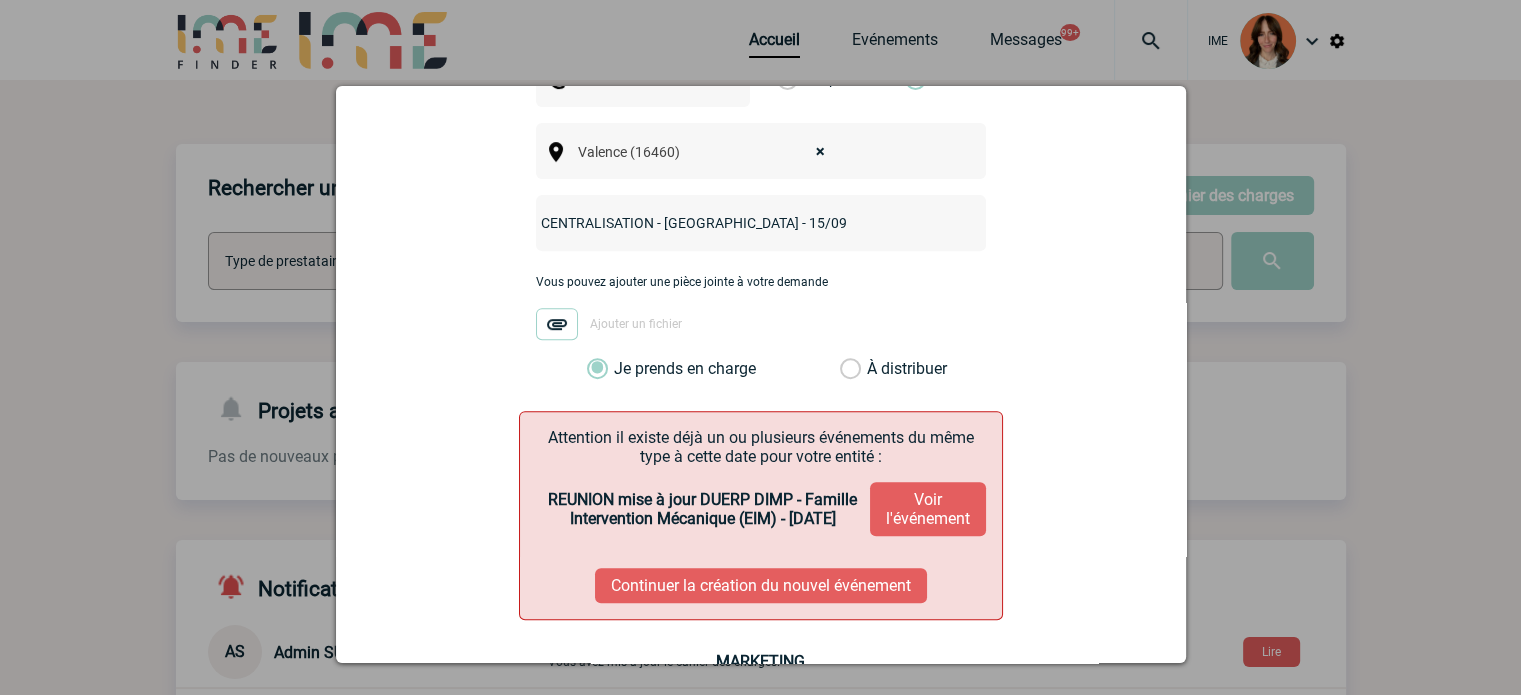 click on "Continuer la création du nouvel événement" at bounding box center [761, 585] 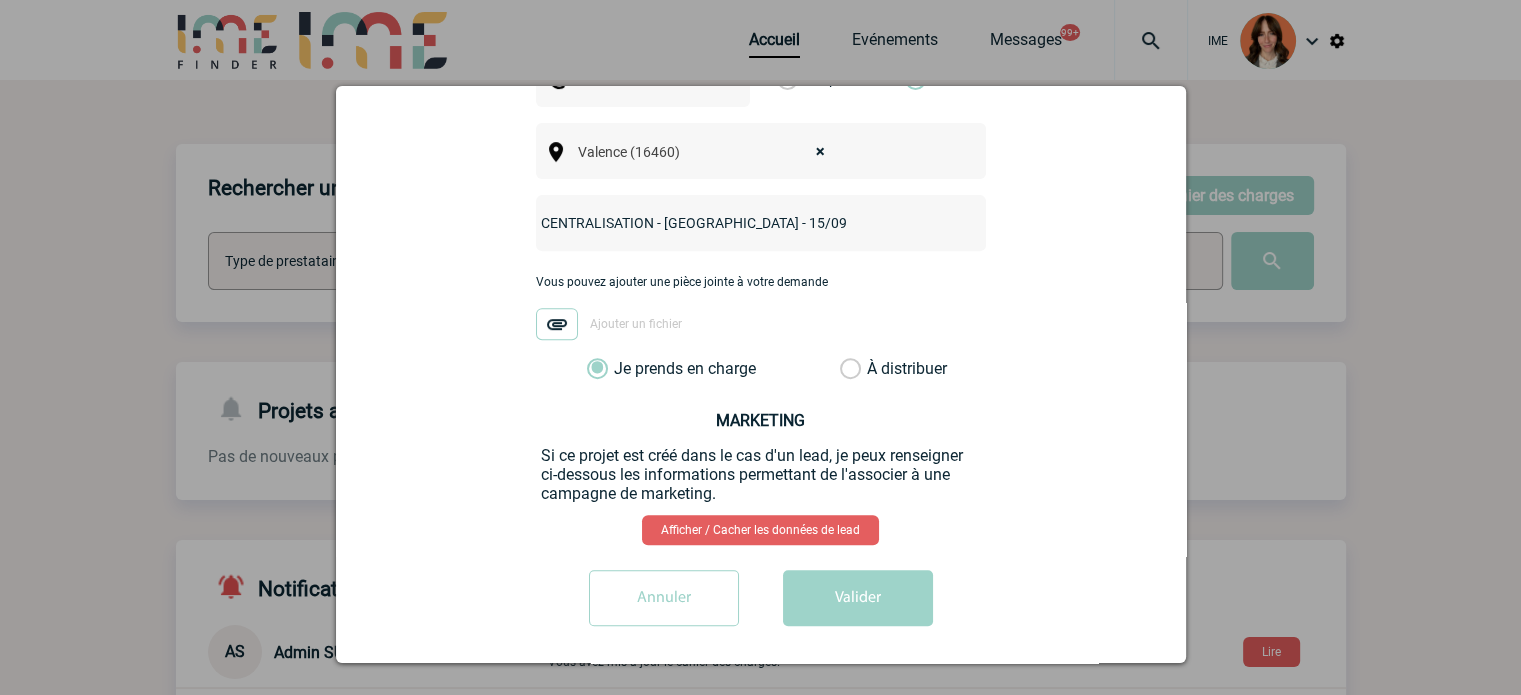 scroll, scrollTop: 778, scrollLeft: 0, axis: vertical 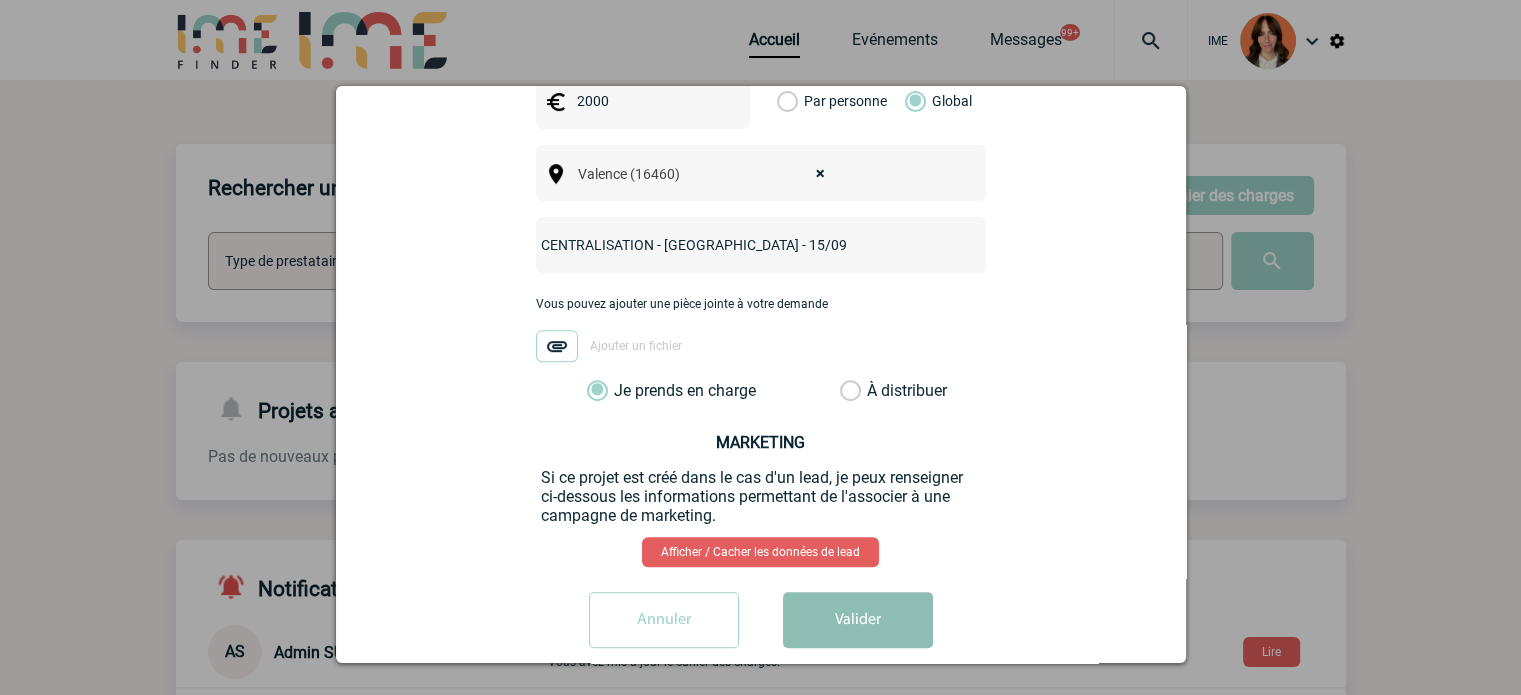 click on "Valider" at bounding box center [858, 620] 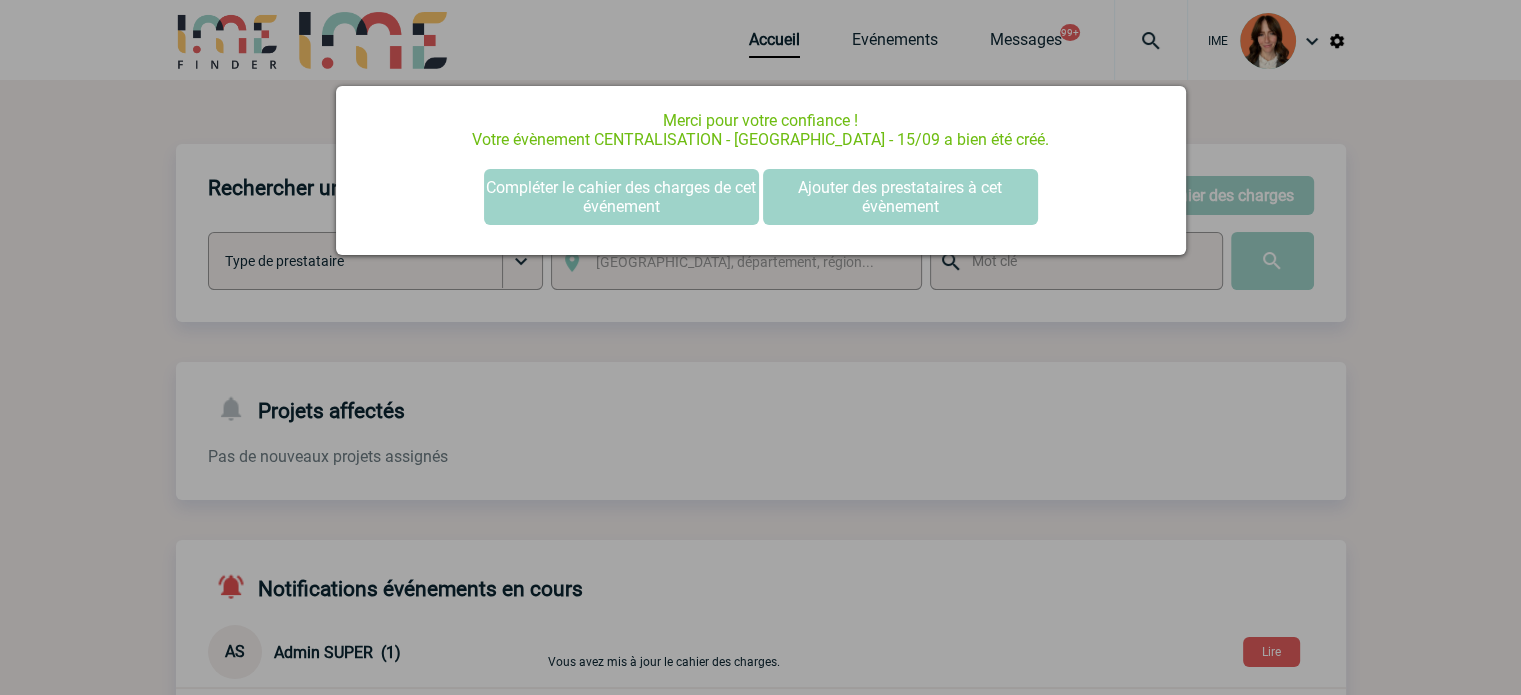 scroll, scrollTop: 0, scrollLeft: 0, axis: both 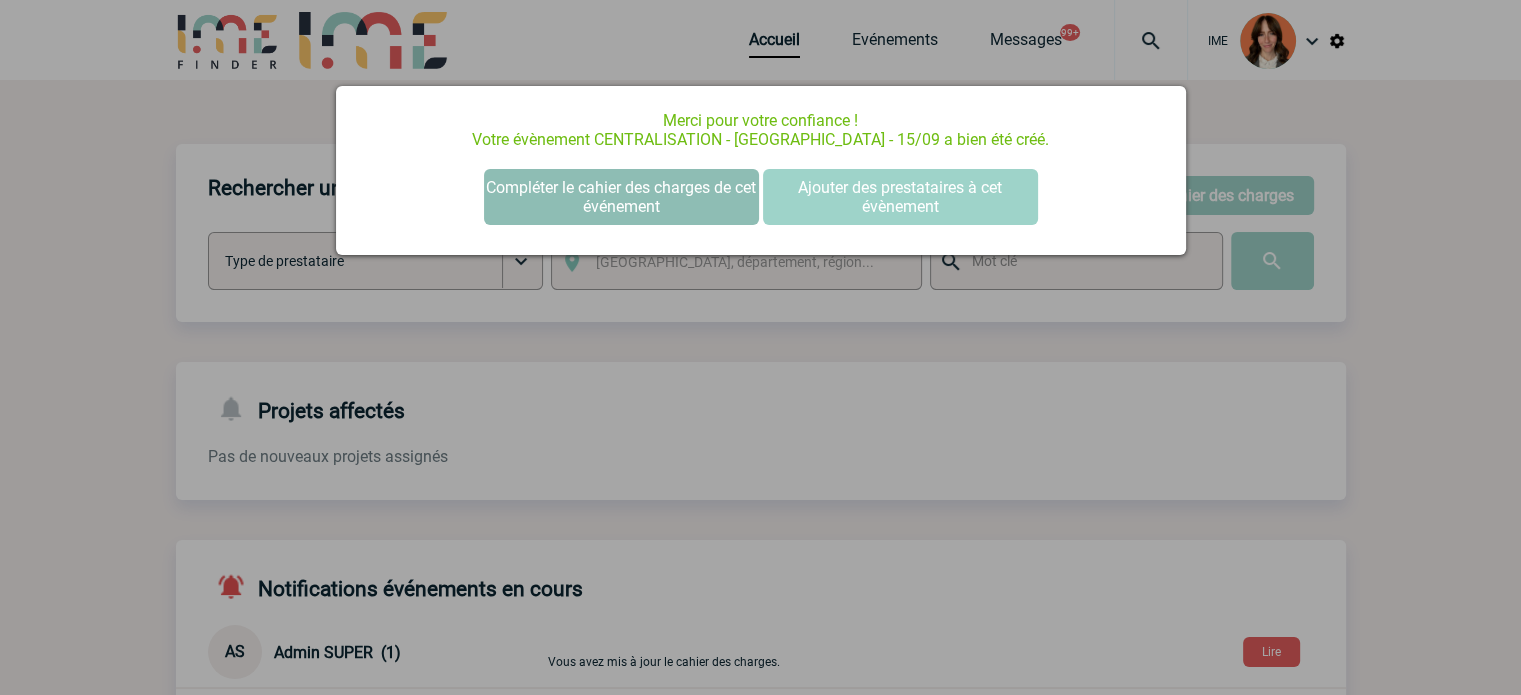 click on "Compléter le cahier des charges de cet événement" at bounding box center (621, 197) 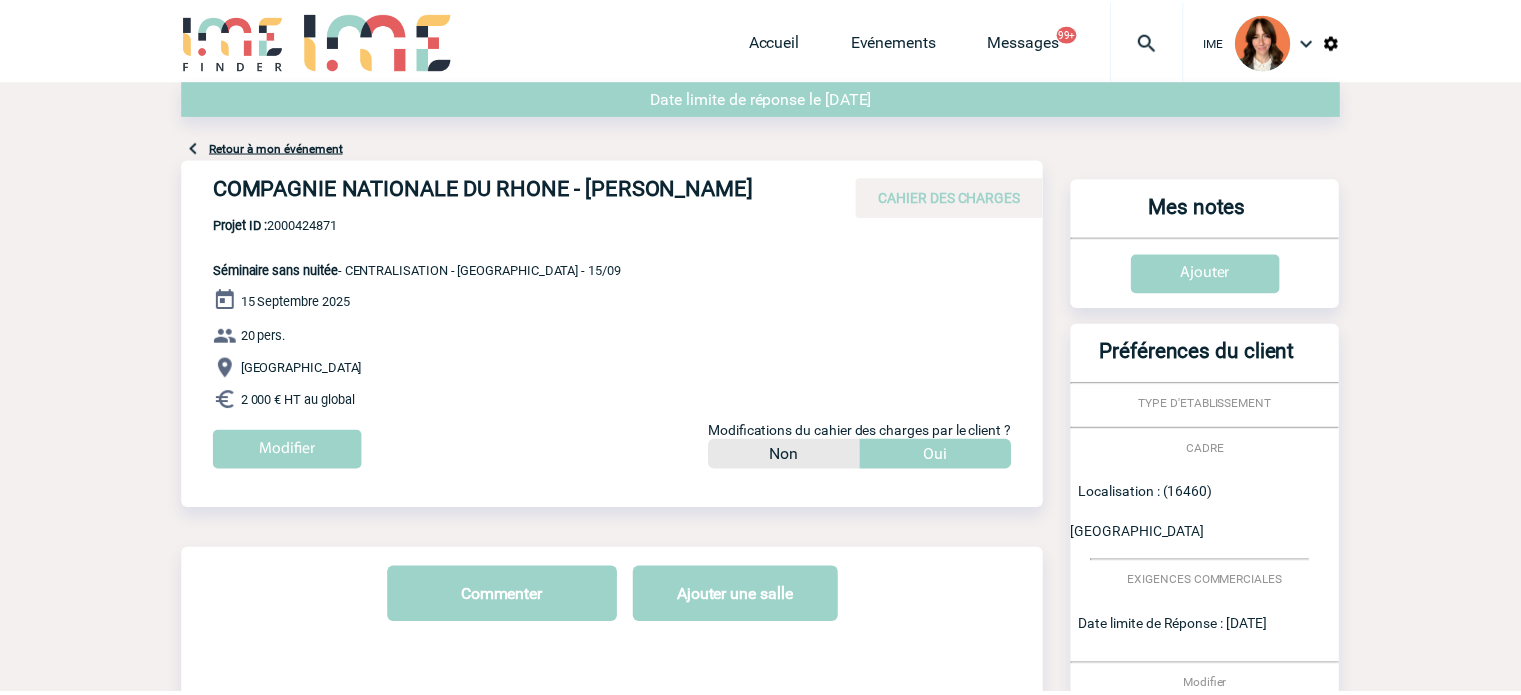 scroll, scrollTop: 0, scrollLeft: 0, axis: both 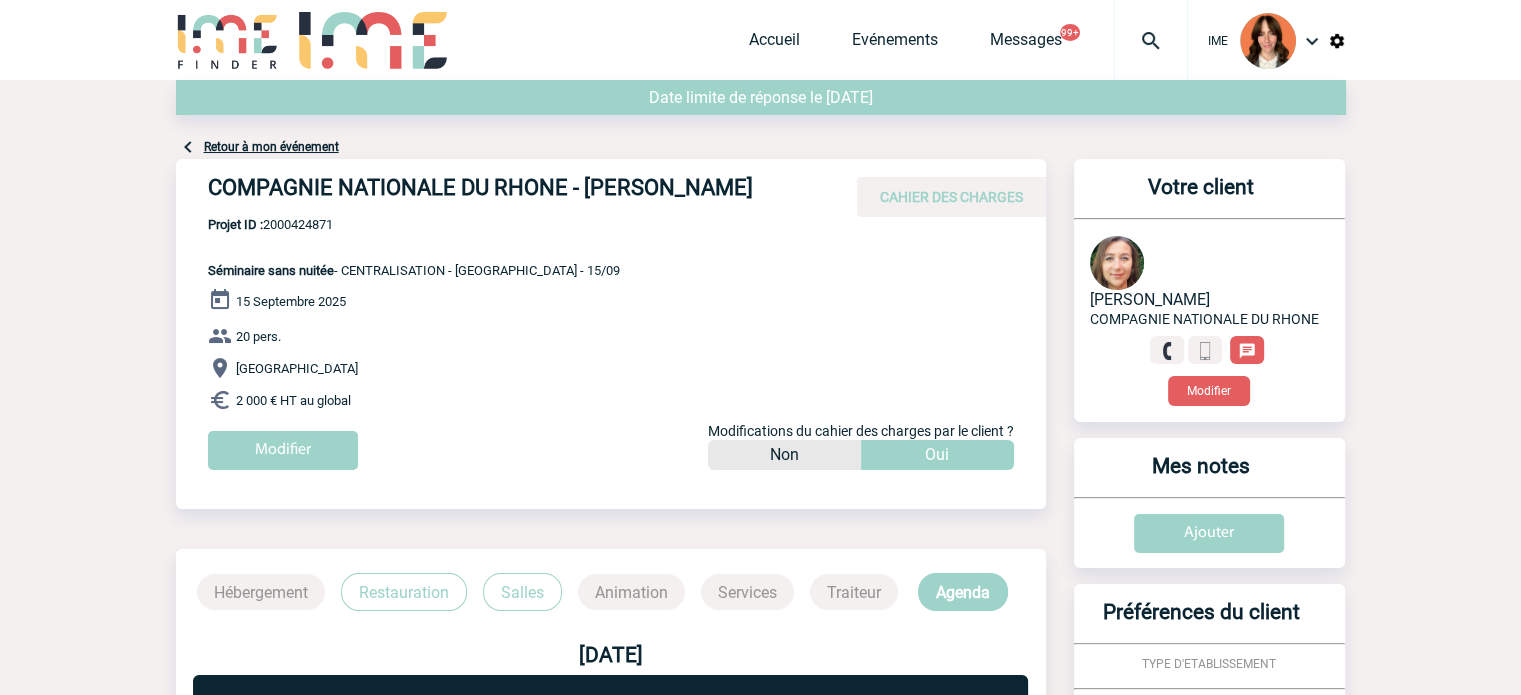 click on "Projet ID :  2000424871" at bounding box center [414, 224] 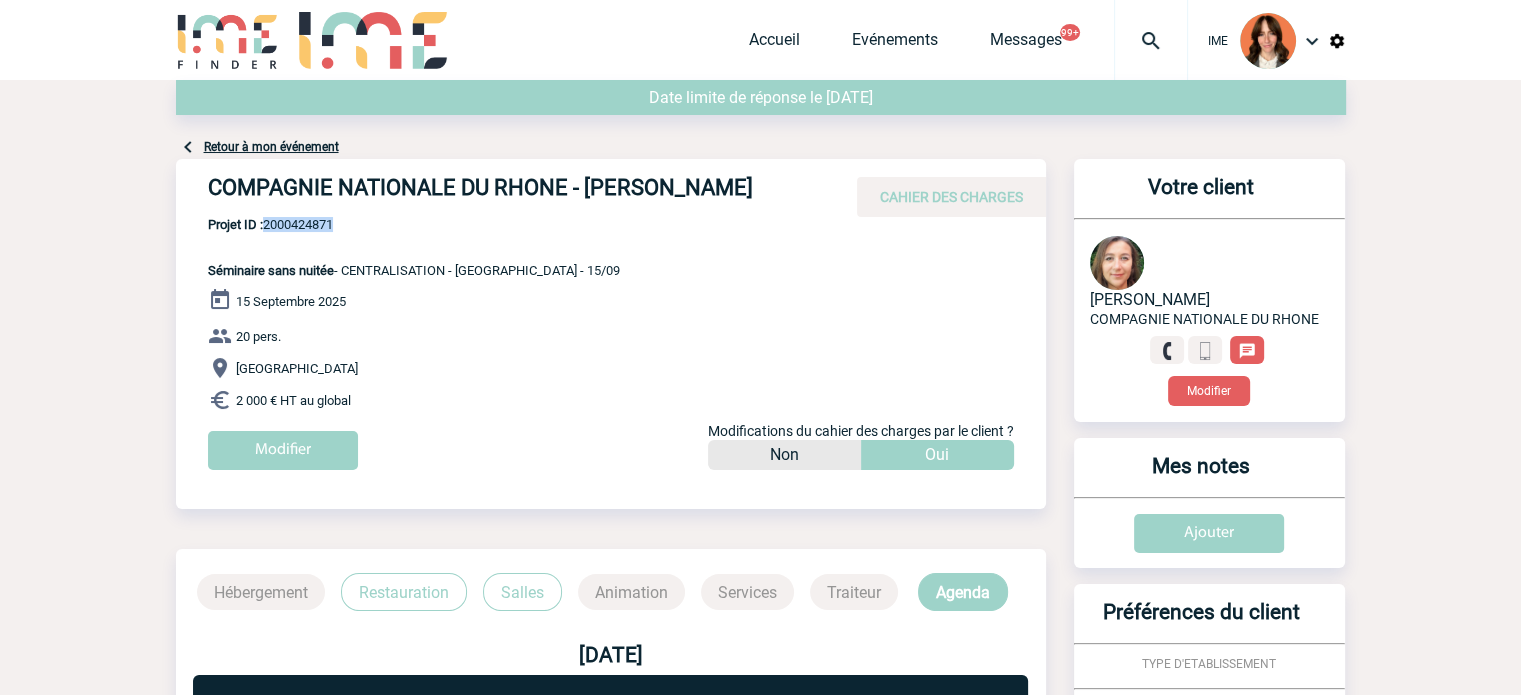 click on "Projet ID :  2000424871" at bounding box center [414, 224] 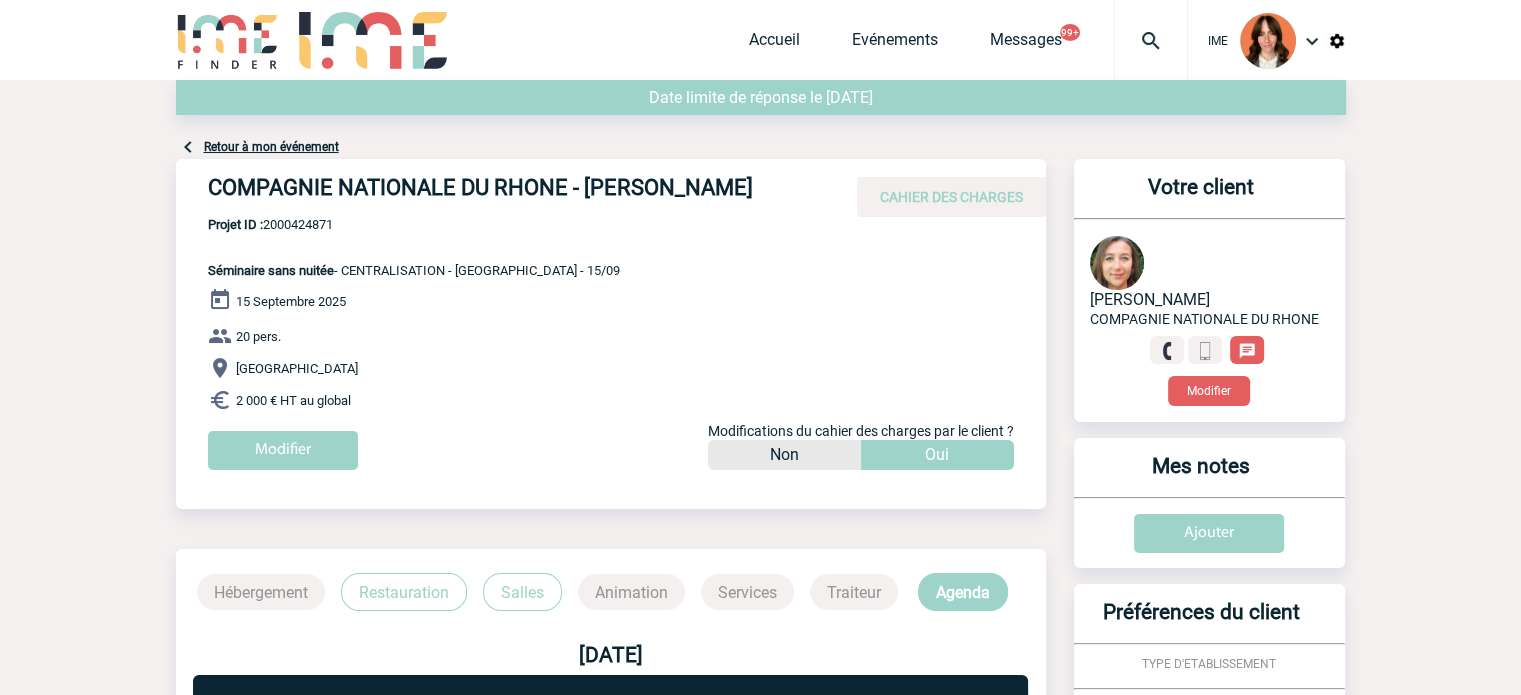 click on "Séminaire sans nuitée  - CENTRALISATION - [GEOGRAPHIC_DATA] [GEOGRAPHIC_DATA] - 15/09" at bounding box center (414, 270) 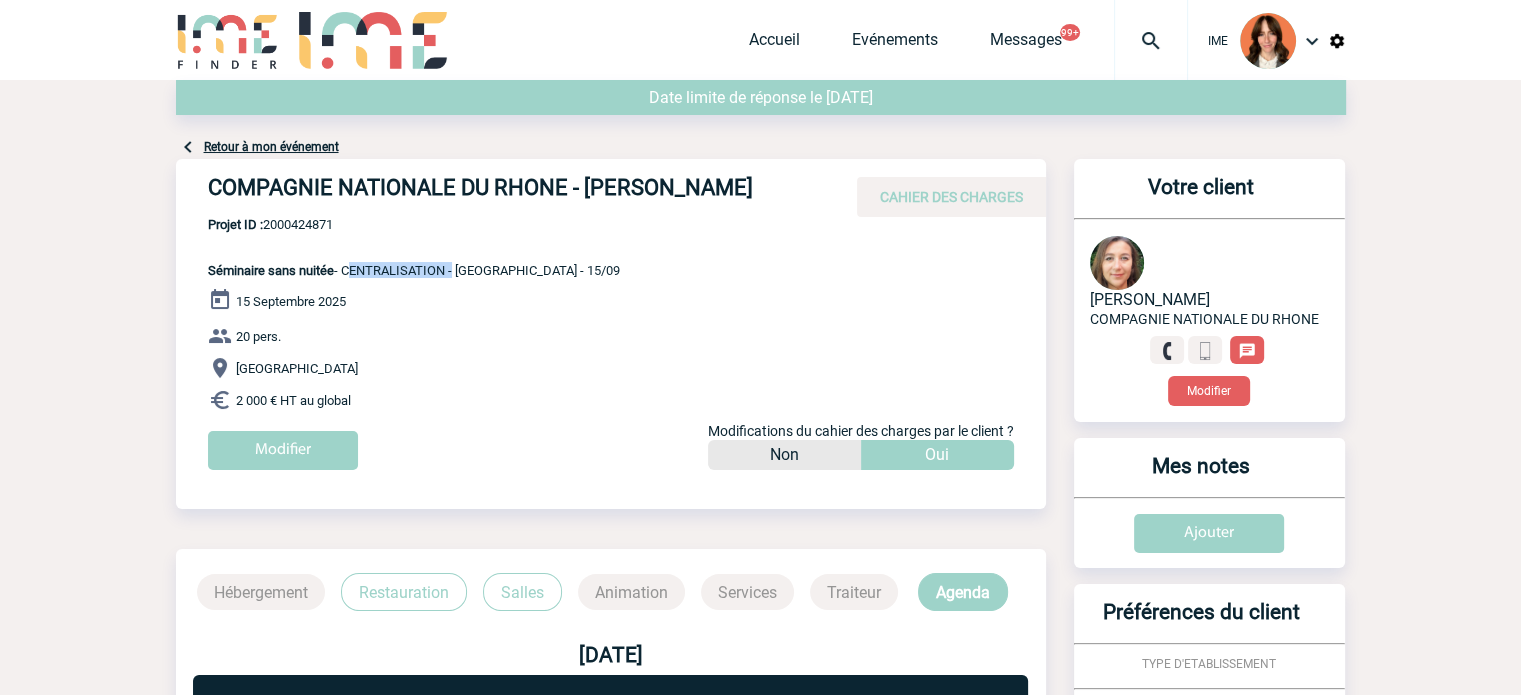 click on "Séminaire sans nuitée  - CENTRALISATION - [GEOGRAPHIC_DATA] [GEOGRAPHIC_DATA] - 15/09" at bounding box center (414, 270) 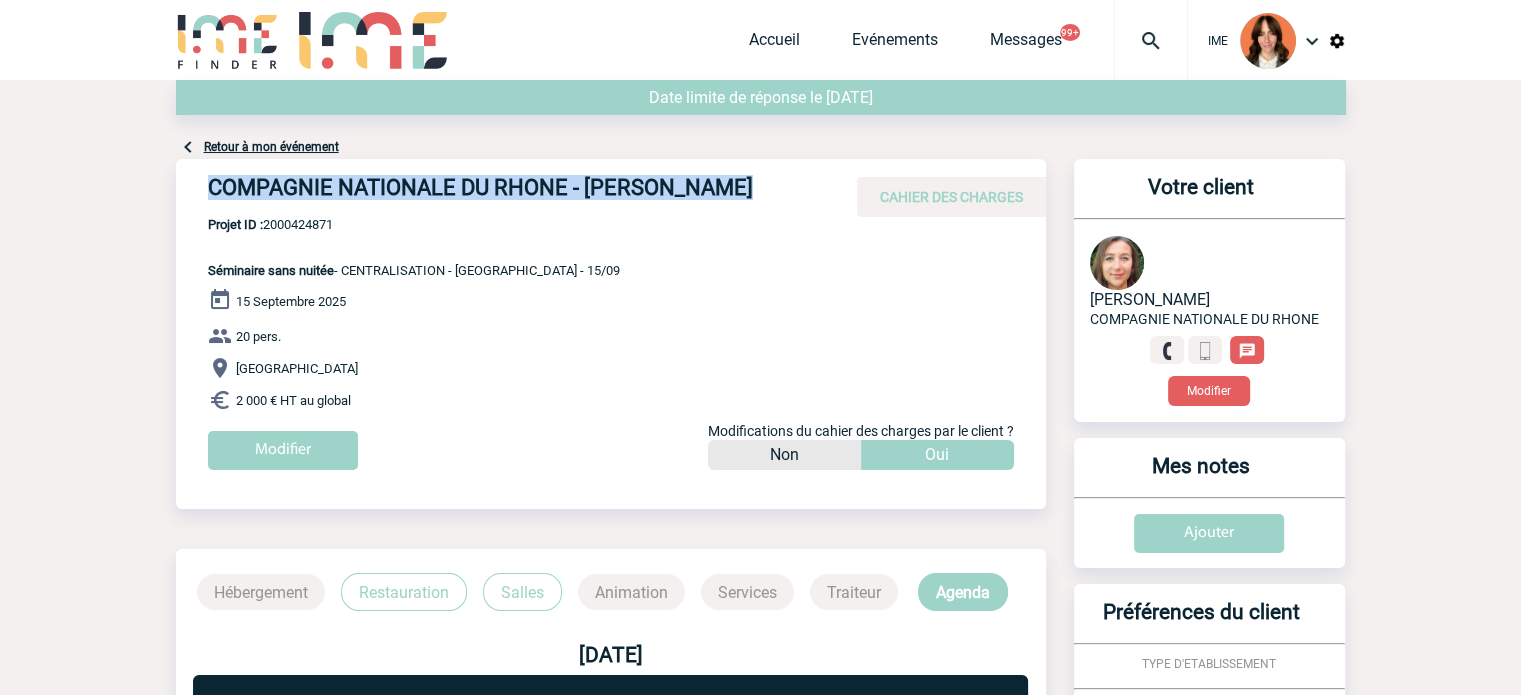 drag, startPoint x: 212, startPoint y: 189, endPoint x: 844, endPoint y: 183, distance: 632.0285 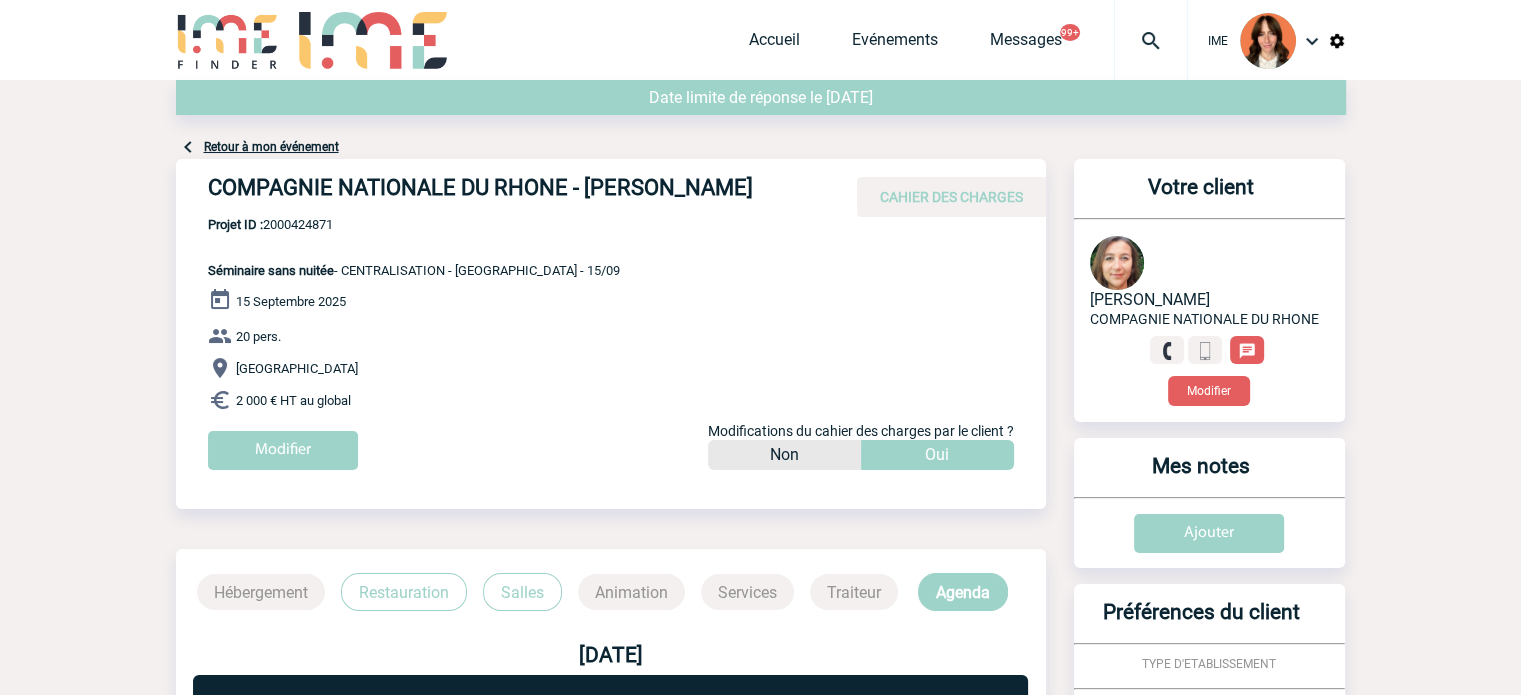 click on "Projet ID :  2000424871" at bounding box center [414, 224] 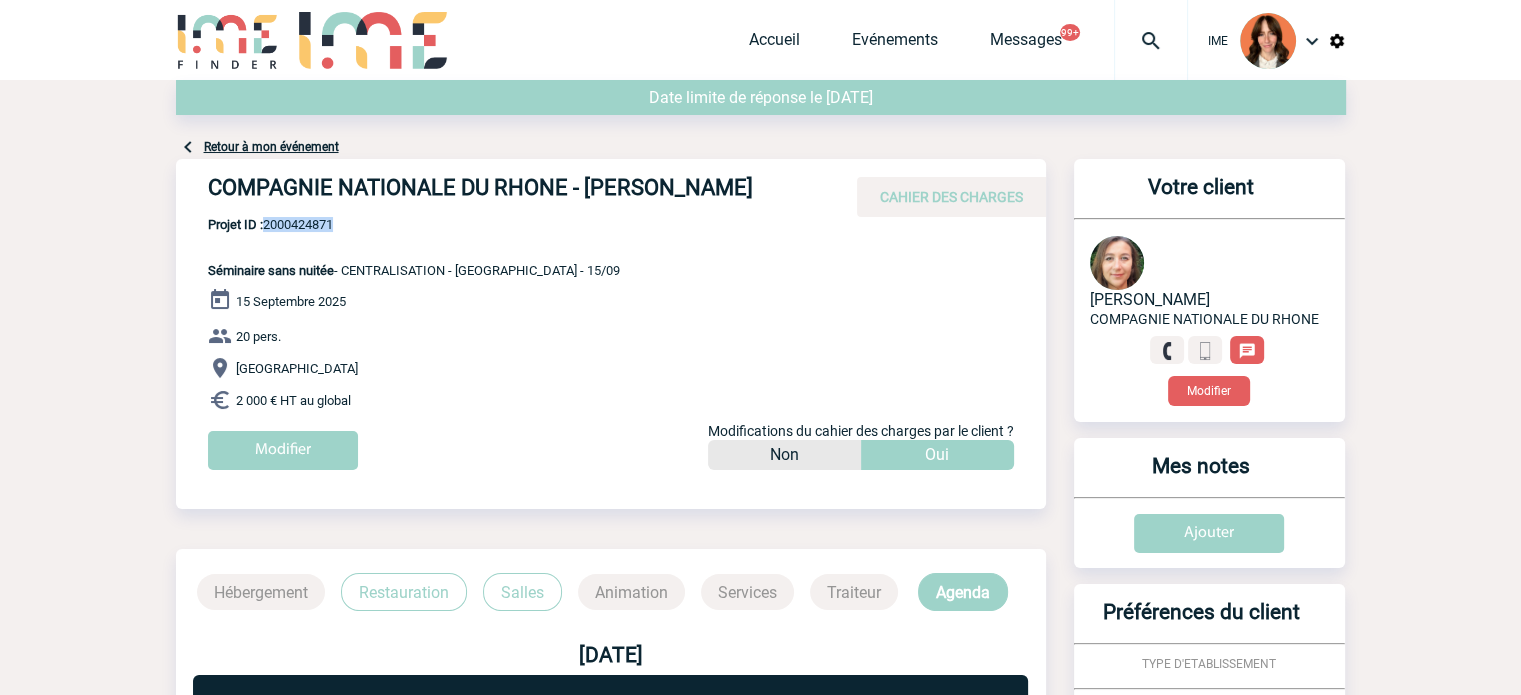click on "Projet ID :  2000424871" at bounding box center [414, 224] 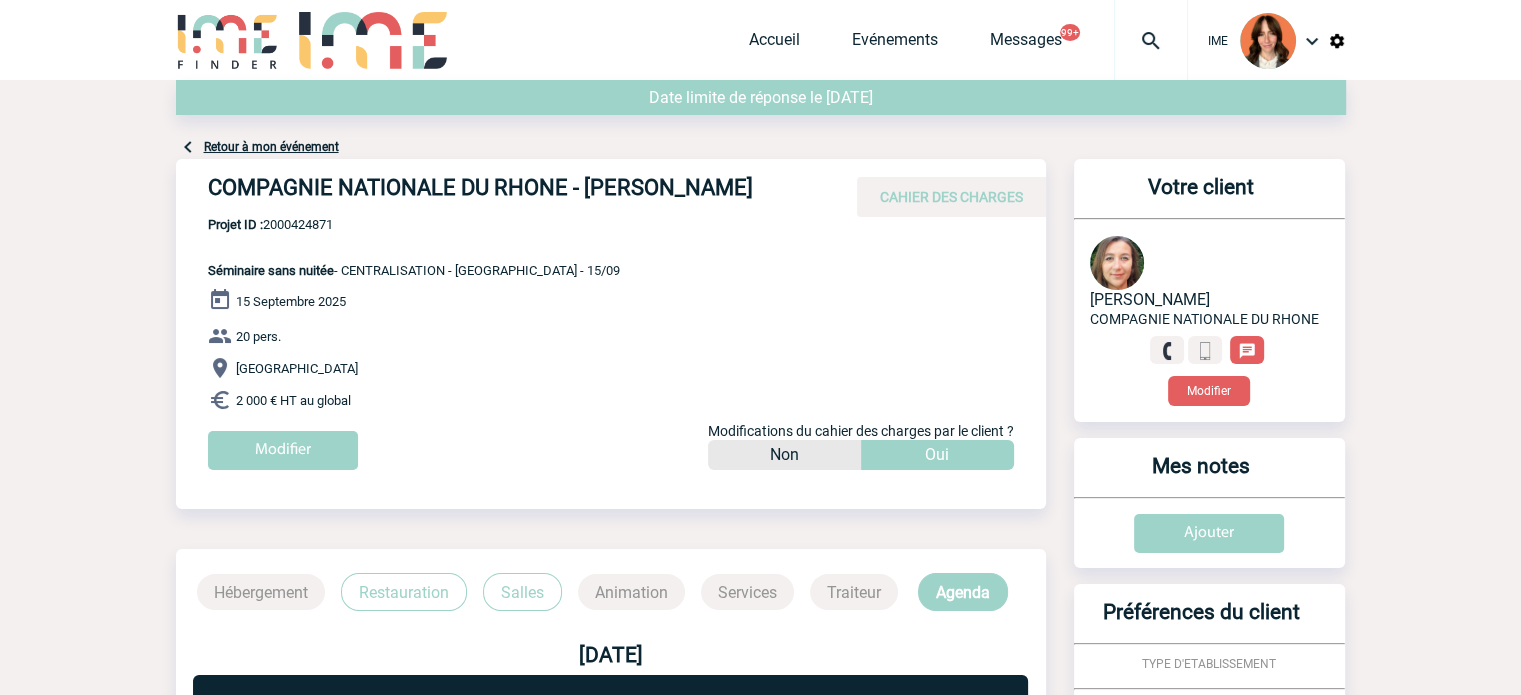 click at bounding box center [1151, 40] 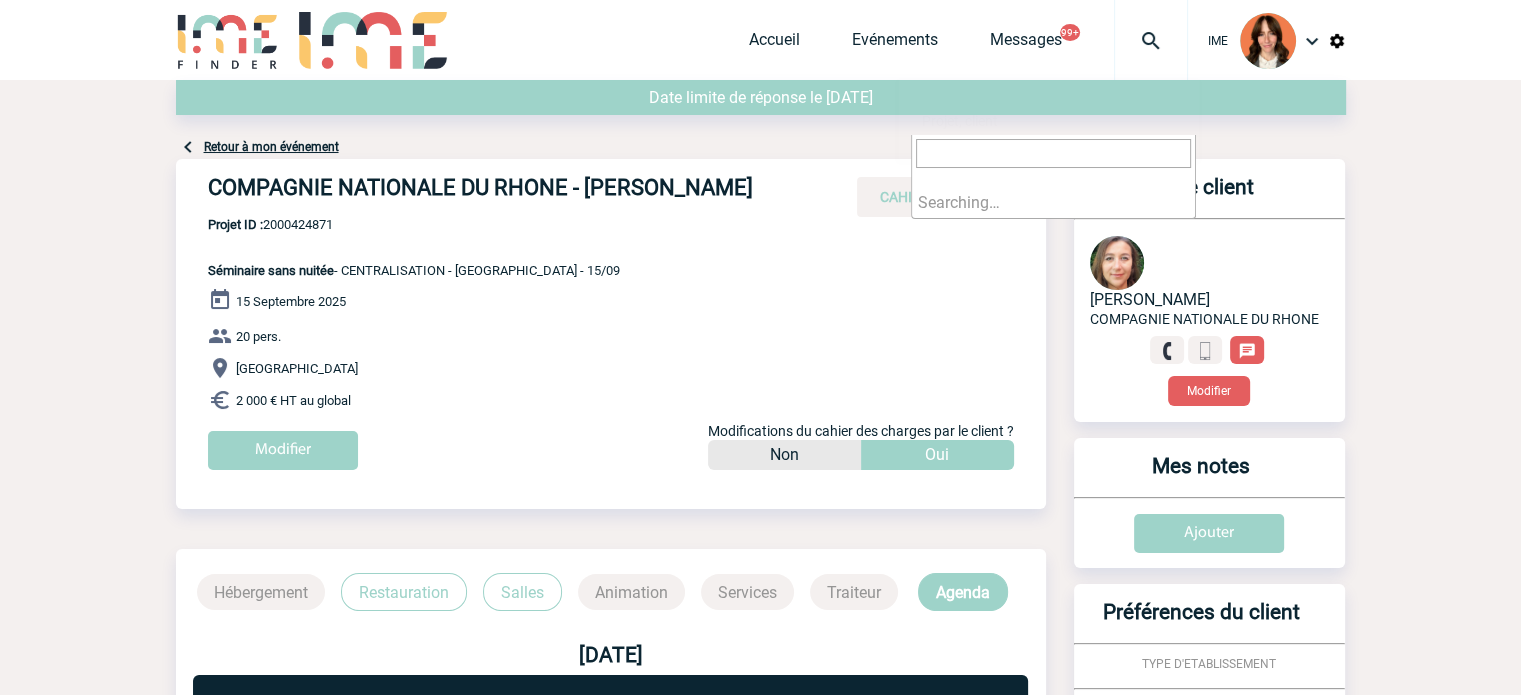 type on "2000424870" 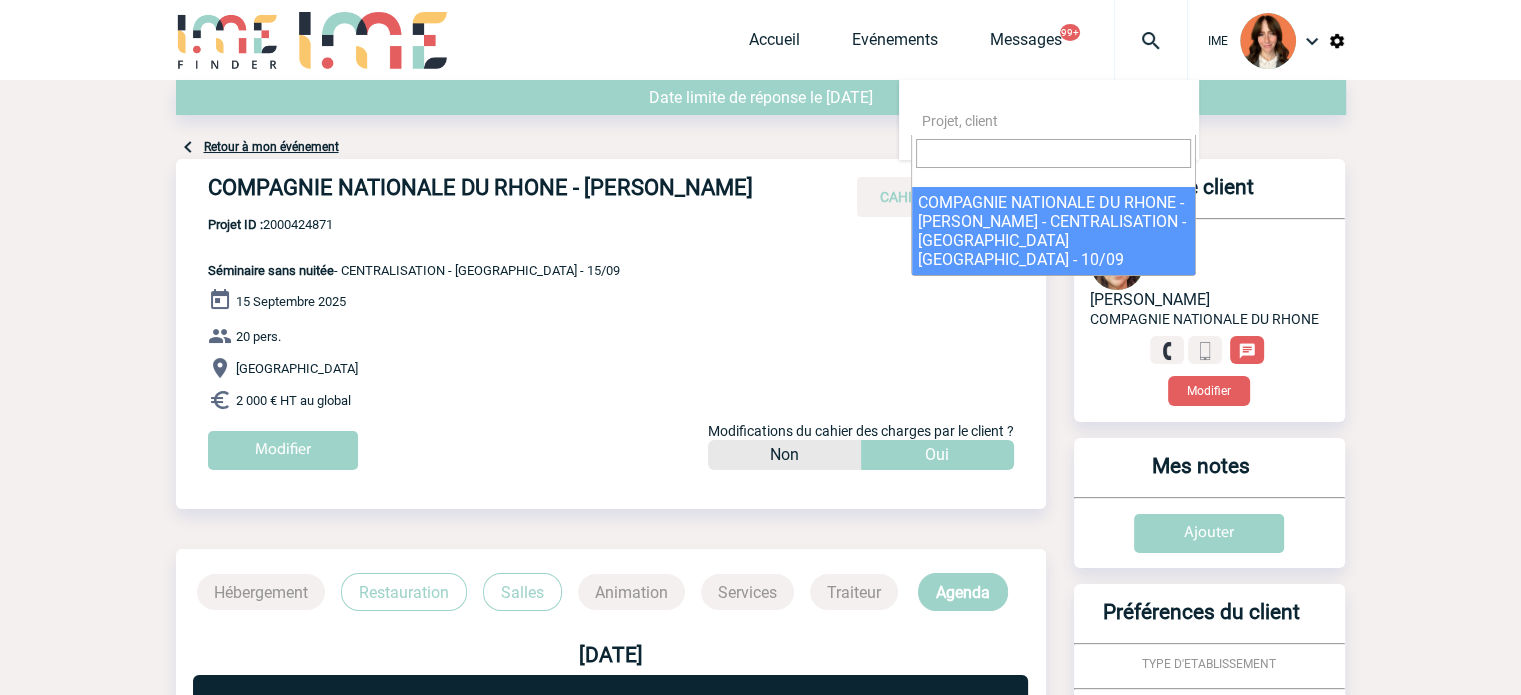 select on "24371" 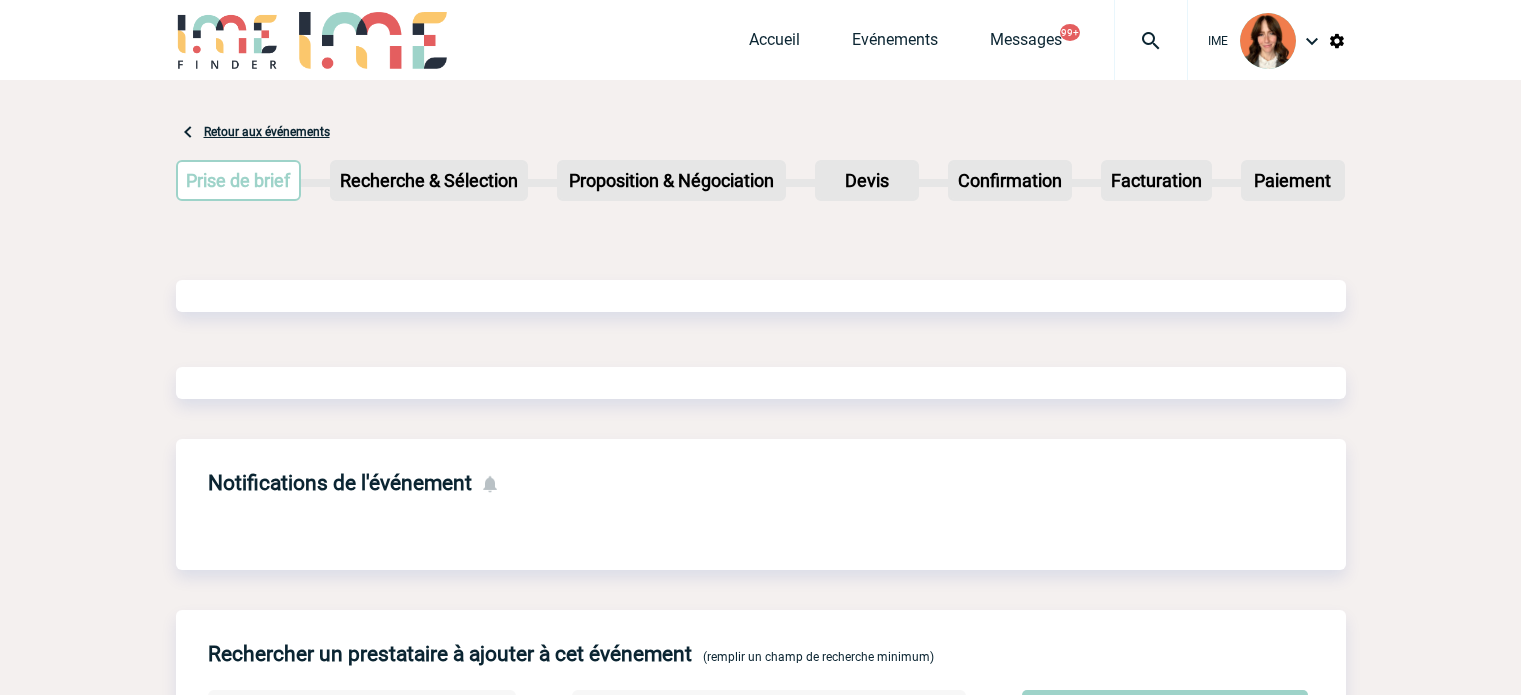 scroll, scrollTop: 0, scrollLeft: 0, axis: both 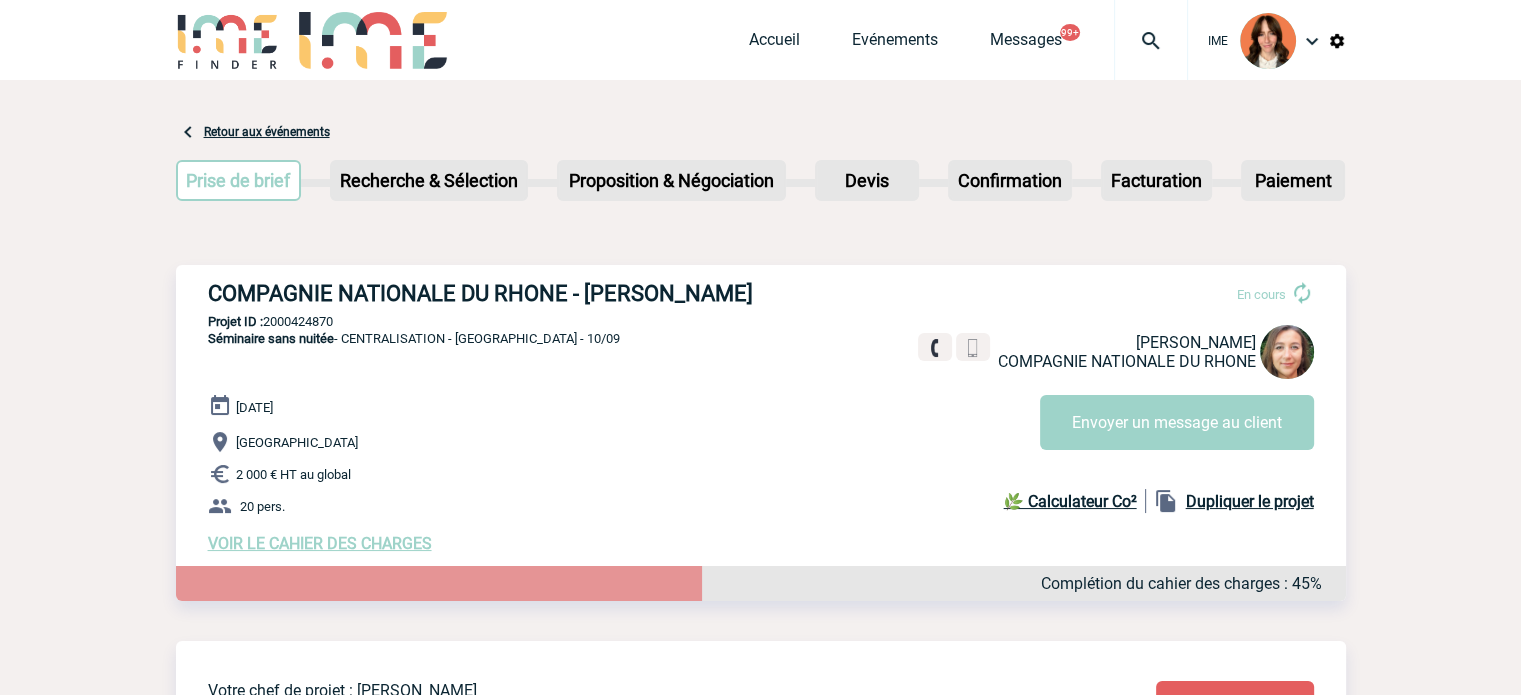 click on "Séminaire sans nuitée  - CENTRALISATION - [GEOGRAPHIC_DATA] [GEOGRAPHIC_DATA] - 10/09" at bounding box center [414, 338] 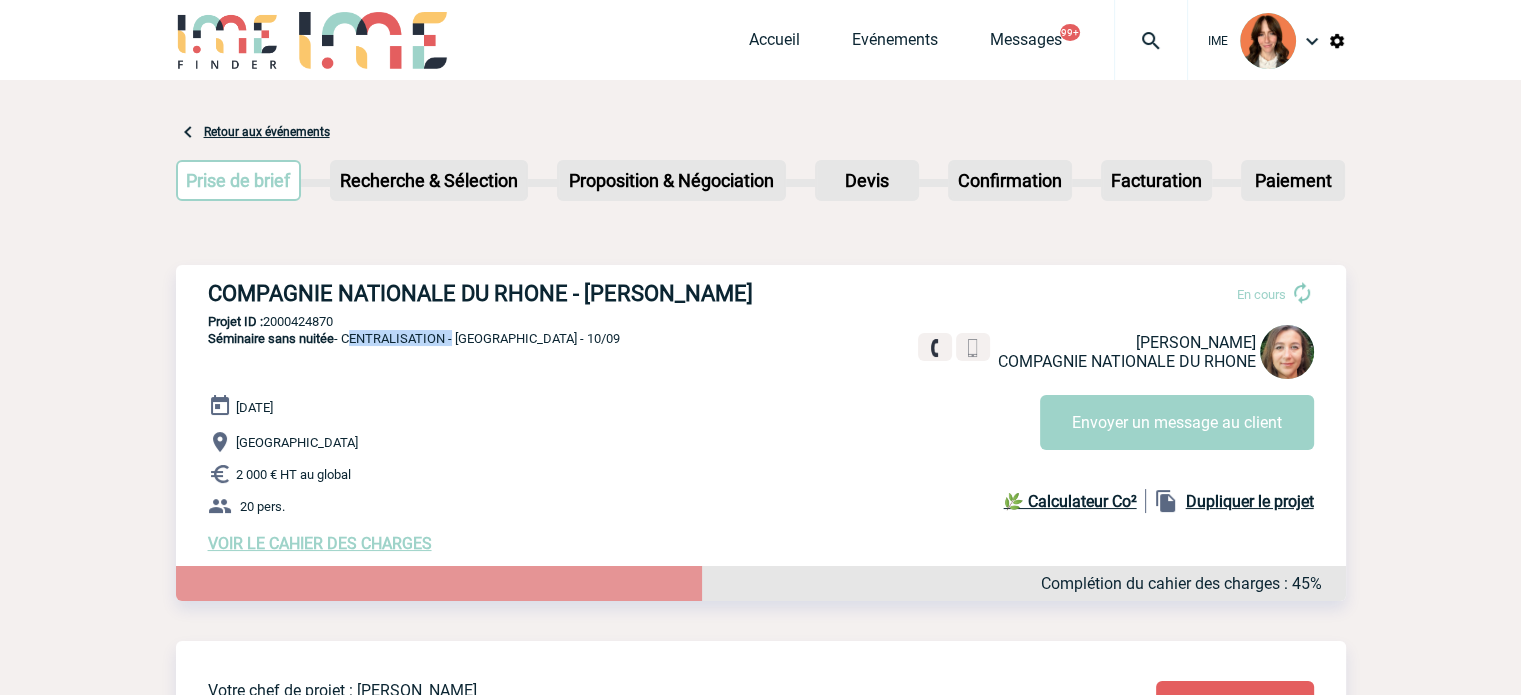 click on "Séminaire sans nuitée  - CENTRALISATION - [GEOGRAPHIC_DATA] [GEOGRAPHIC_DATA] - 10/09" at bounding box center (414, 338) 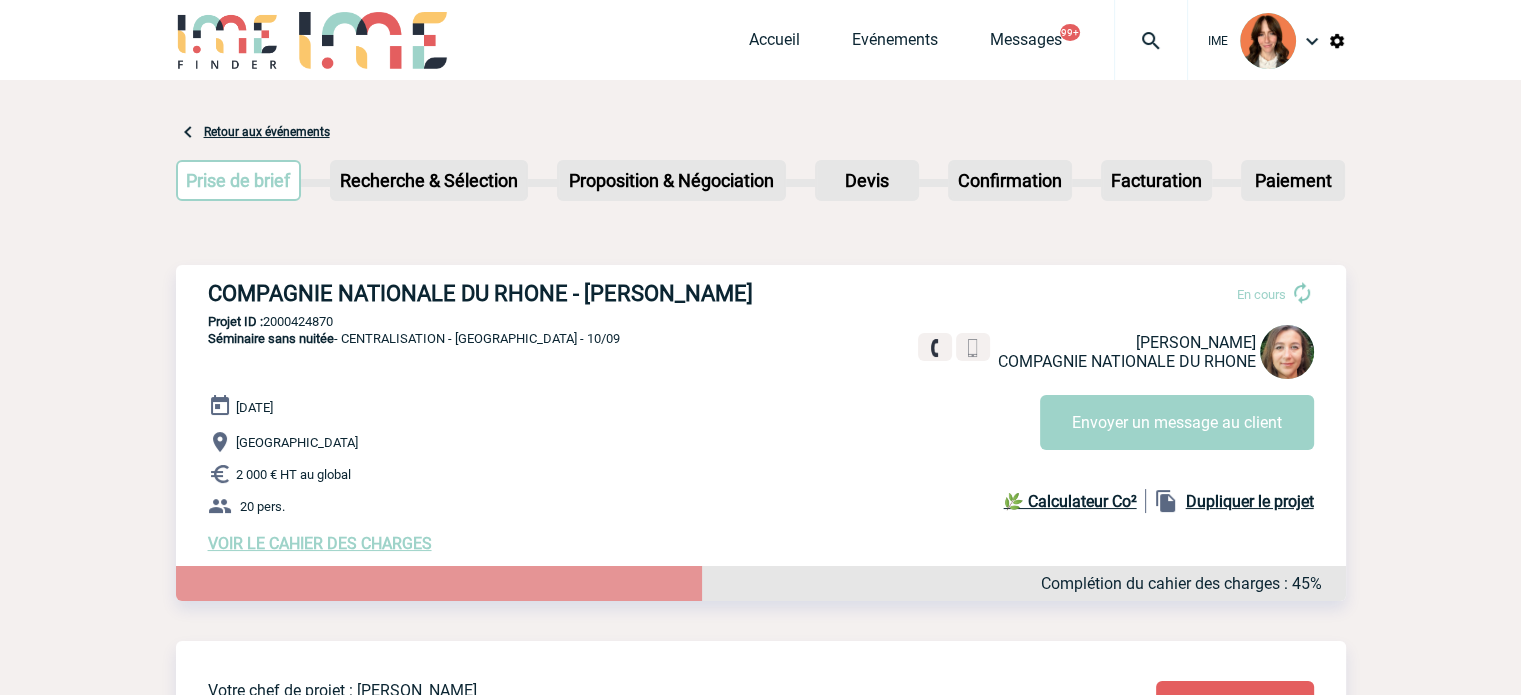 click on "Projet ID :  2000424870" at bounding box center (761, 321) 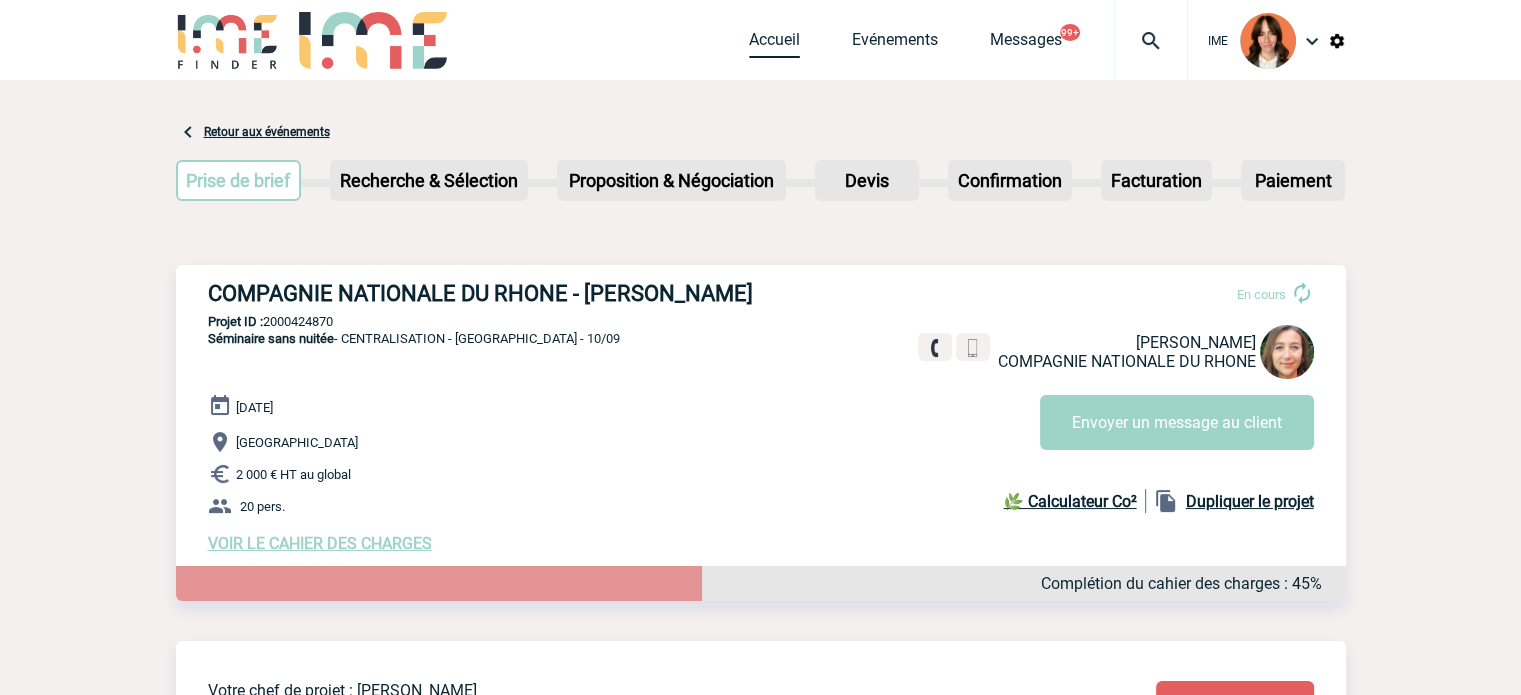 click on "Accueil" at bounding box center (774, 44) 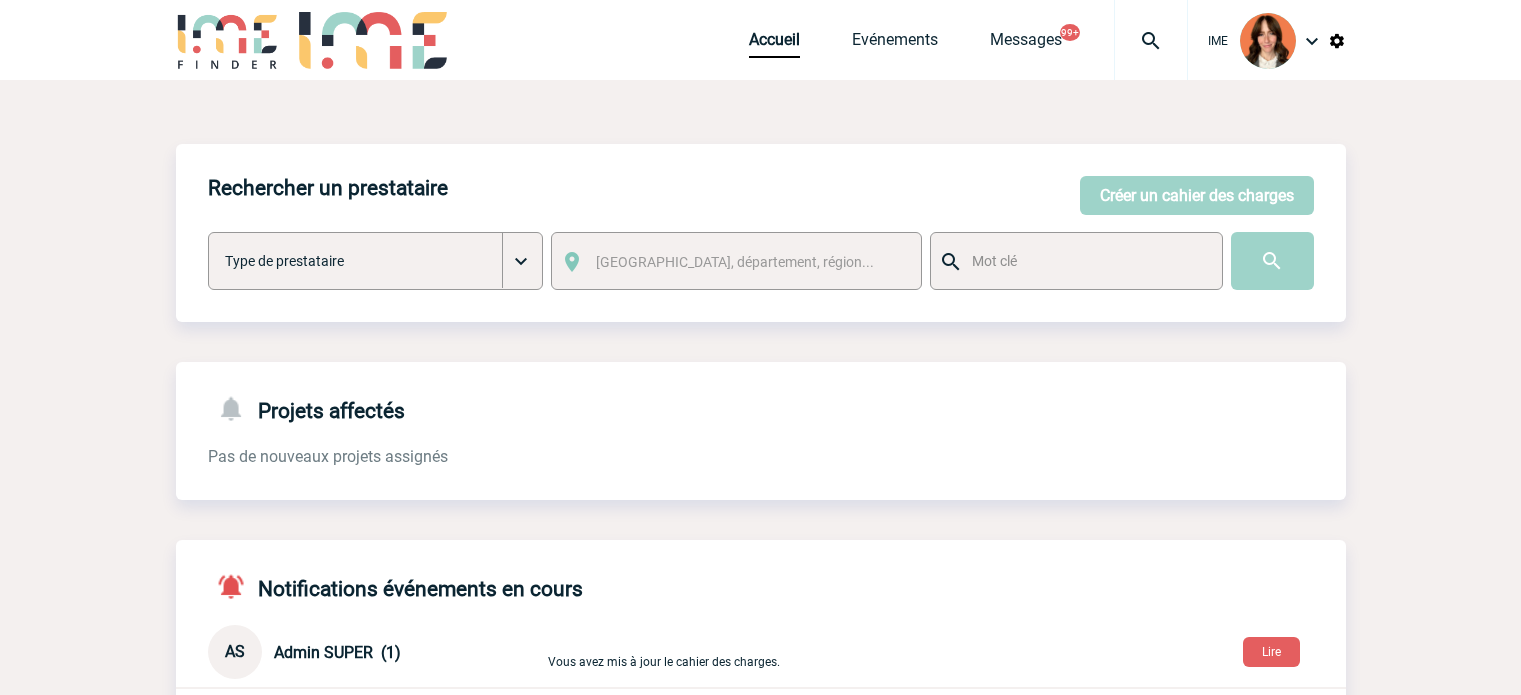 scroll, scrollTop: 0, scrollLeft: 0, axis: both 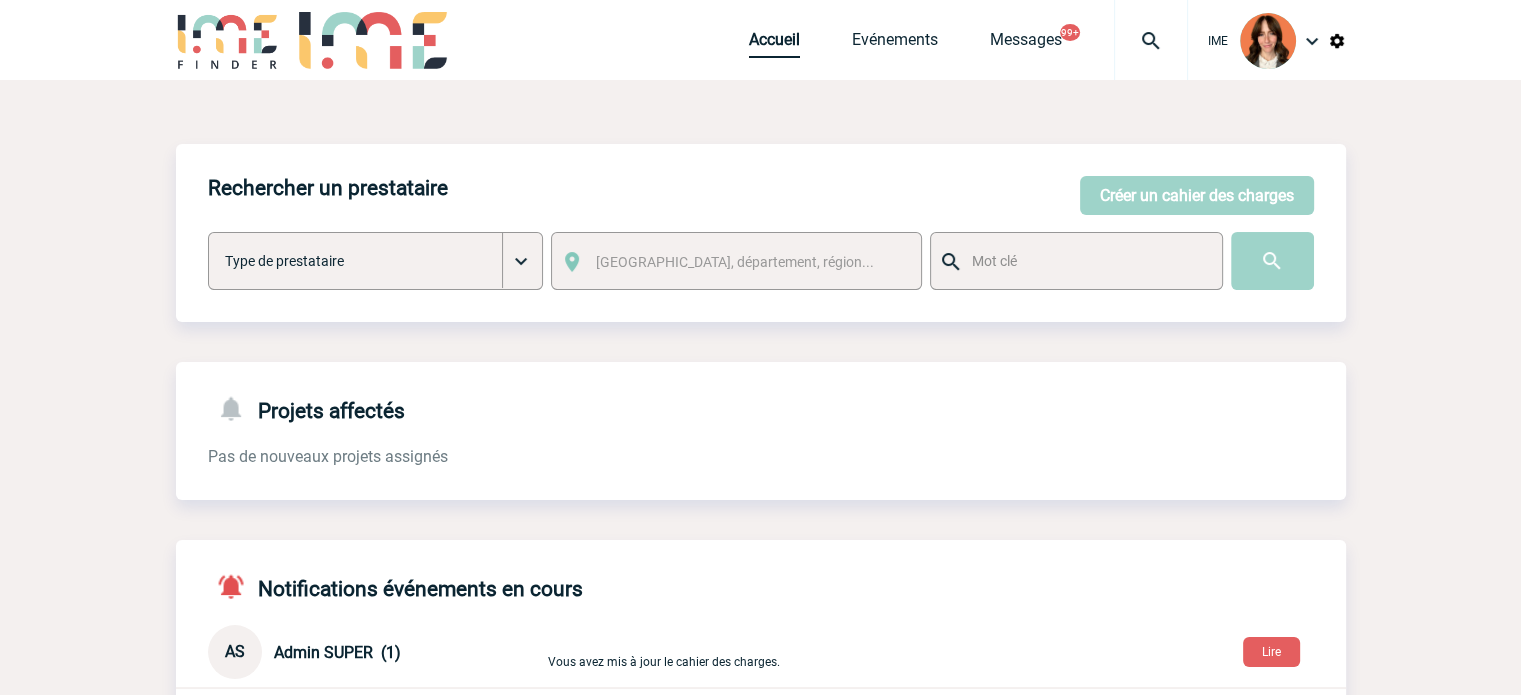 click on "Accueil" at bounding box center (774, 44) 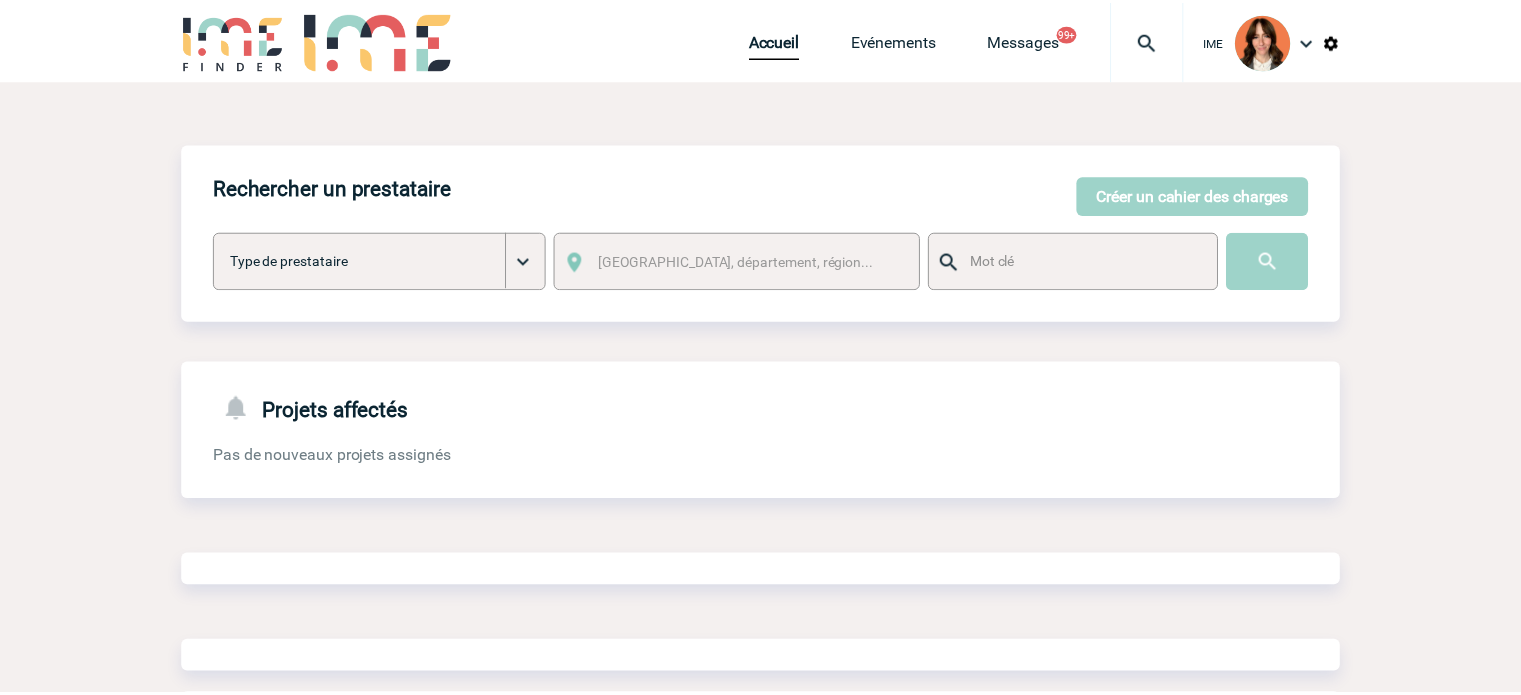 scroll, scrollTop: 0, scrollLeft: 0, axis: both 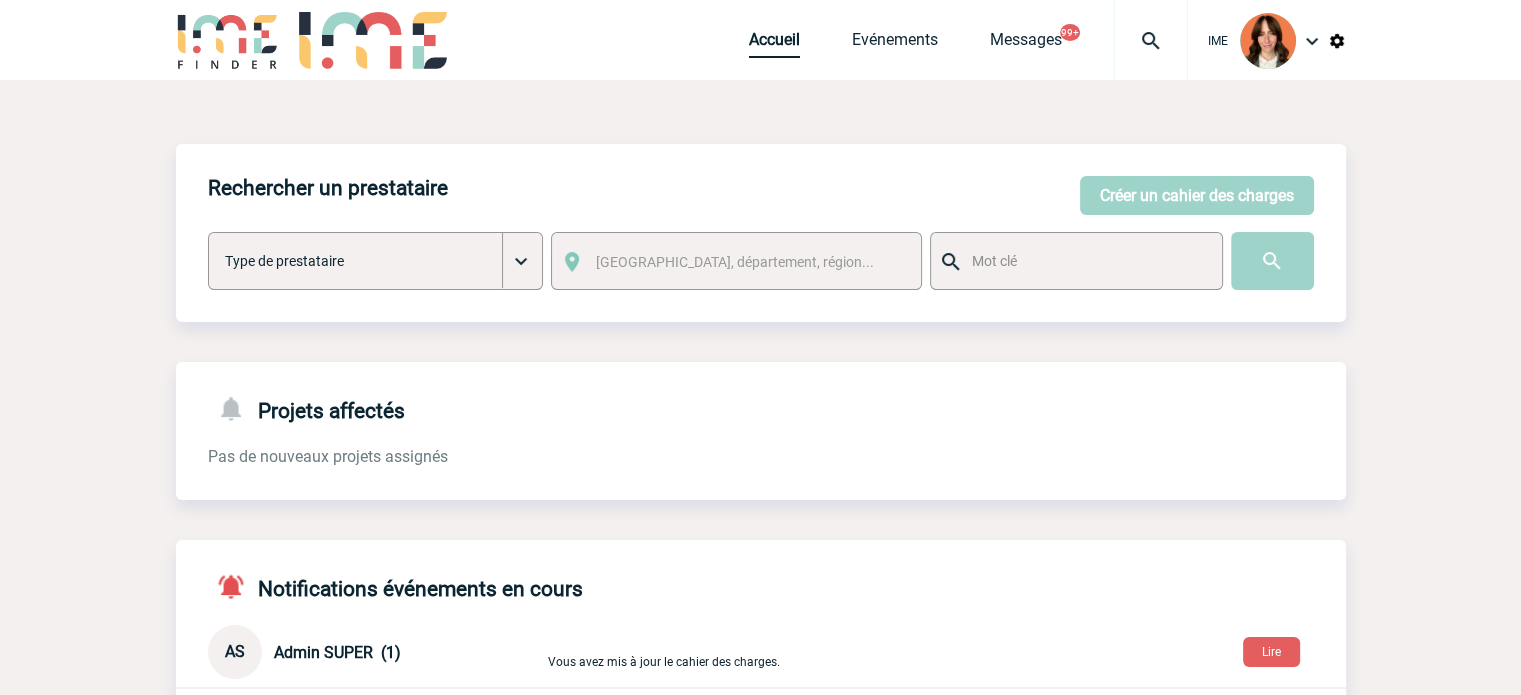 click on "Accueil" at bounding box center (774, 44) 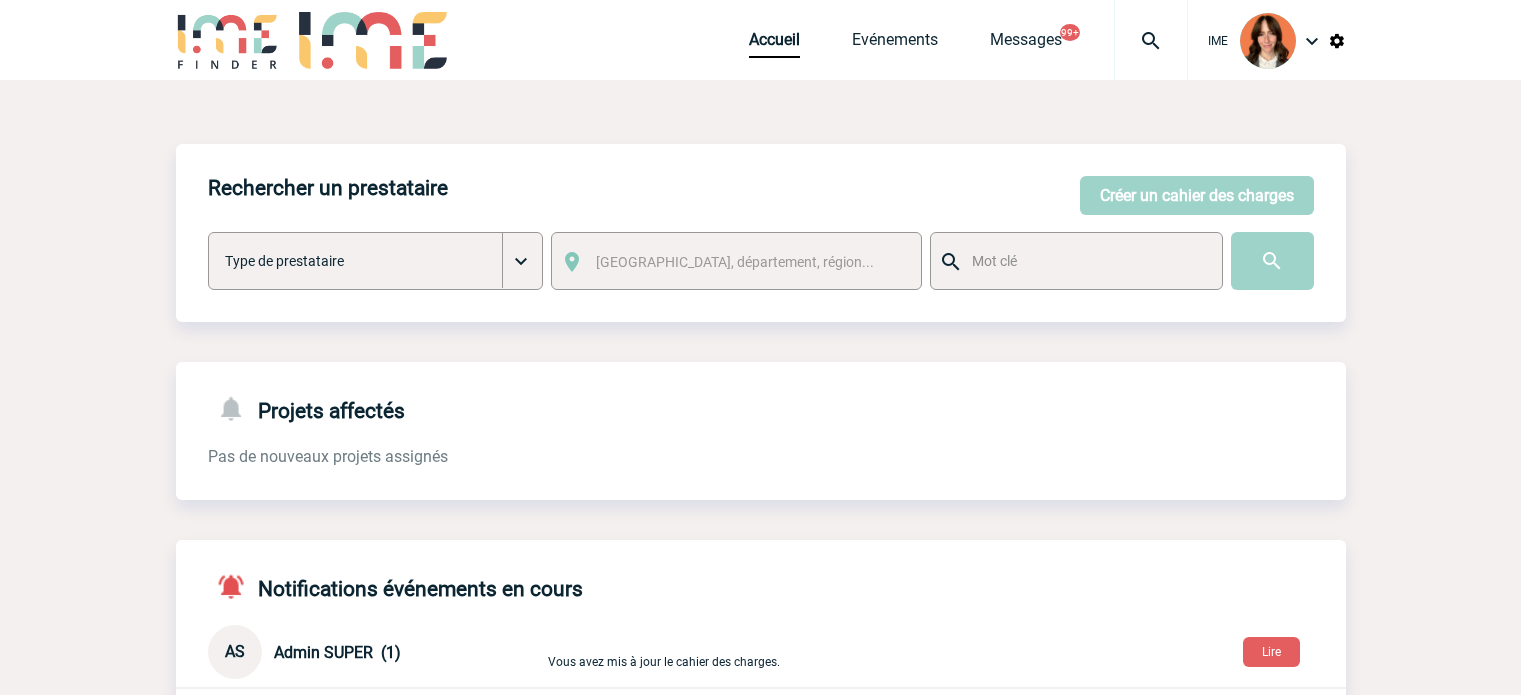 scroll, scrollTop: 0, scrollLeft: 0, axis: both 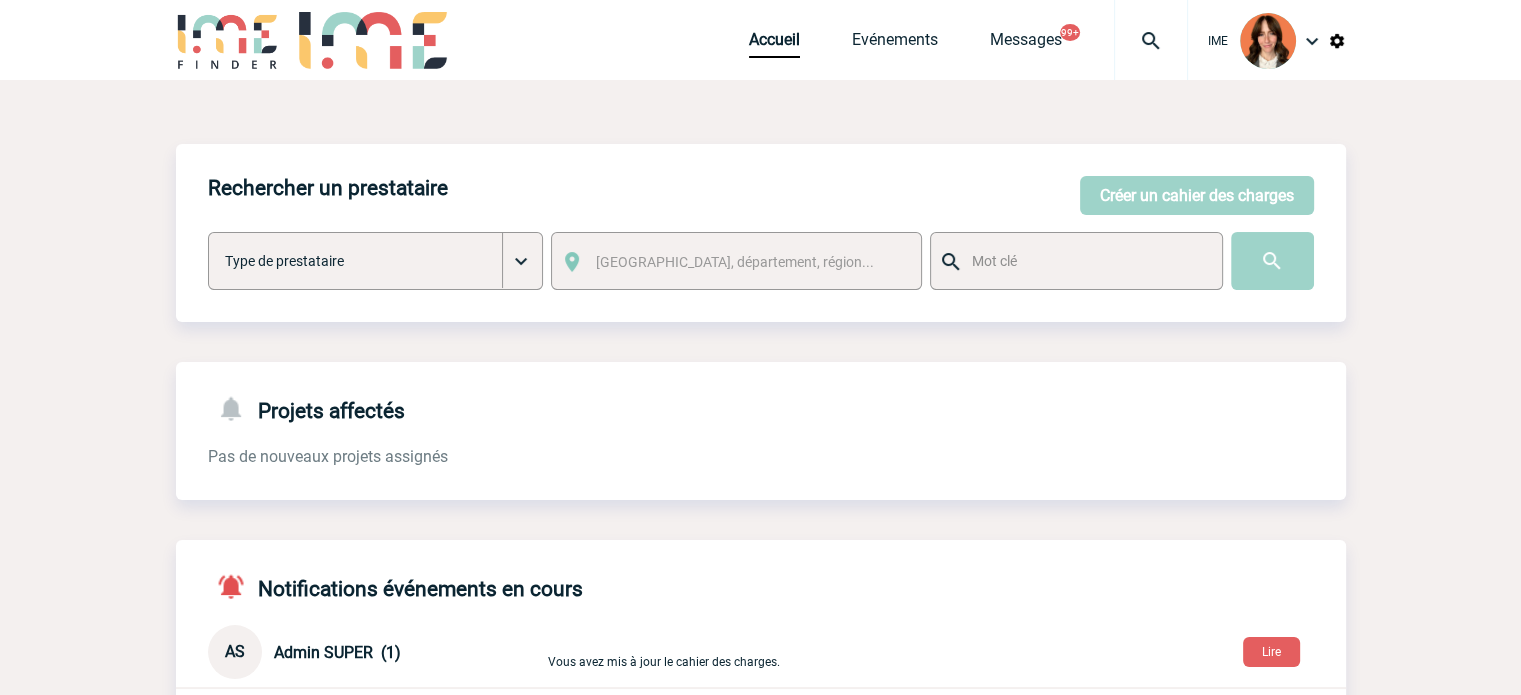 click on "IME
Accueil
Evénements
99+" at bounding box center (761, 42) 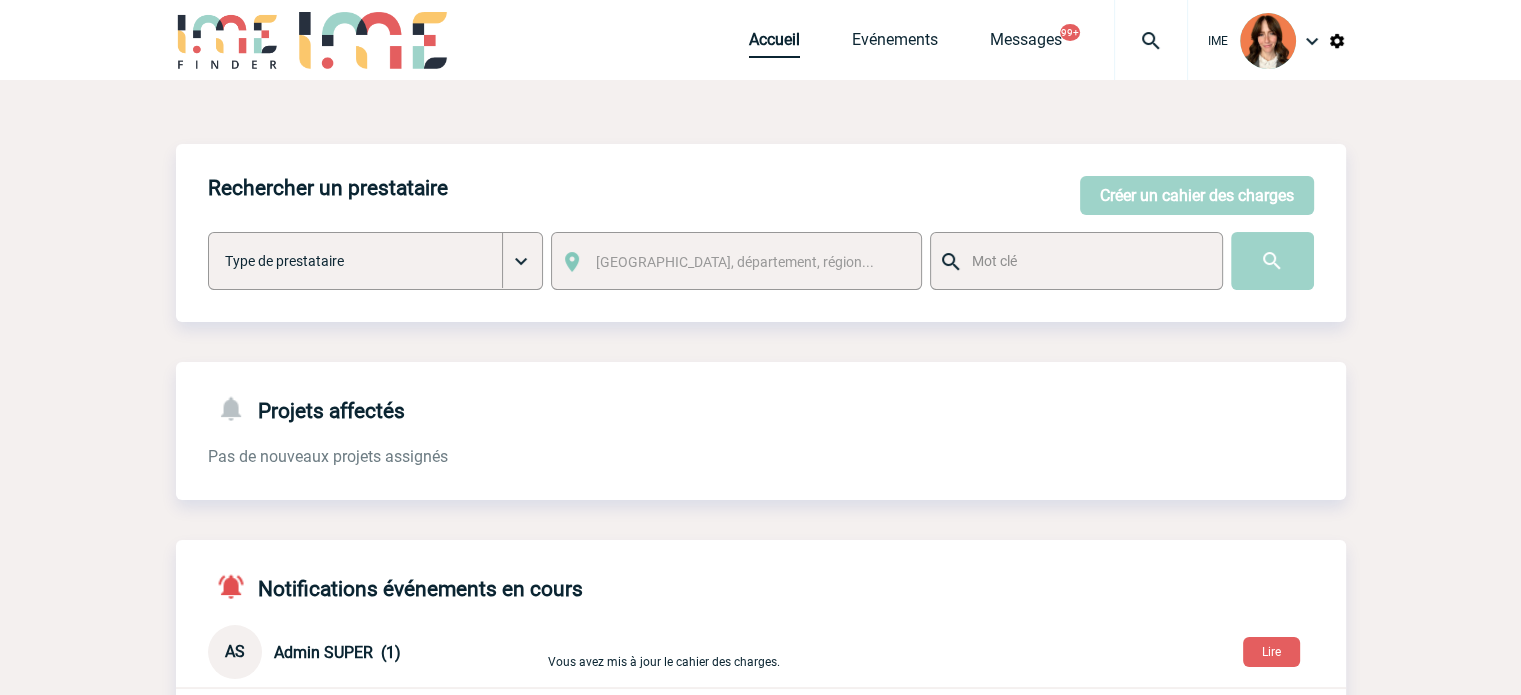 click on "Accueil" at bounding box center (774, 44) 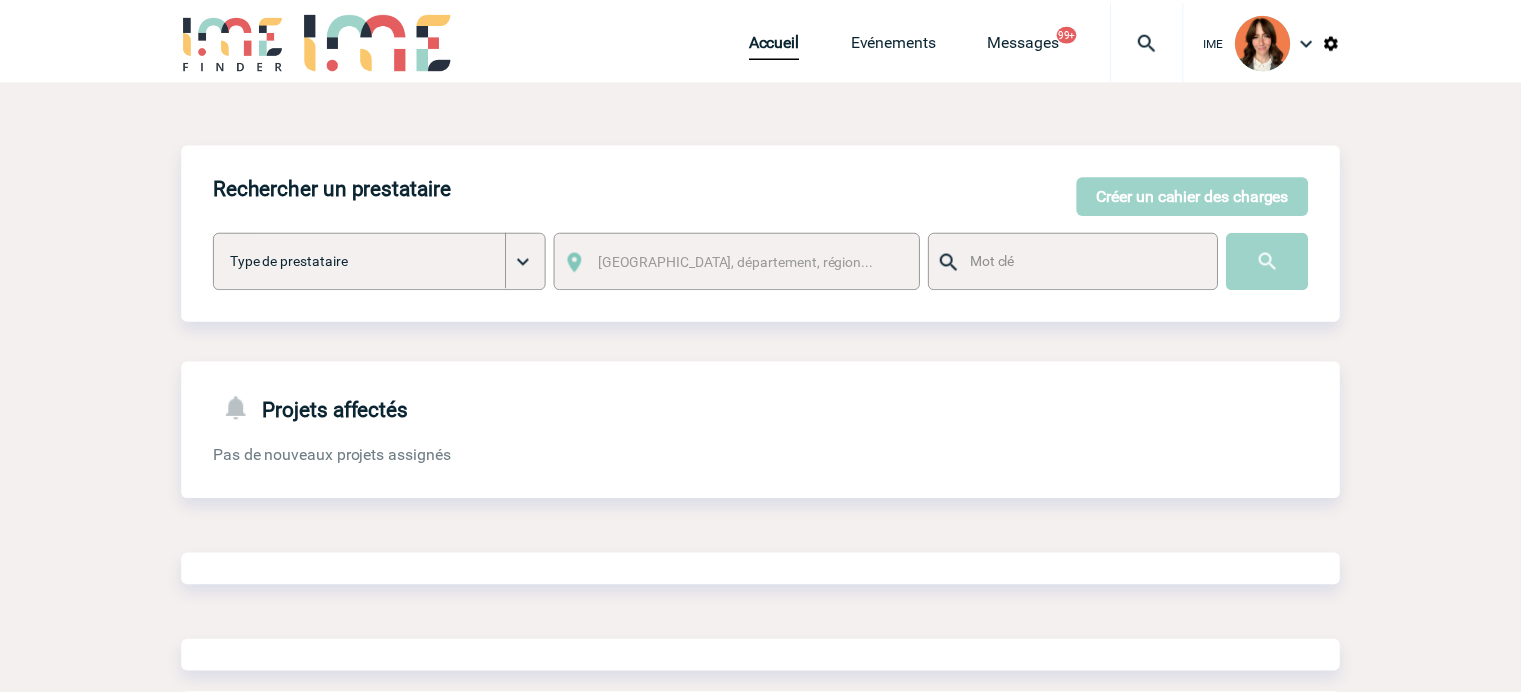 scroll, scrollTop: 0, scrollLeft: 0, axis: both 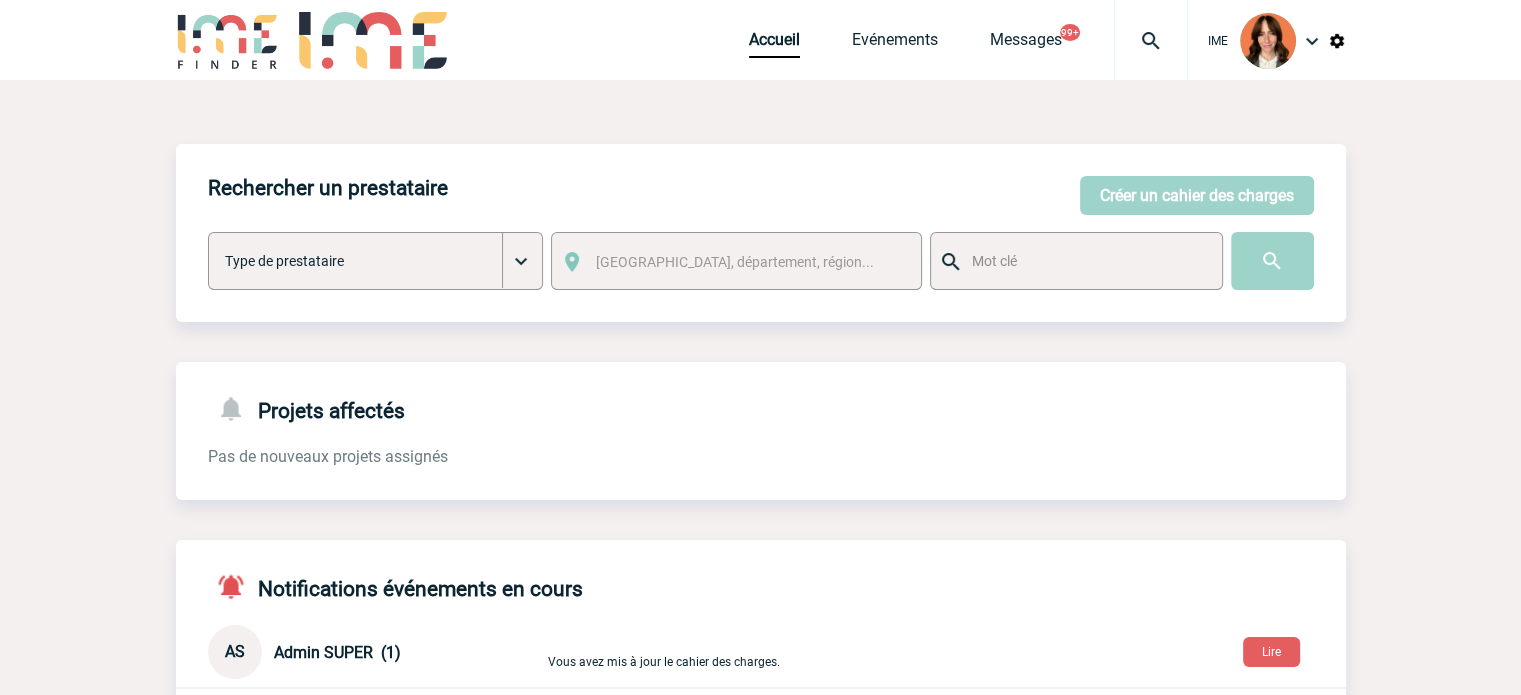 click on "Accueil
Evénements
Messages
99+
Projet, client
Projet, client" at bounding box center (968, 40) 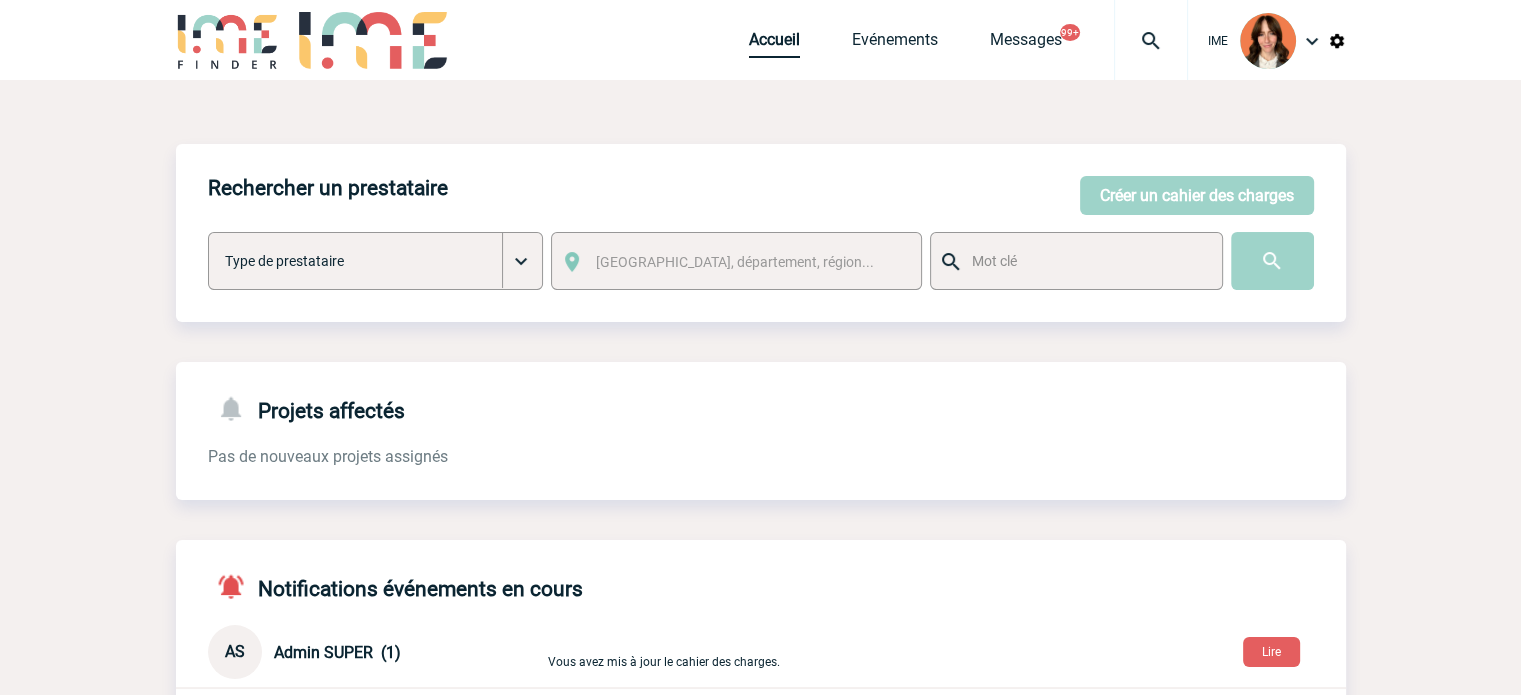 click on "Accueil" at bounding box center [774, 44] 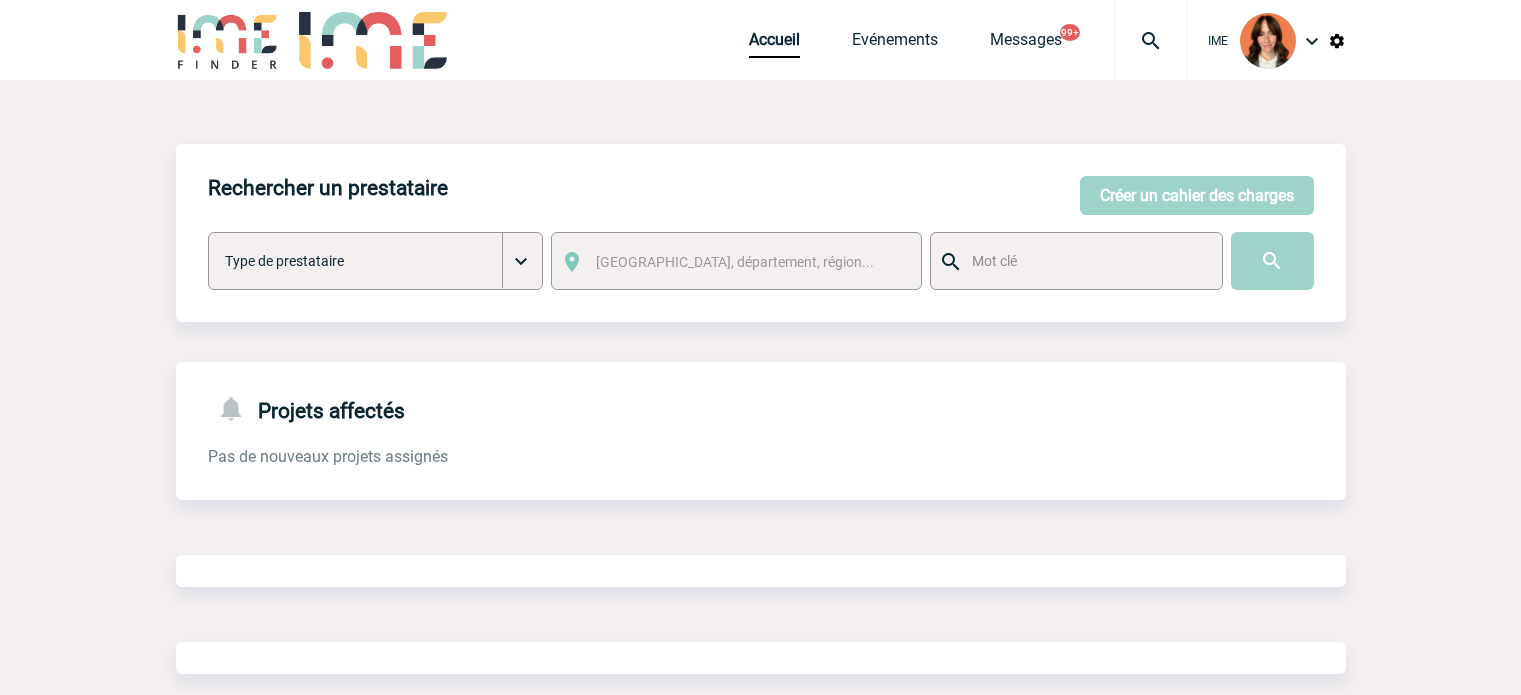 scroll, scrollTop: 0, scrollLeft: 0, axis: both 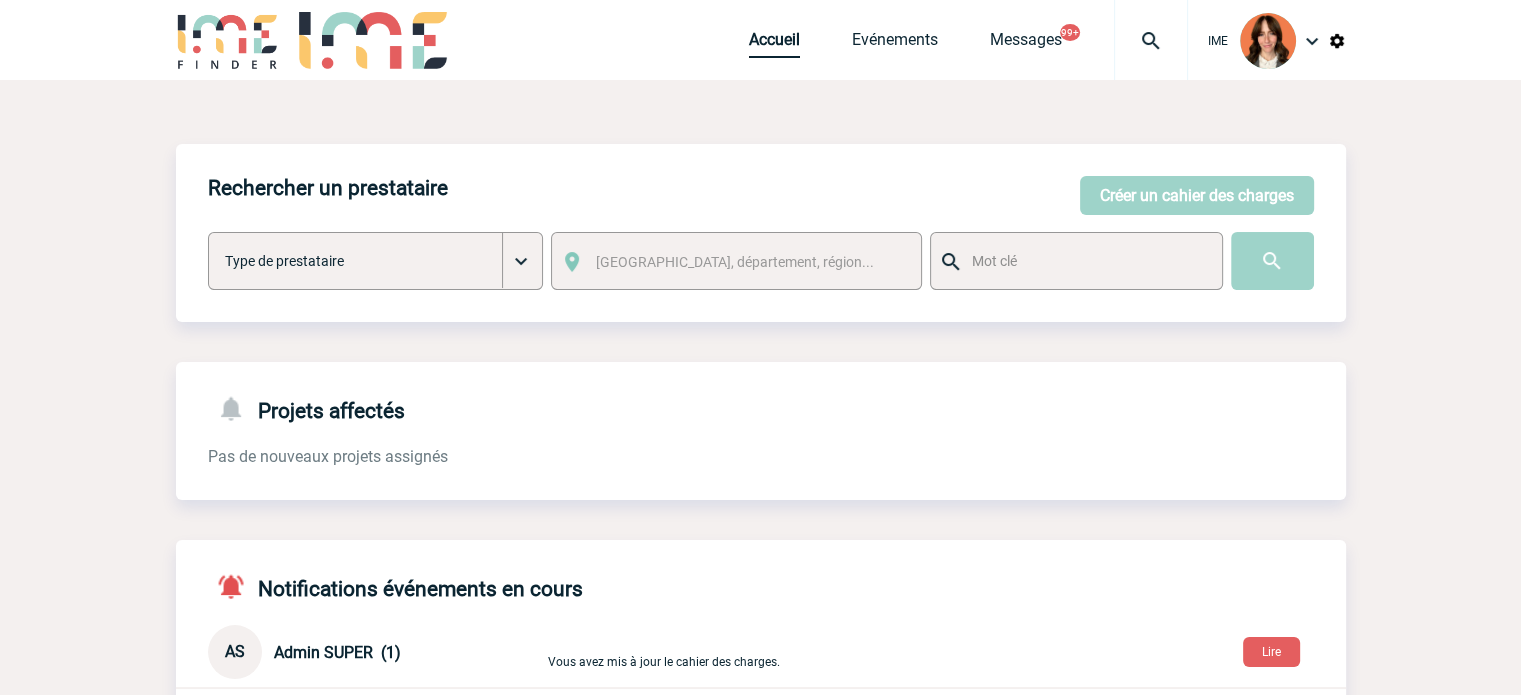 click on "Accueil" at bounding box center (774, 44) 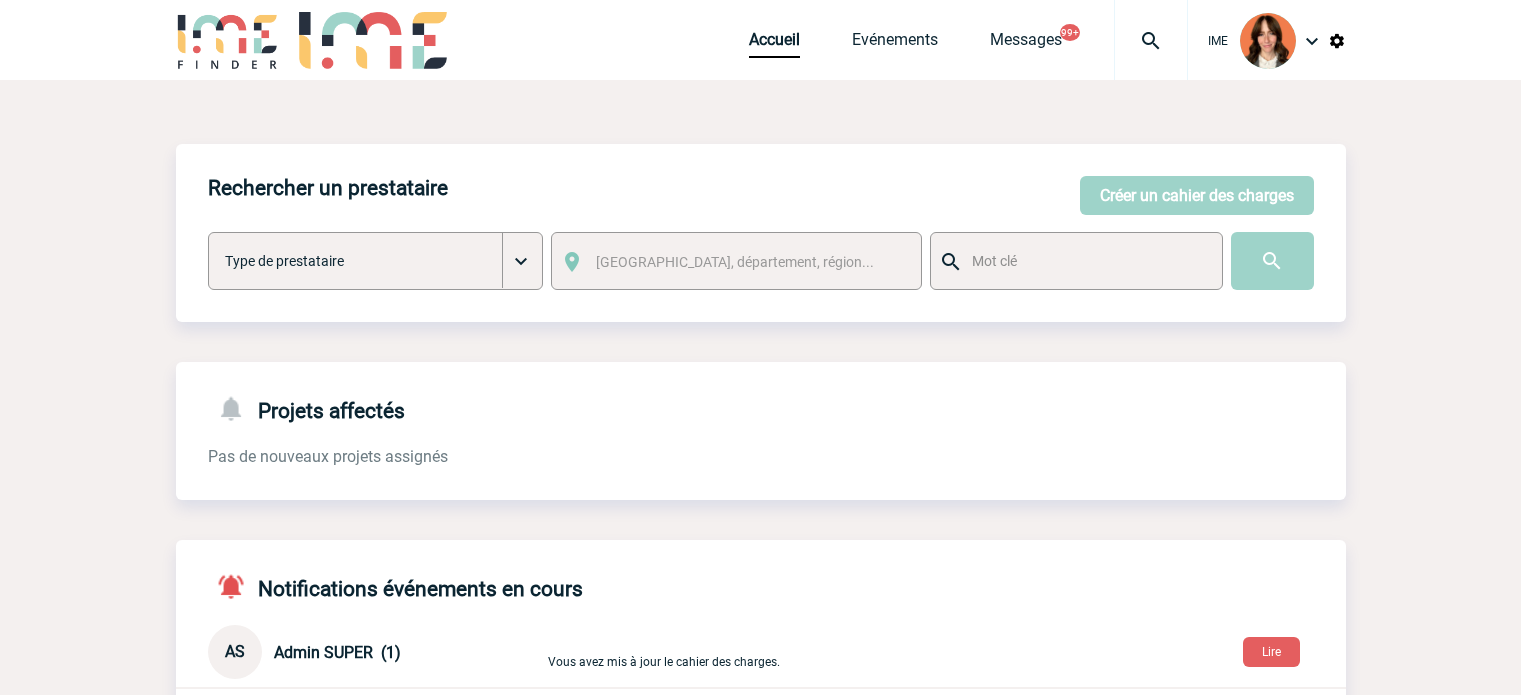 scroll, scrollTop: 0, scrollLeft: 0, axis: both 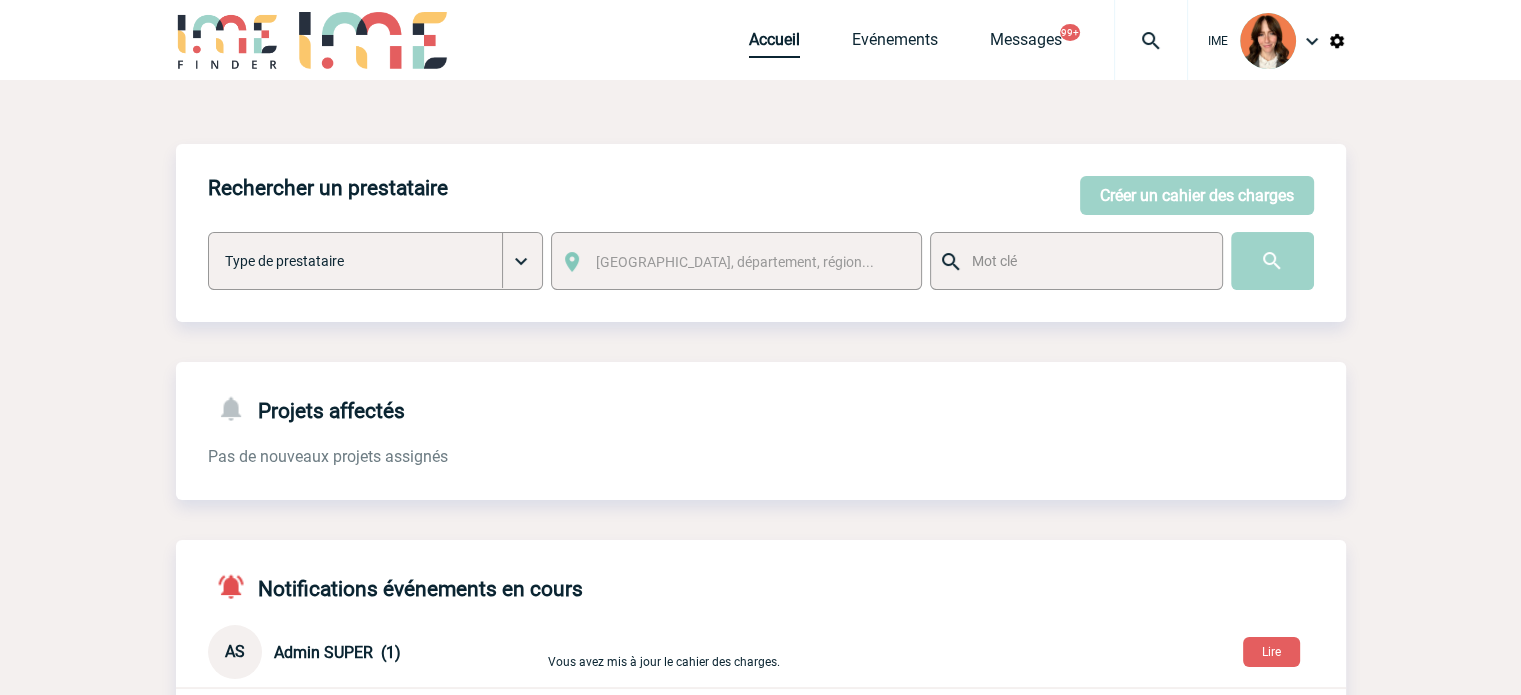 click on "Accueil" at bounding box center [774, 44] 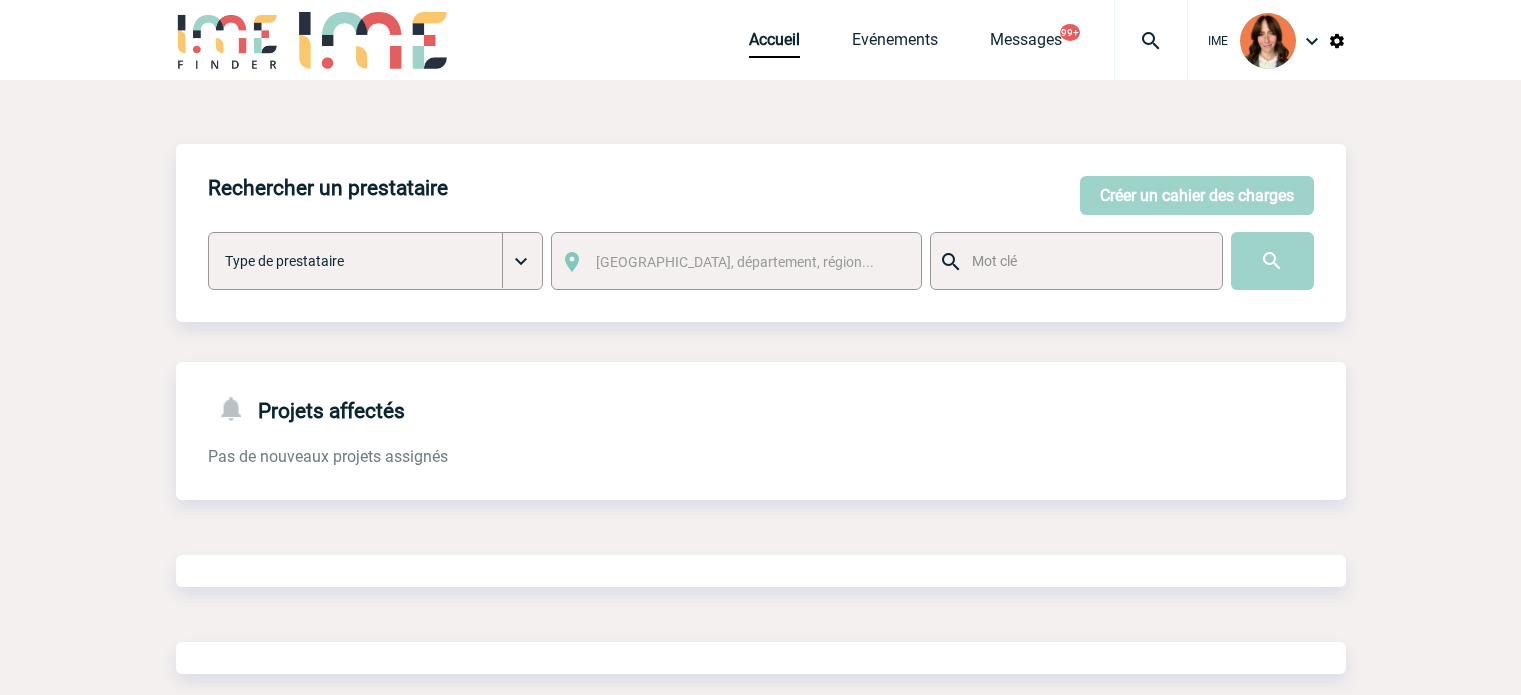 scroll, scrollTop: 0, scrollLeft: 0, axis: both 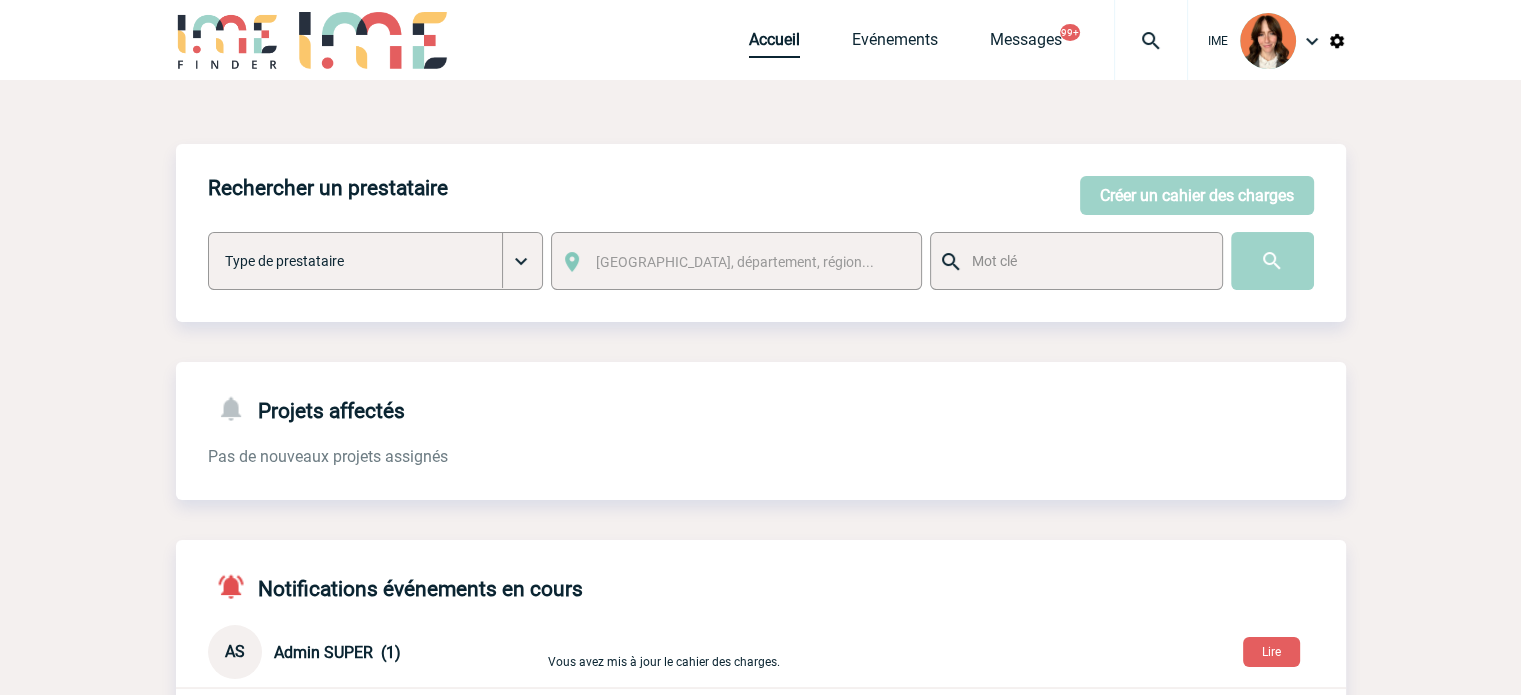 click on "Accueil" at bounding box center (774, 44) 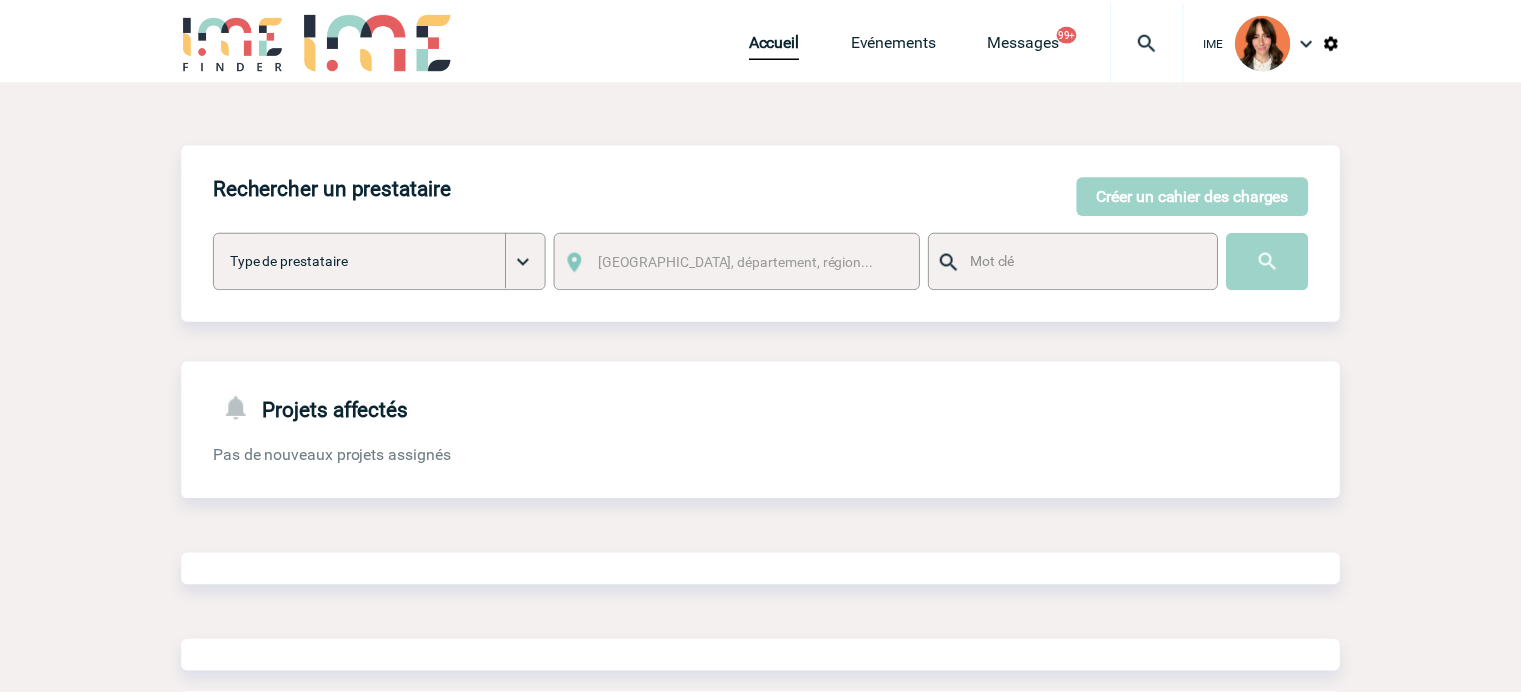 scroll, scrollTop: 0, scrollLeft: 0, axis: both 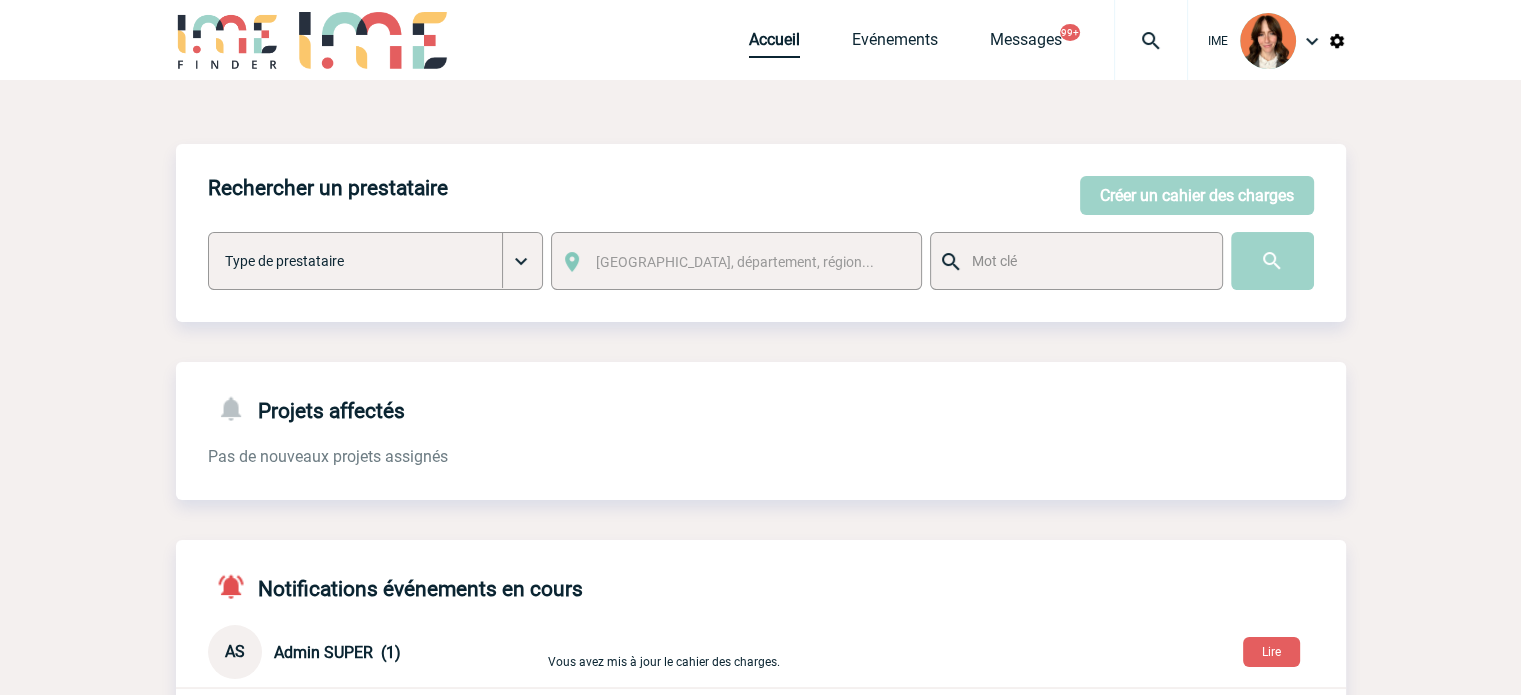 click on "Accueil" at bounding box center [774, 44] 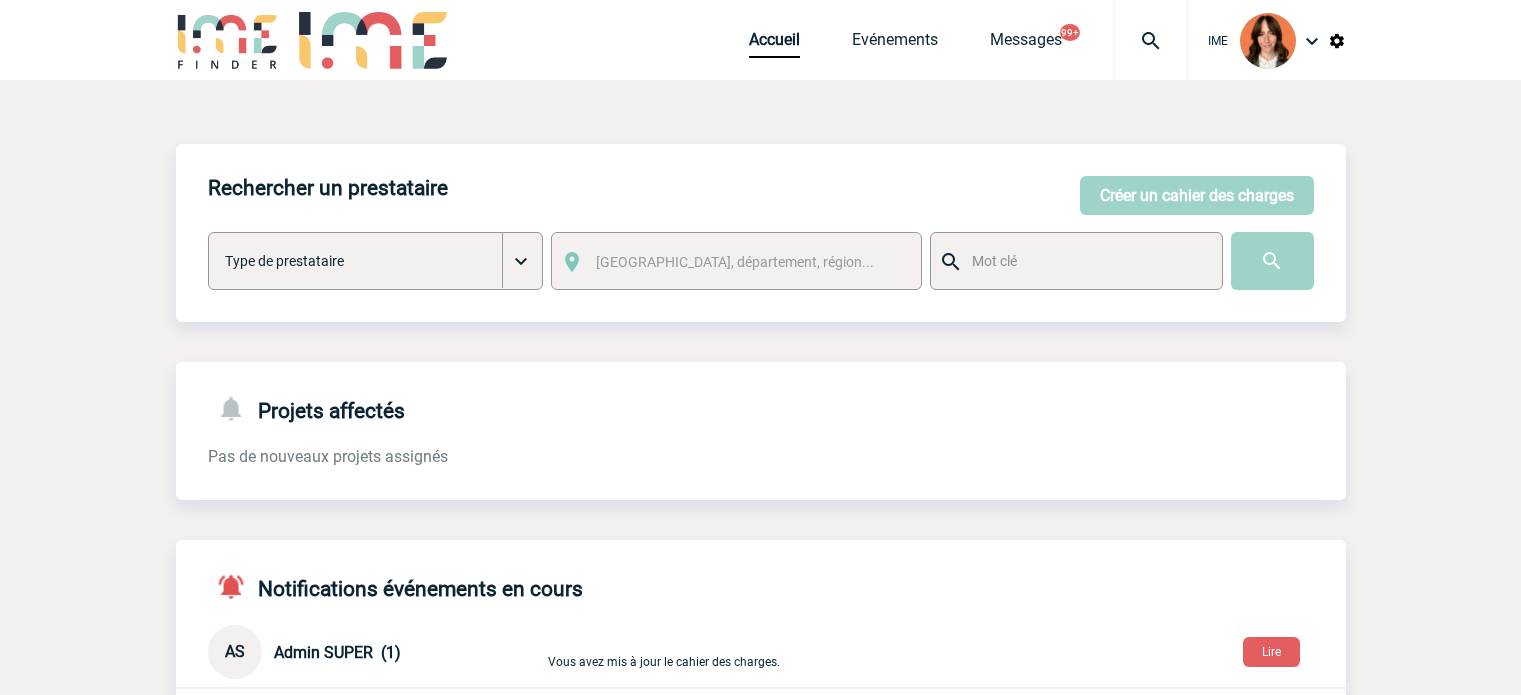 scroll, scrollTop: 0, scrollLeft: 0, axis: both 